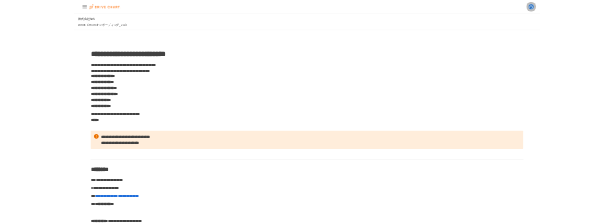 scroll, scrollTop: 0, scrollLeft: 0, axis: both 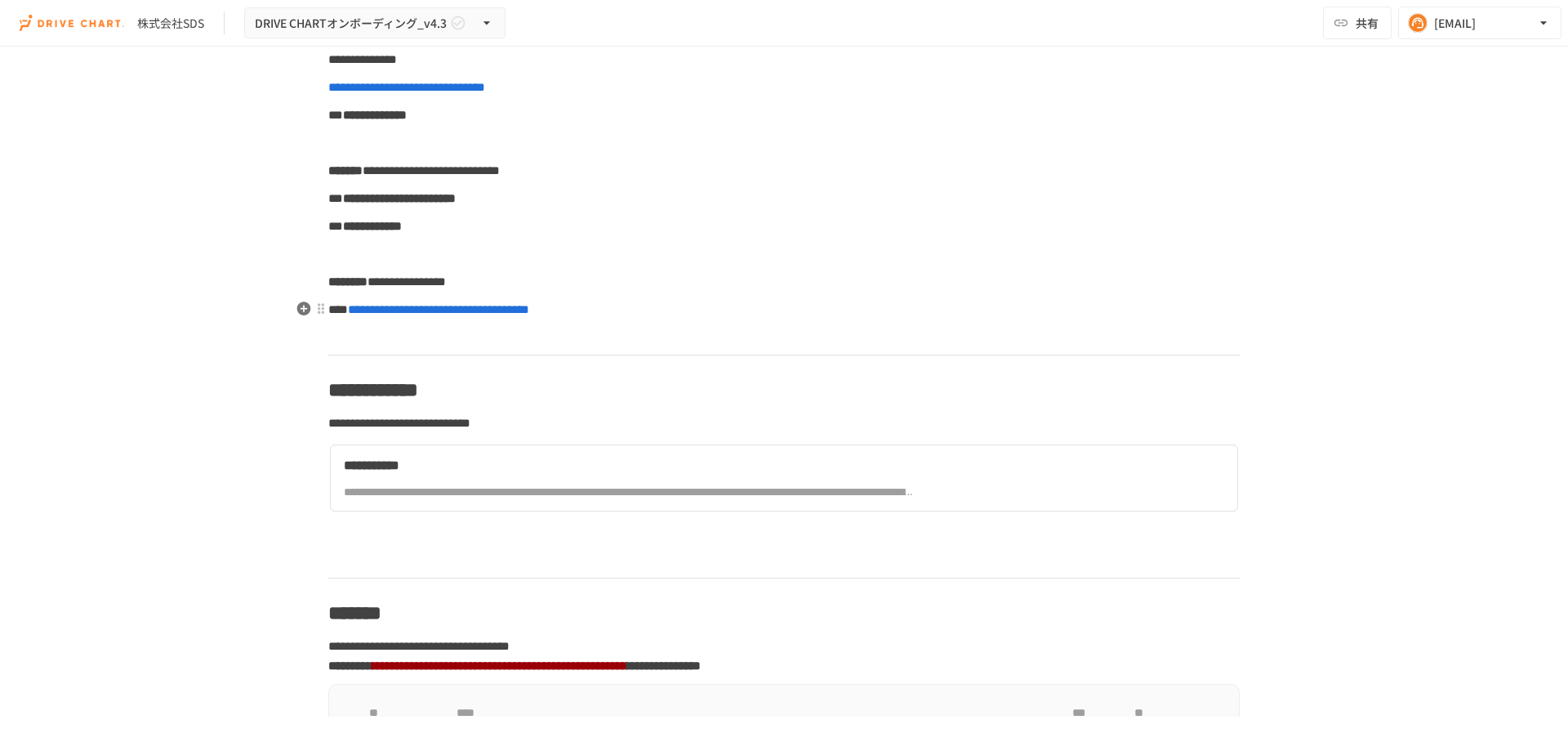 click on "**********" at bounding box center (630, 466) 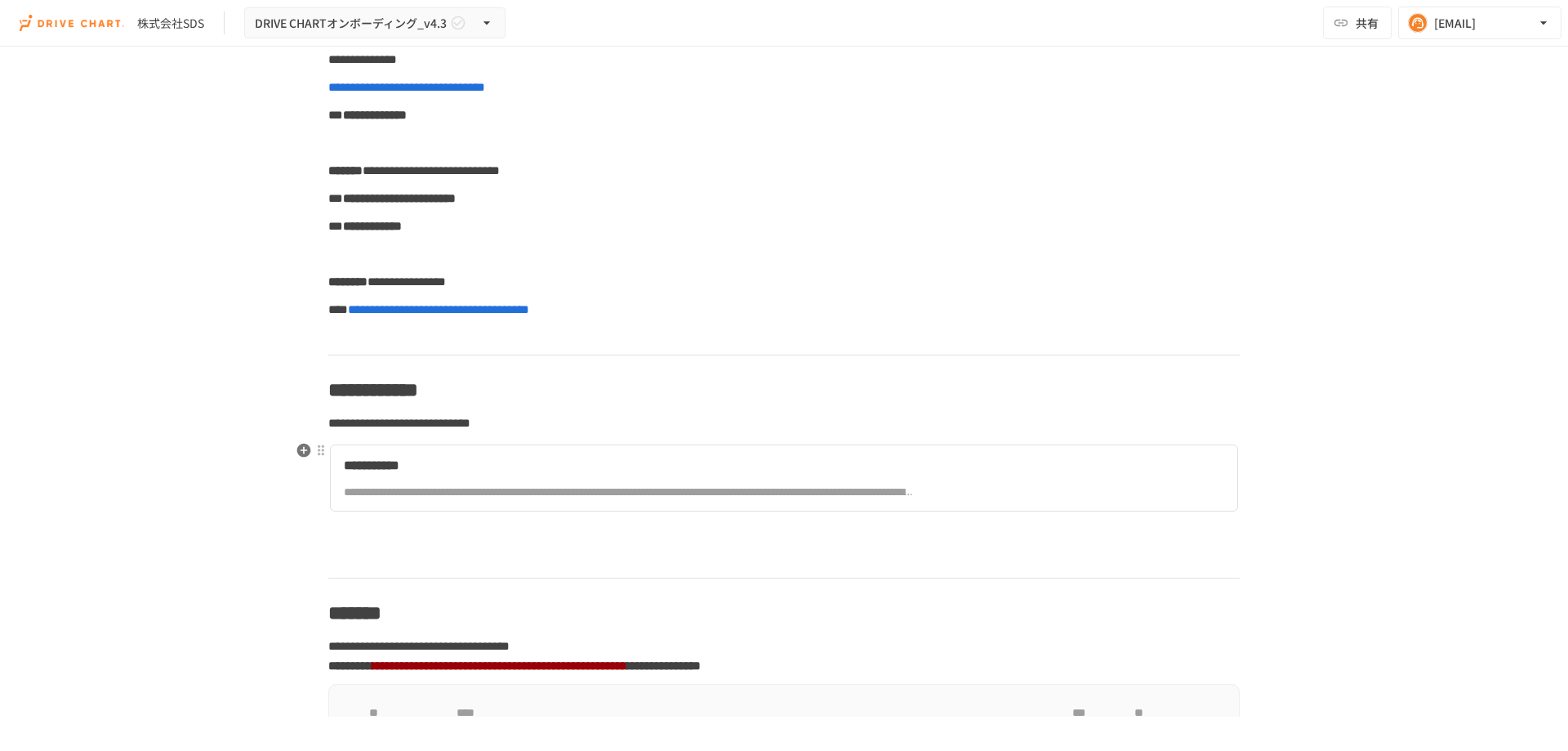 click on "**********" at bounding box center [630, 478] 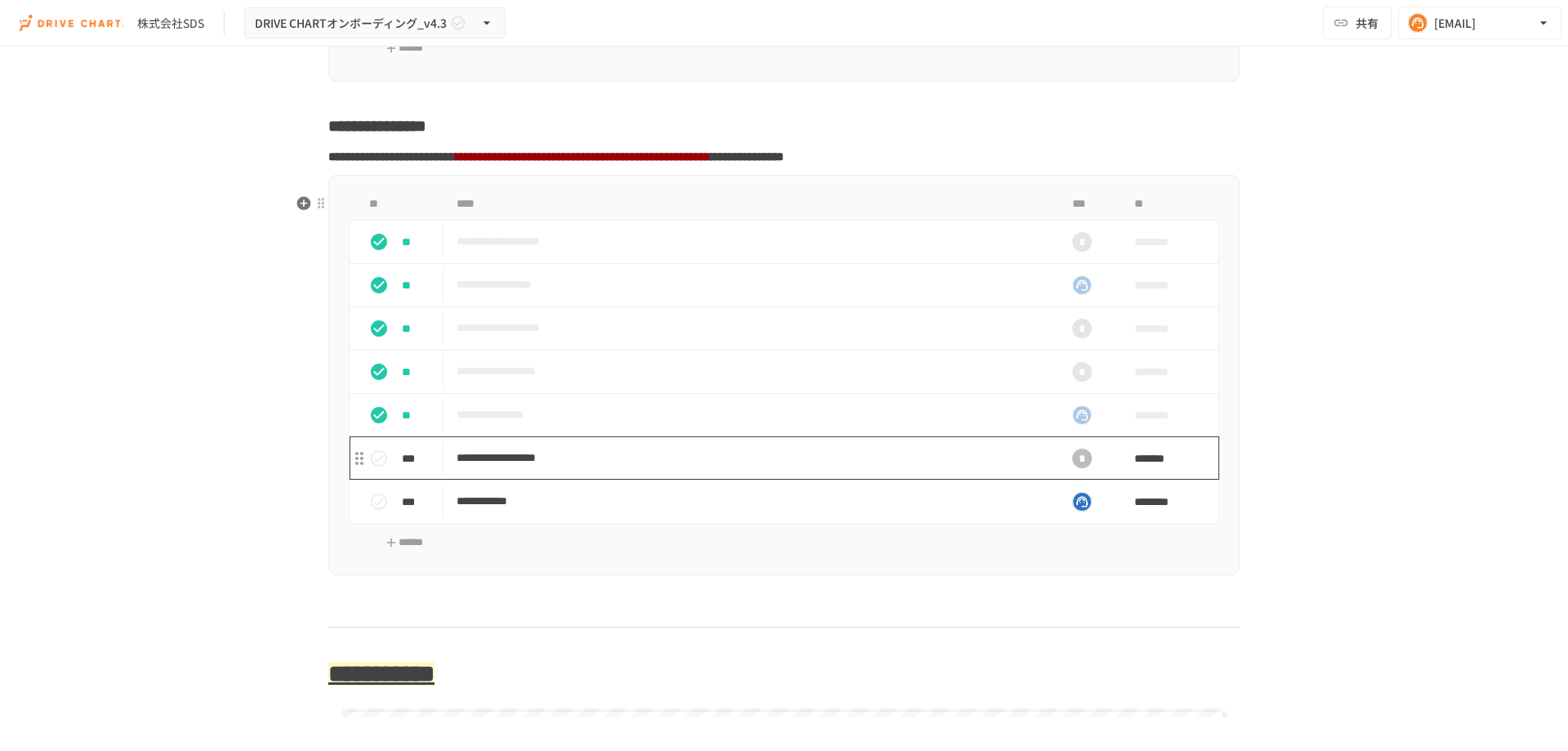 scroll, scrollTop: 3841, scrollLeft: 0, axis: vertical 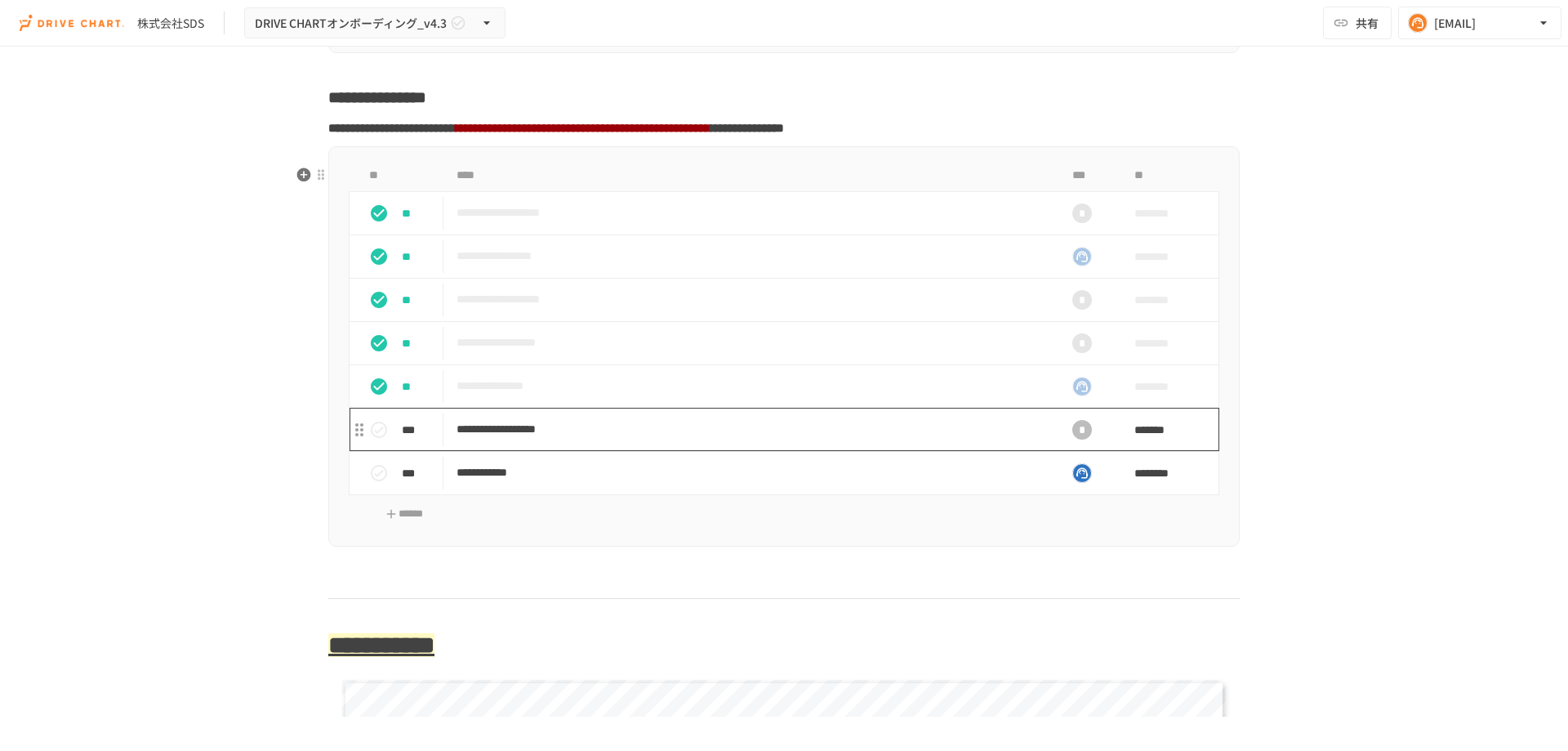 click on "**********" at bounding box center [750, 429] 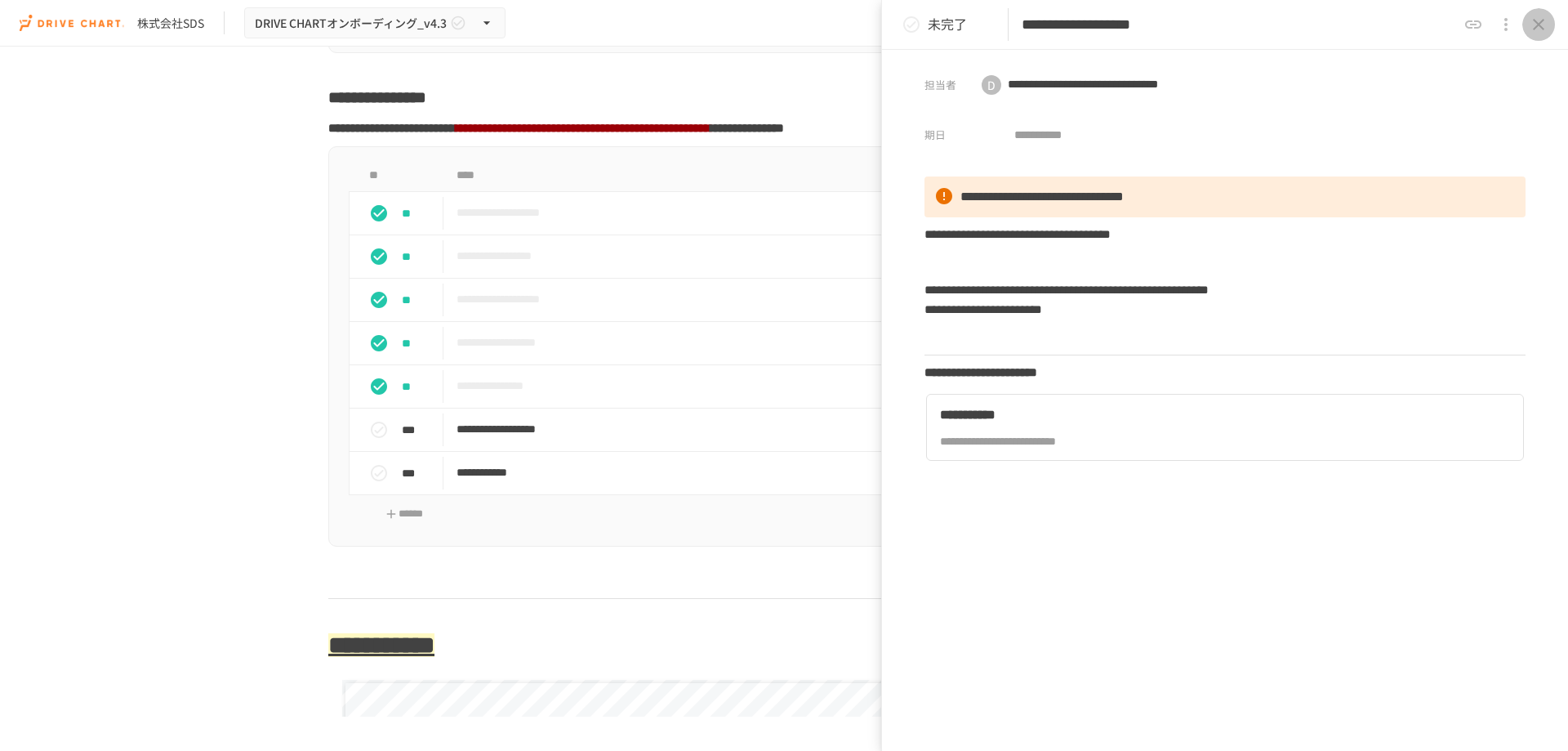 click 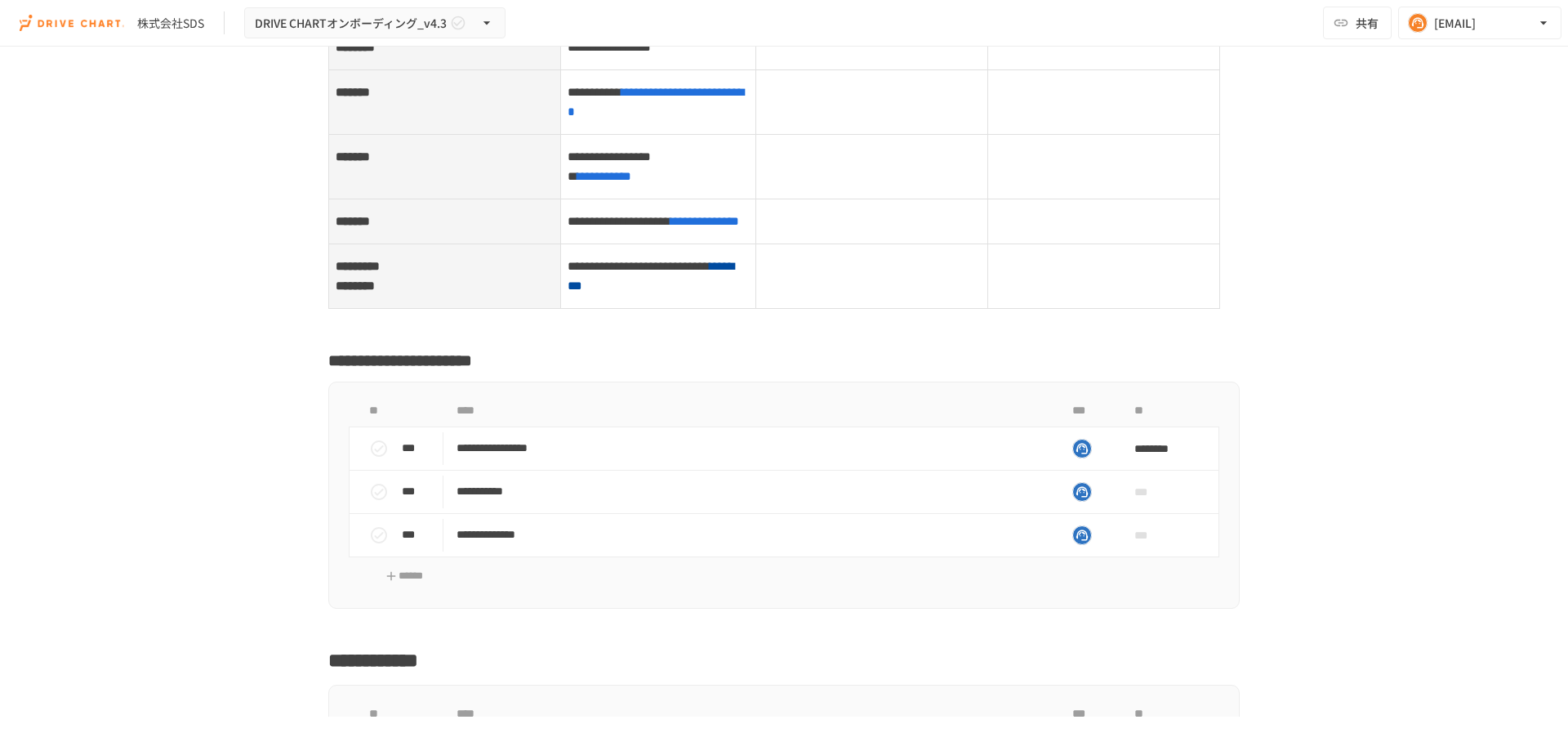 scroll, scrollTop: 6864, scrollLeft: 0, axis: vertical 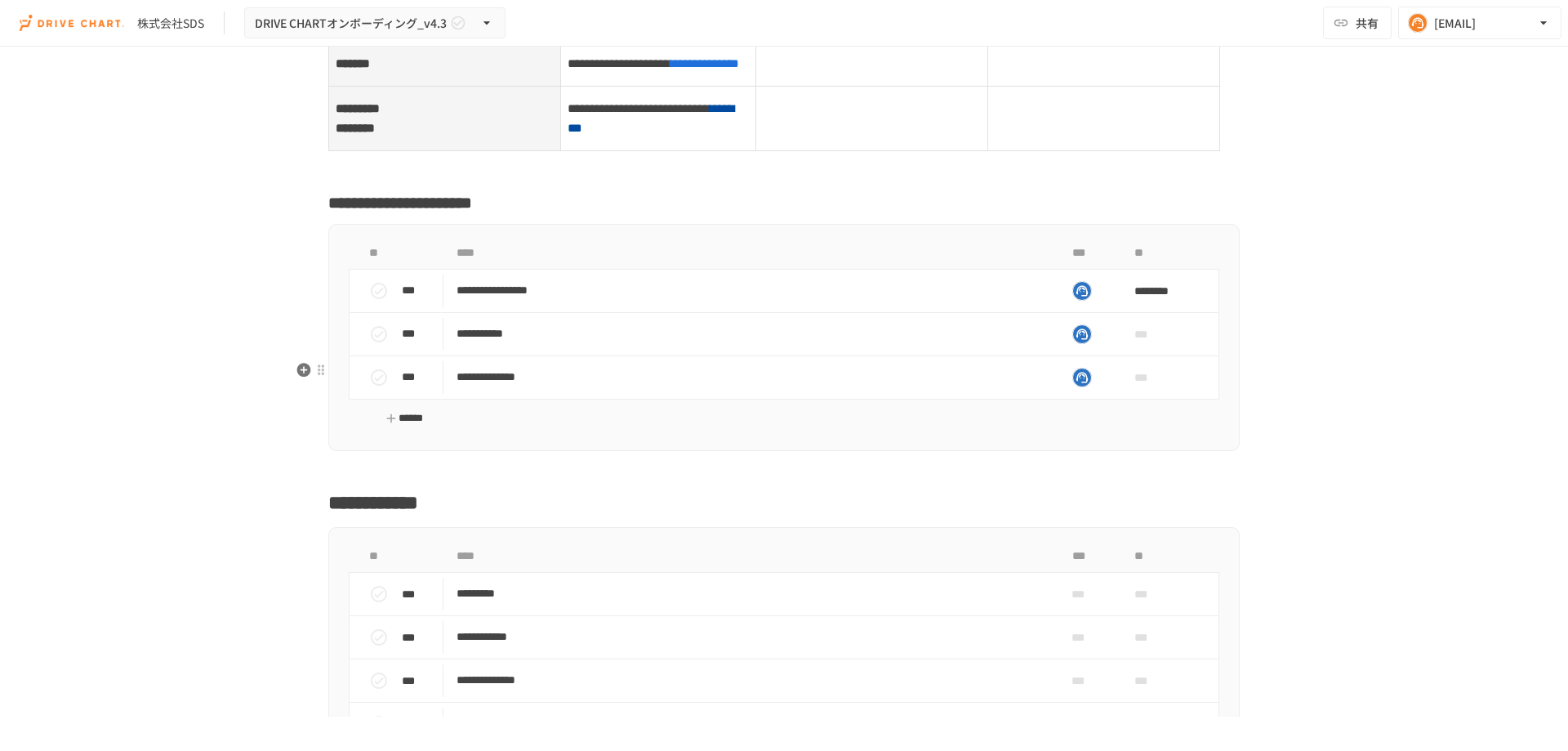 click on "******" at bounding box center [404, 418] 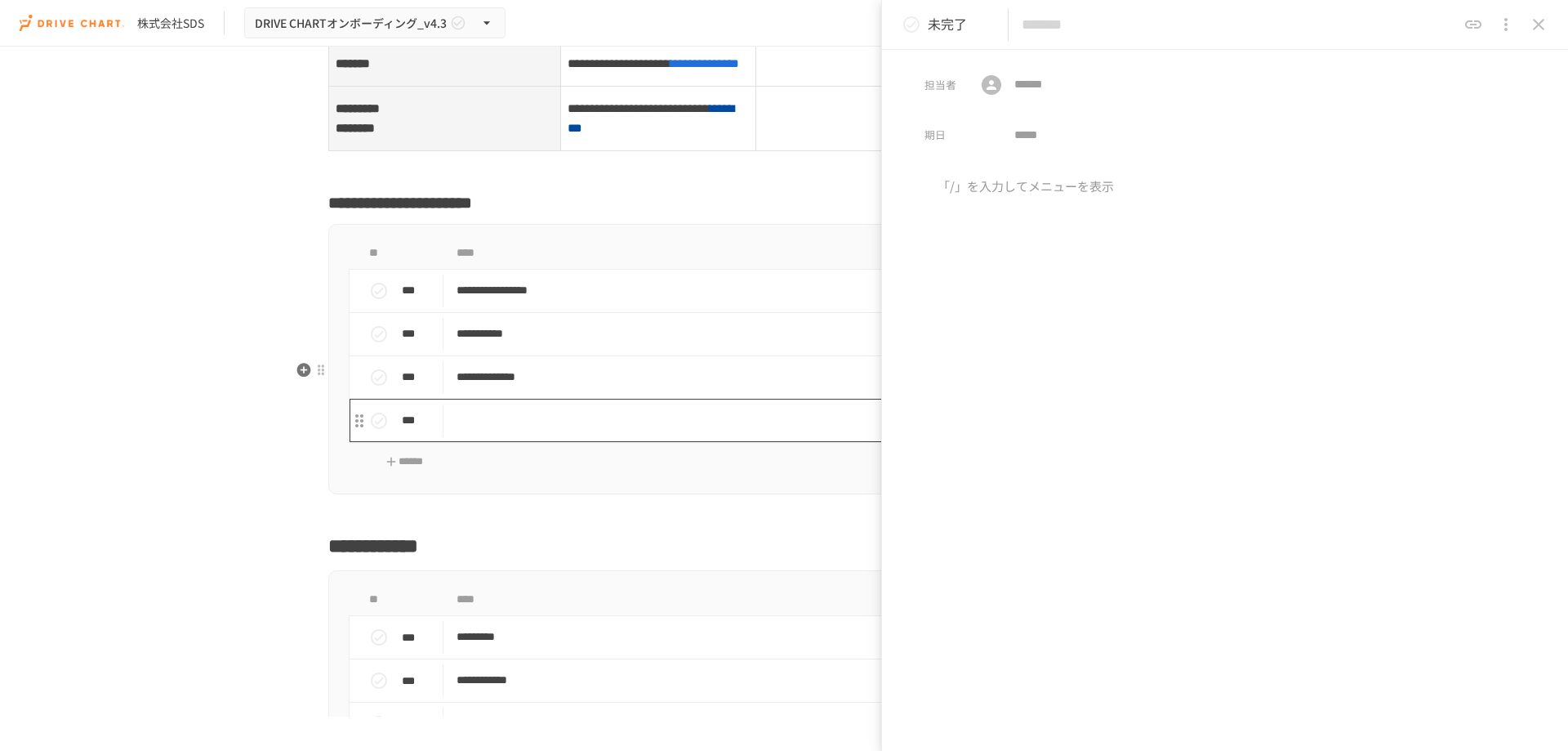 click at bounding box center [750, 420] 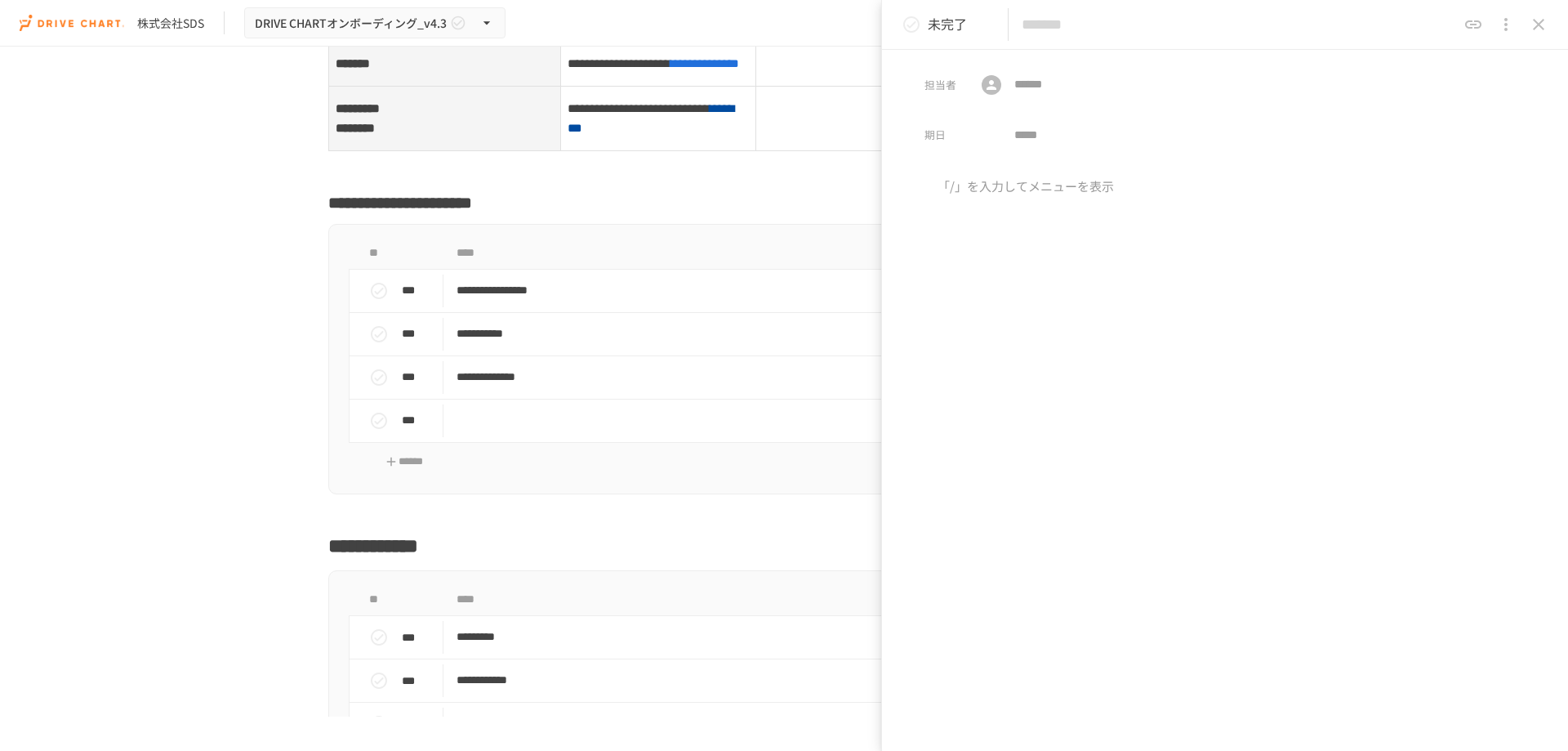click at bounding box center (1239, 25) 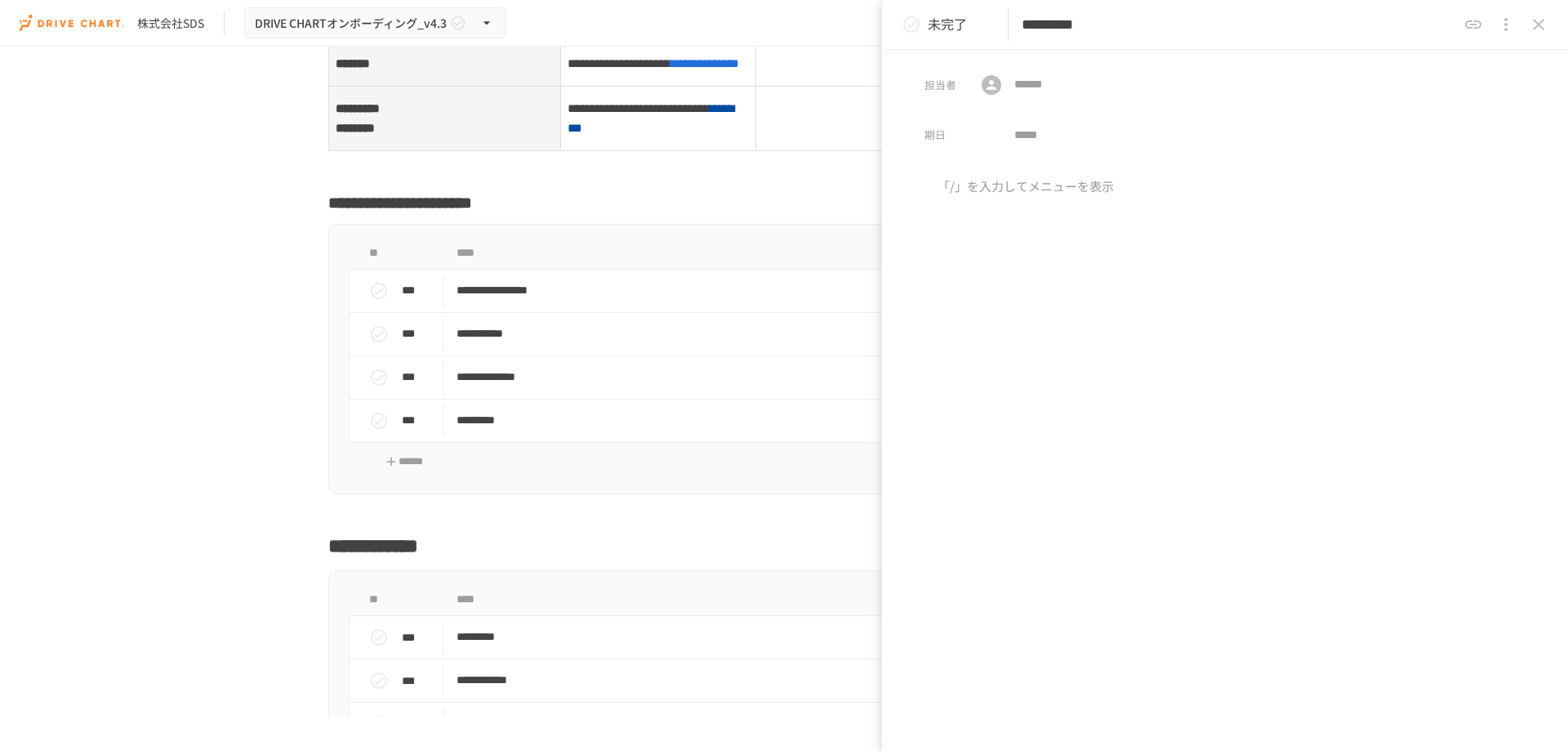 type on "*********" 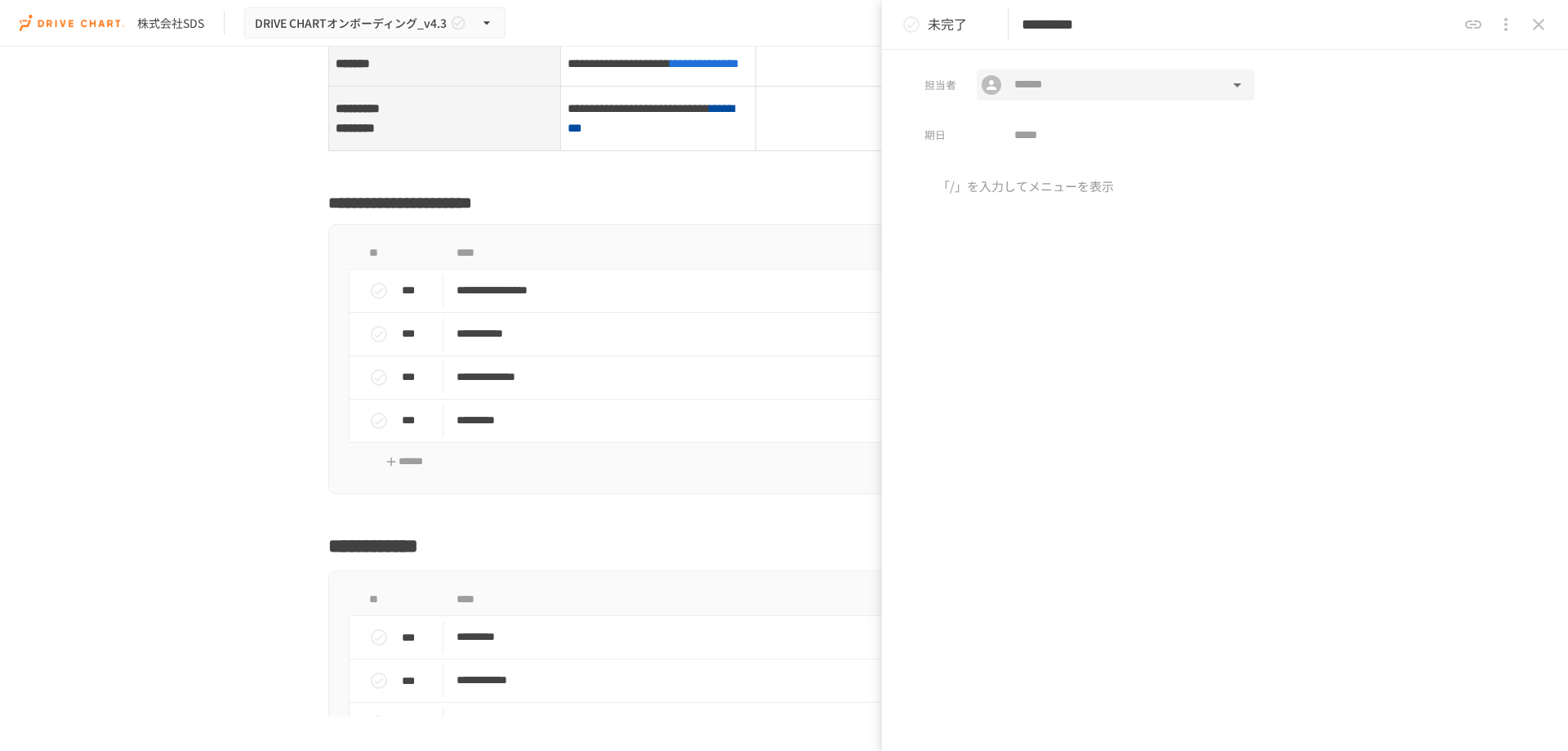 click at bounding box center (1115, 85) 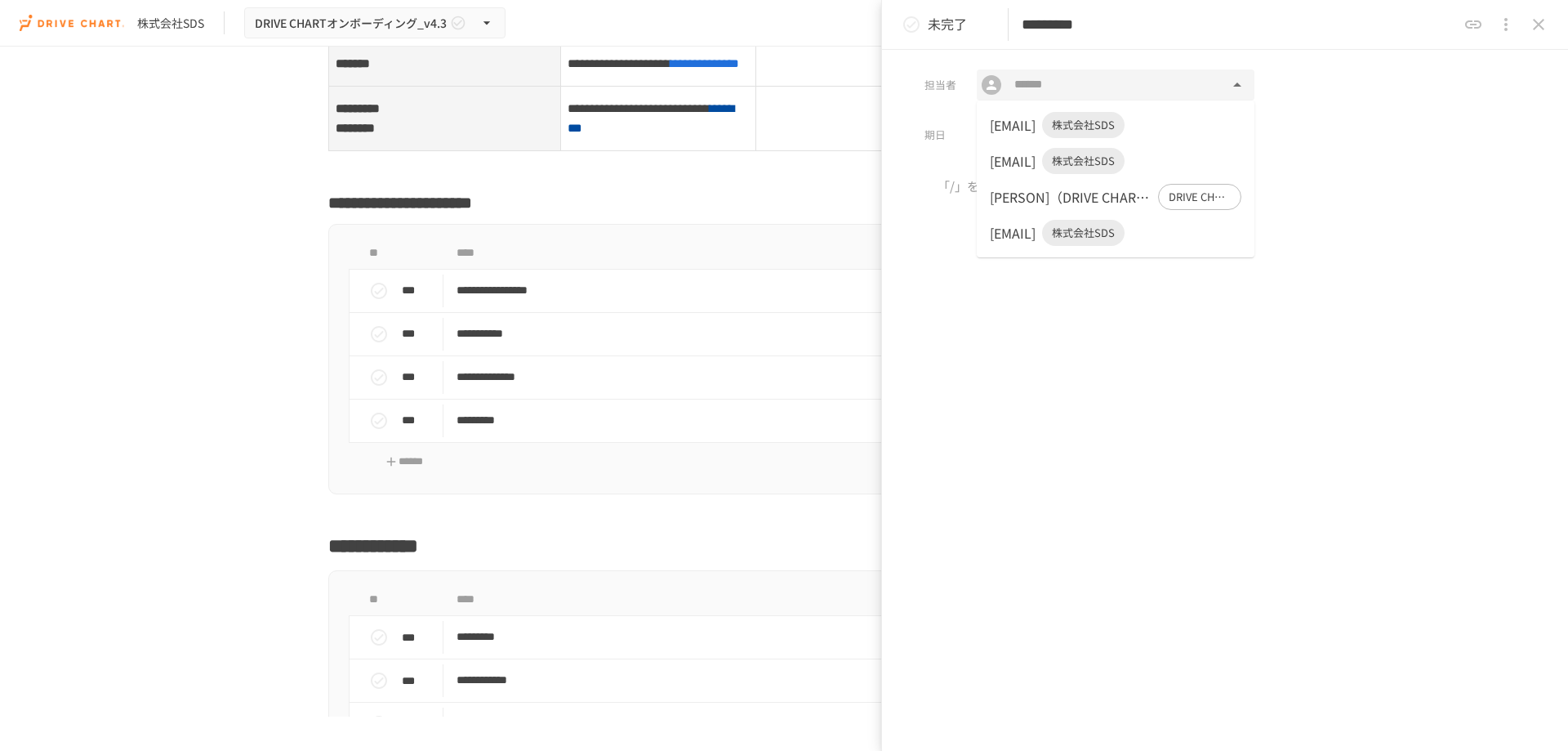 click on "[PERSON]（DRIVE CHART）" at bounding box center [1071, 197] 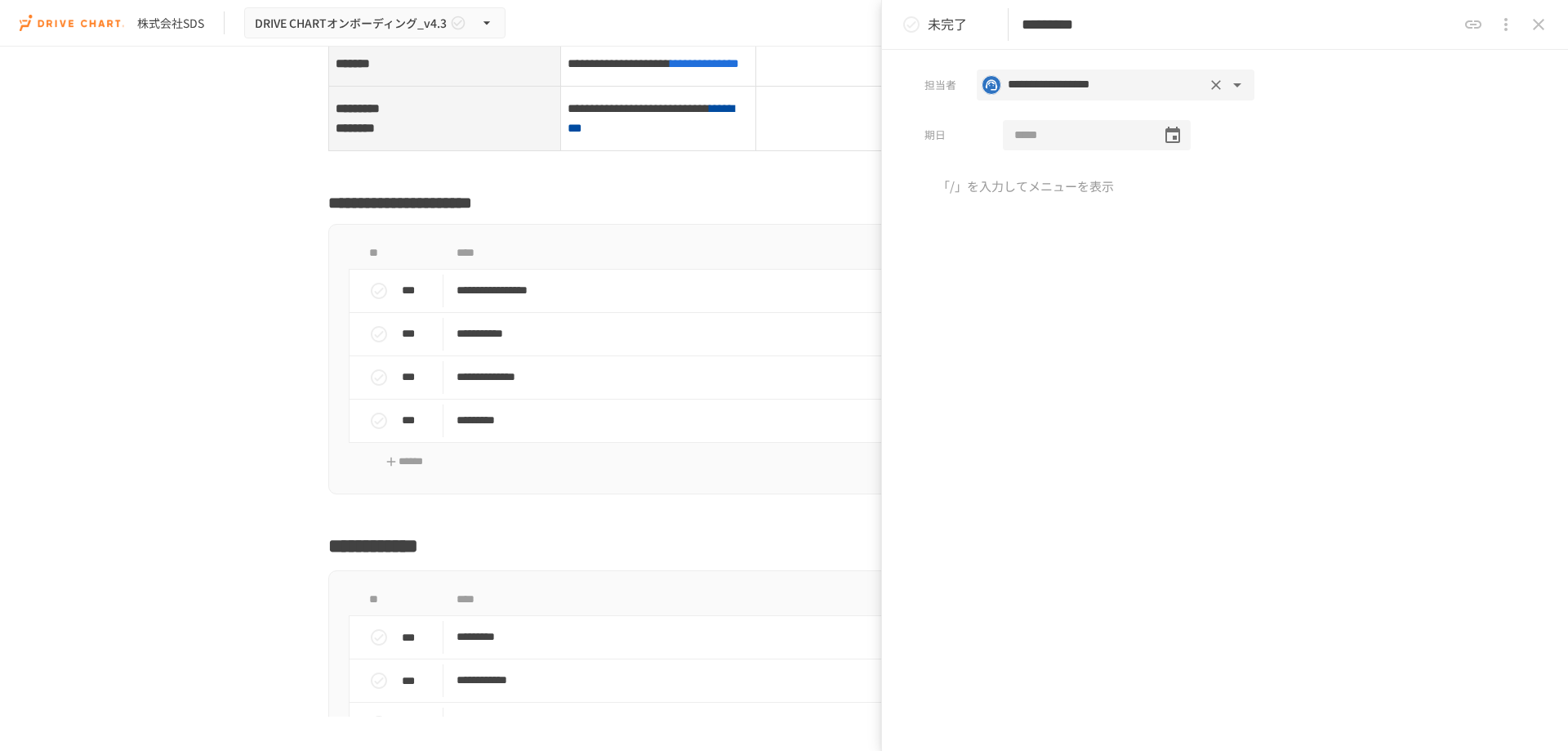 click at bounding box center (1076, 136) 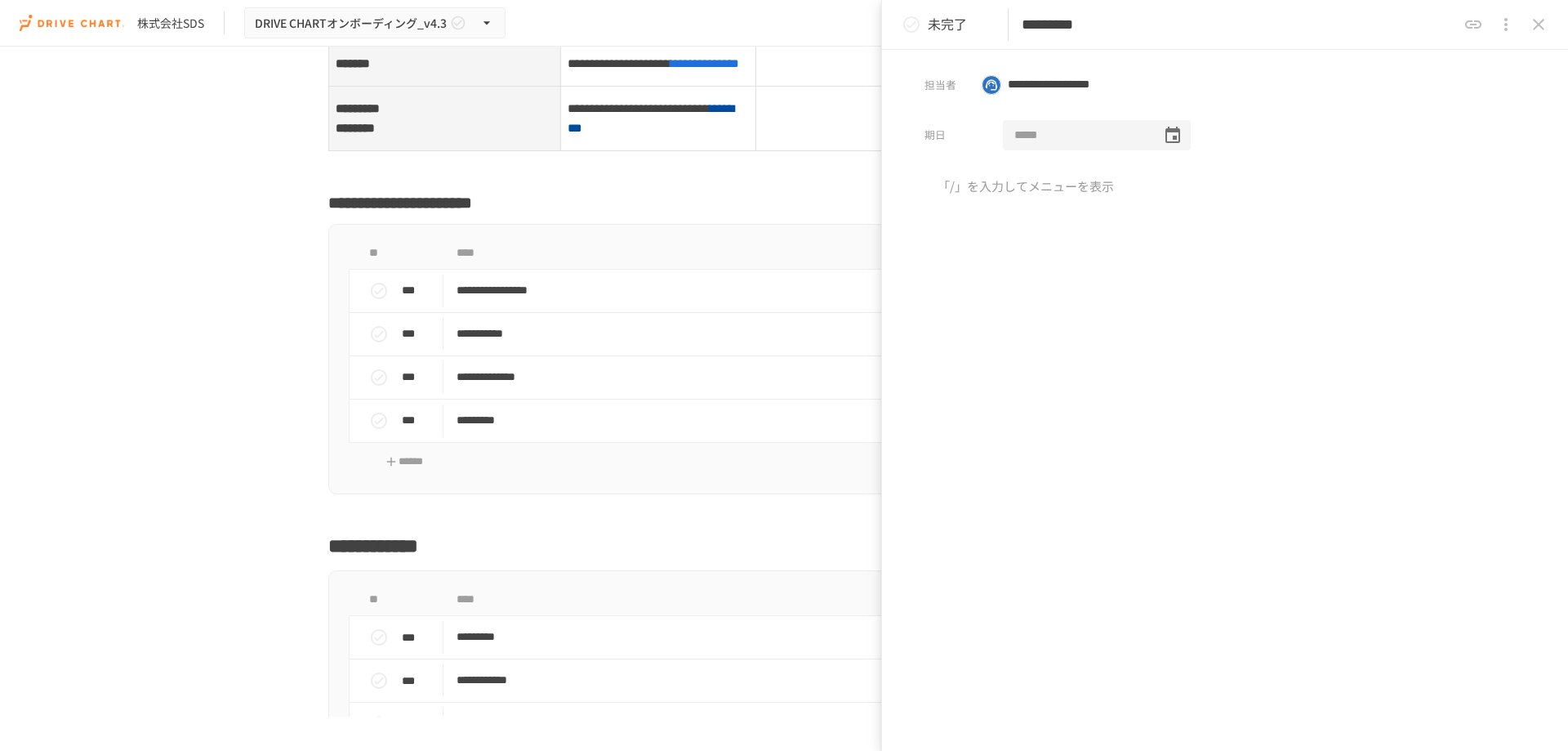 click 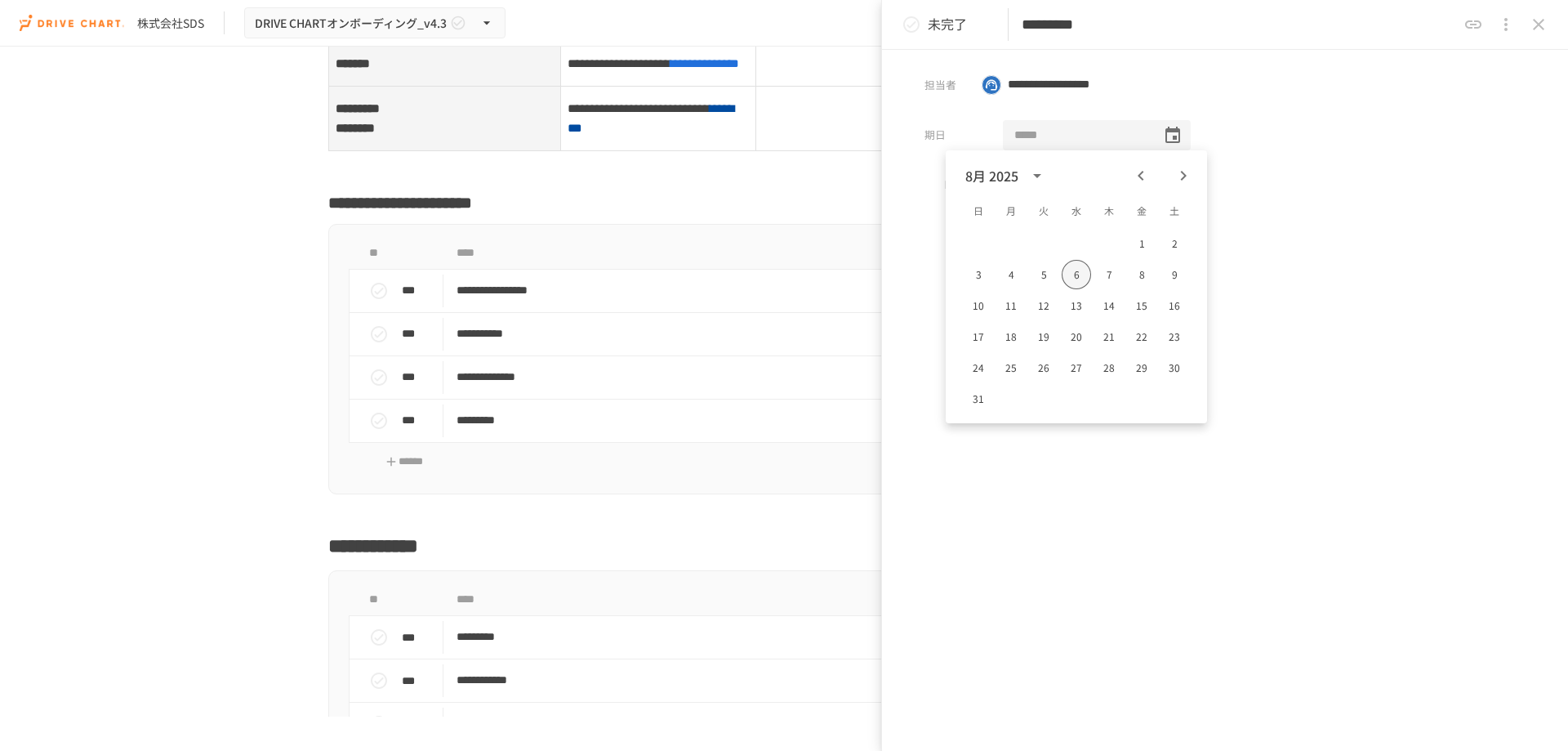 click on "6" at bounding box center (1076, 275) 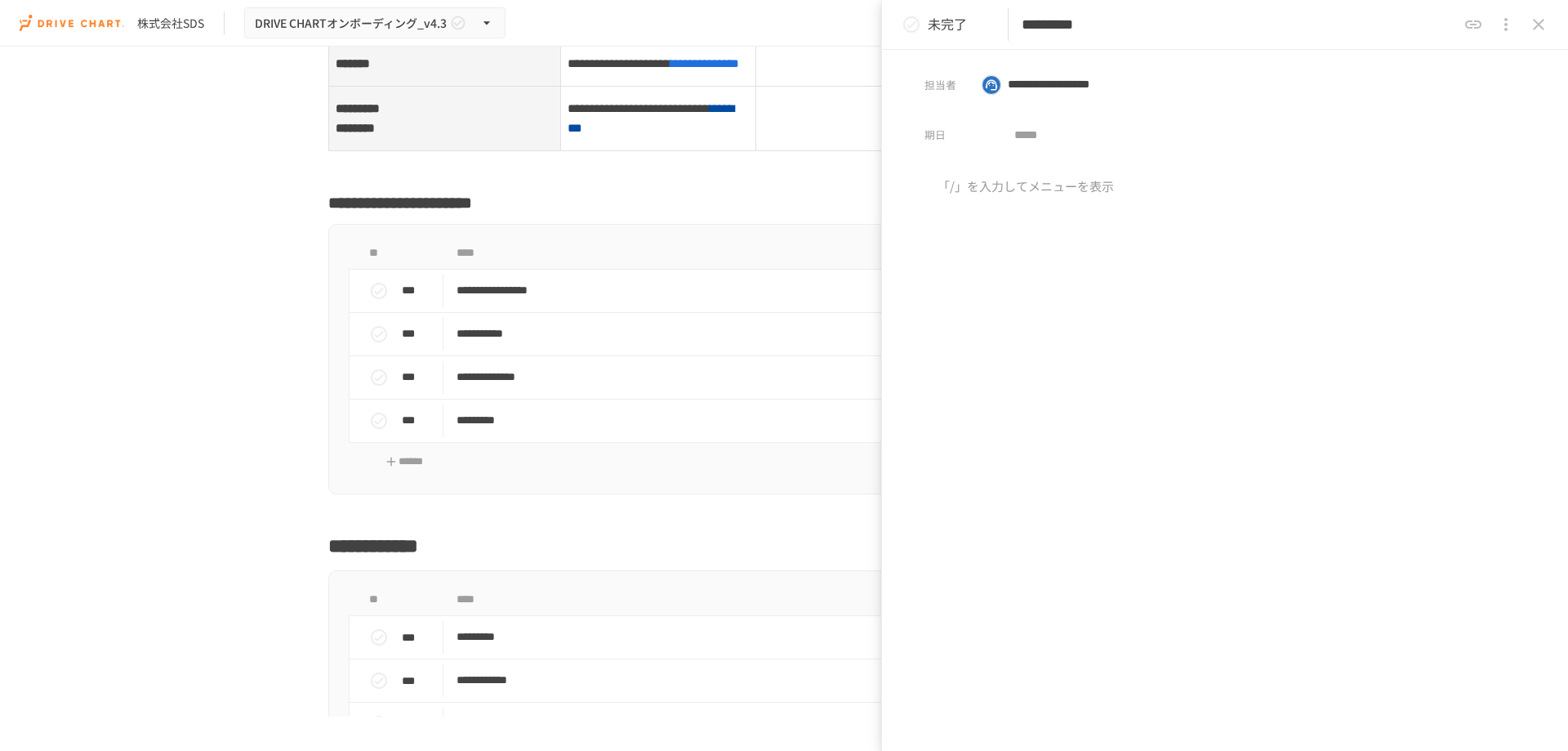 type on "**********" 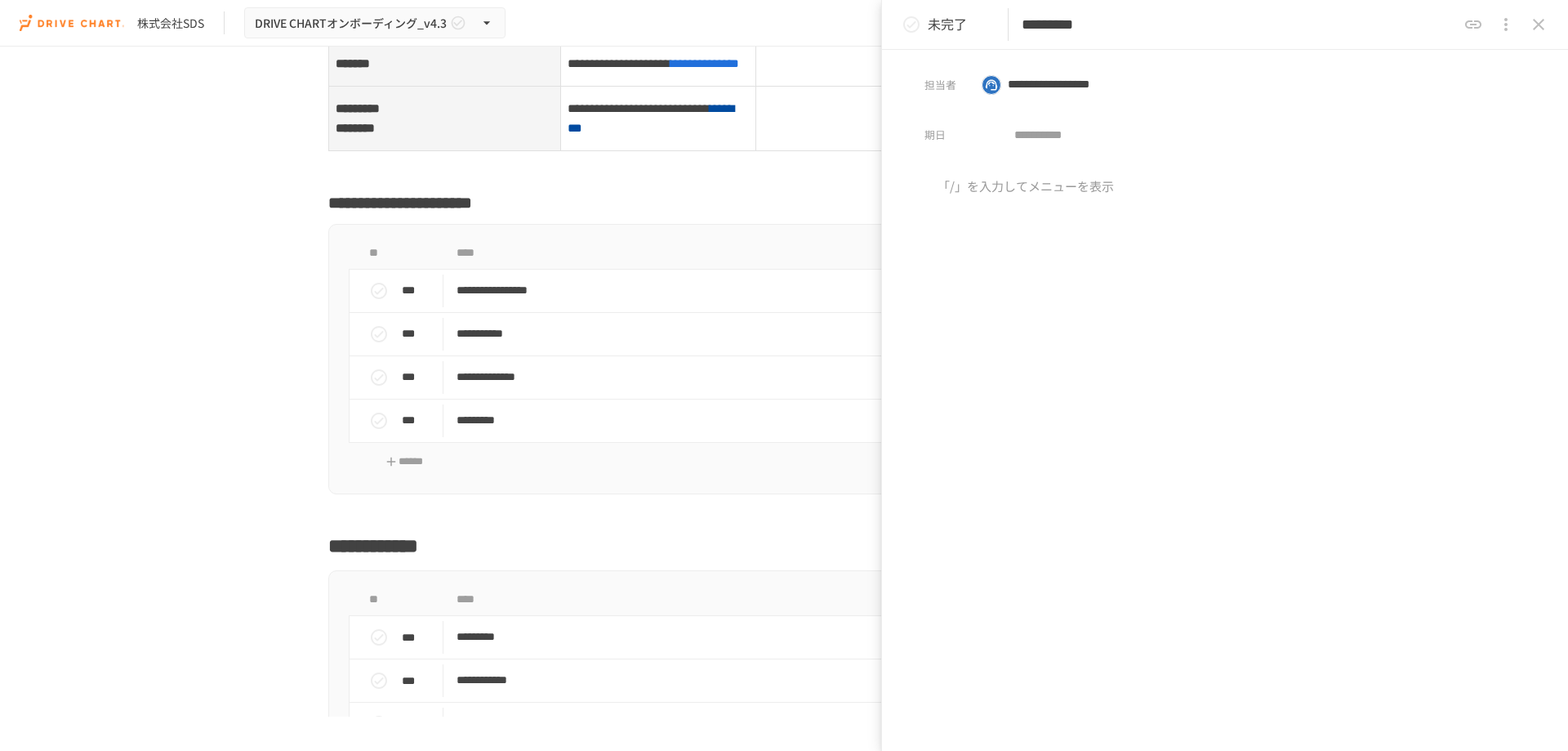 click 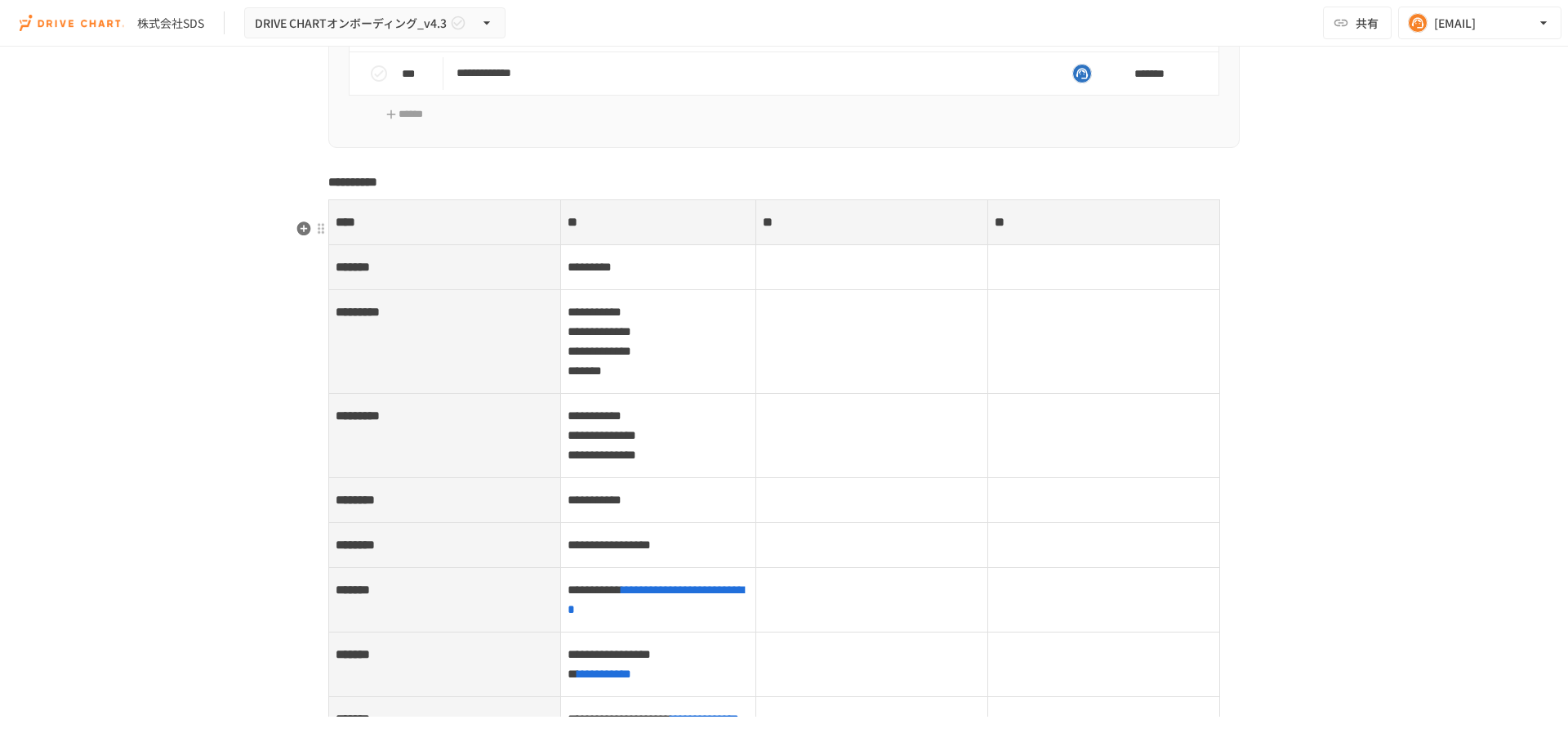scroll, scrollTop: 6211, scrollLeft: 0, axis: vertical 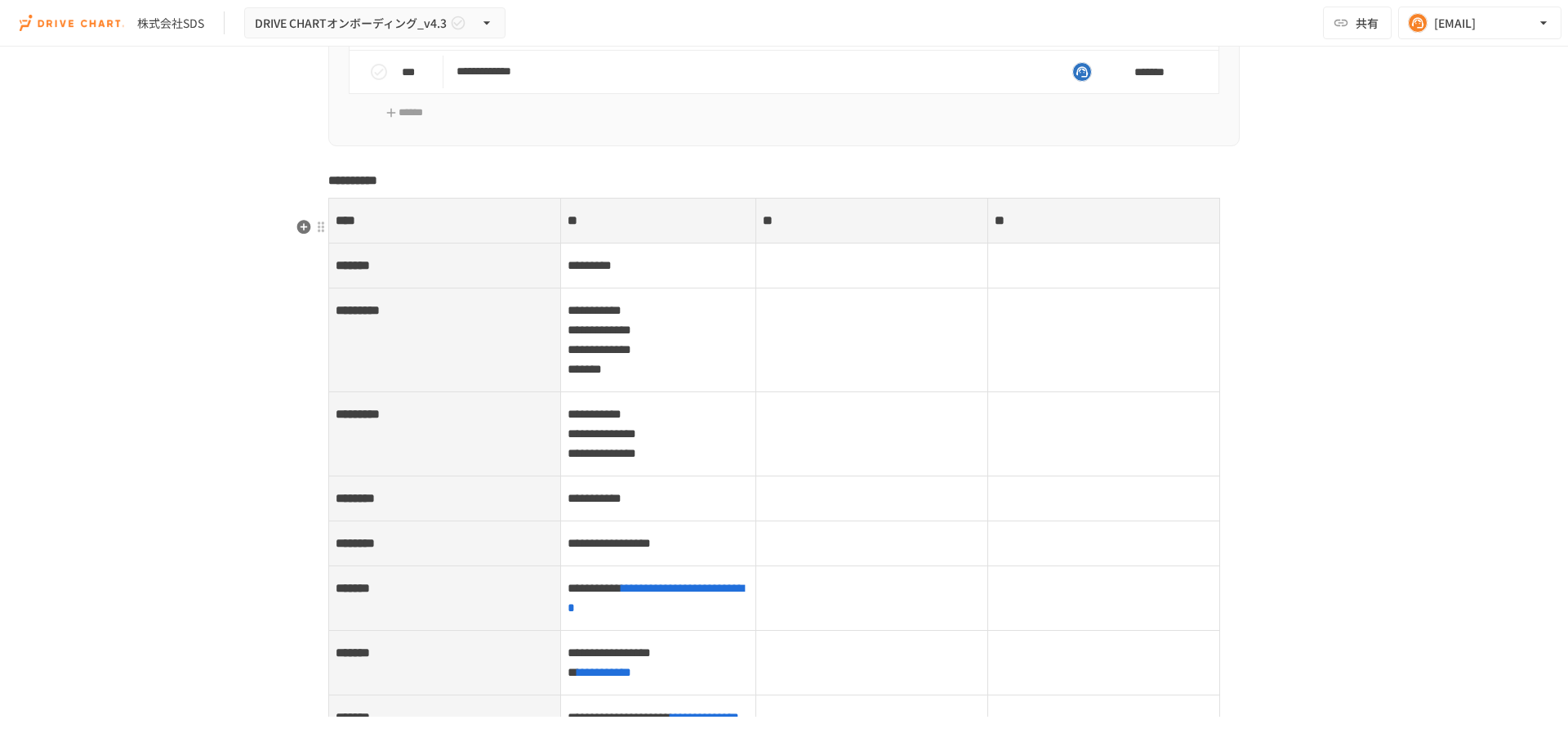 click at bounding box center (871, 265) 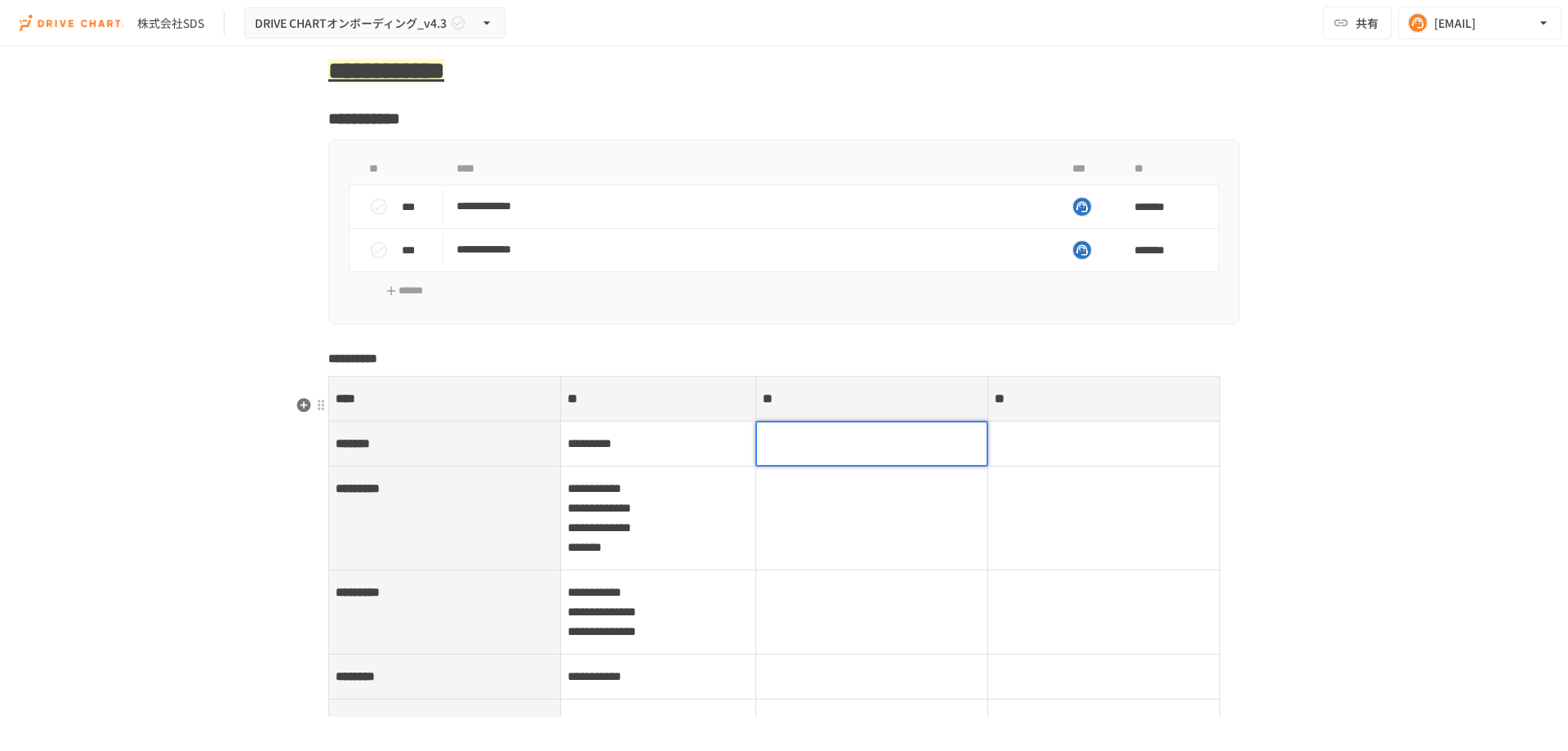 scroll, scrollTop: 6061, scrollLeft: 0, axis: vertical 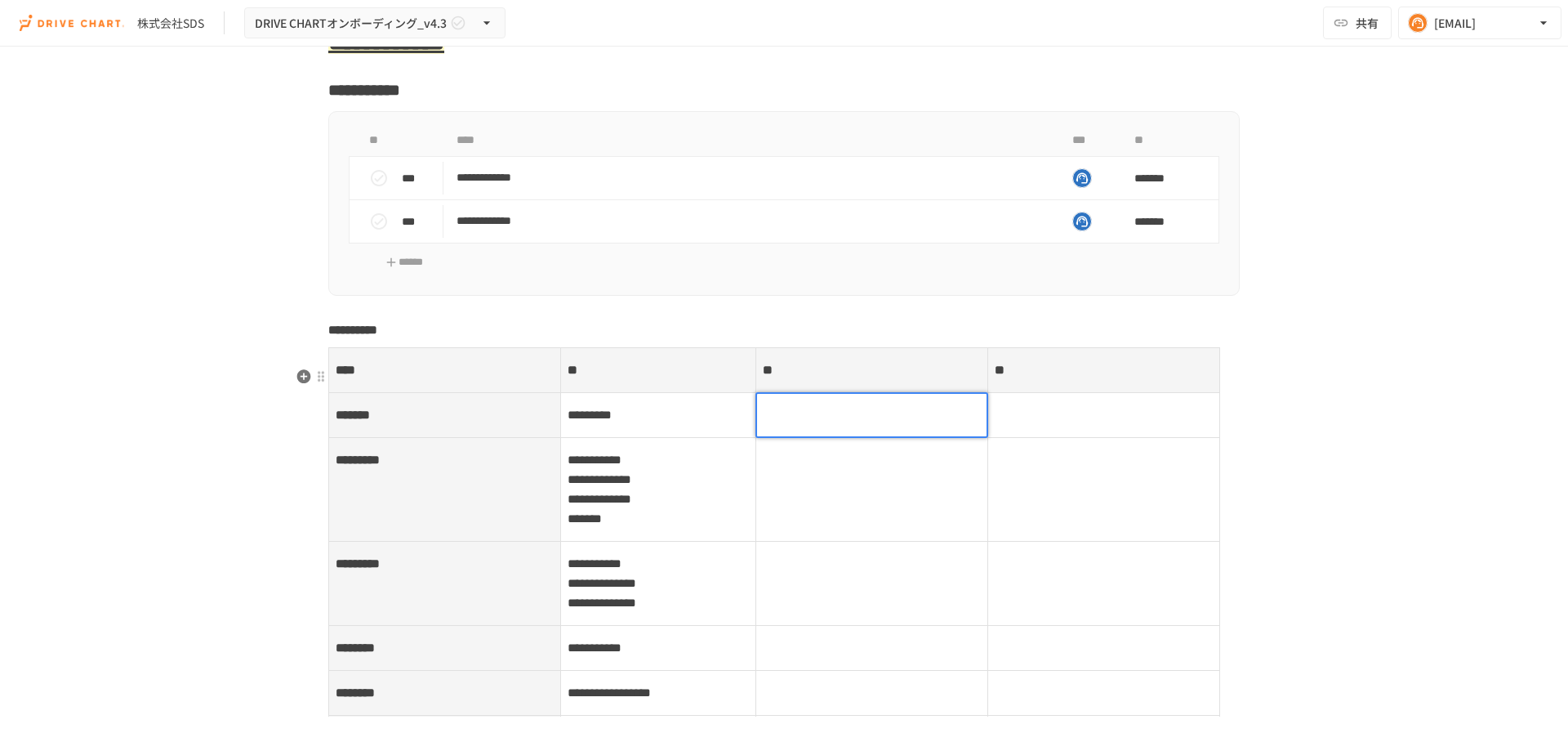 click at bounding box center (871, 415) 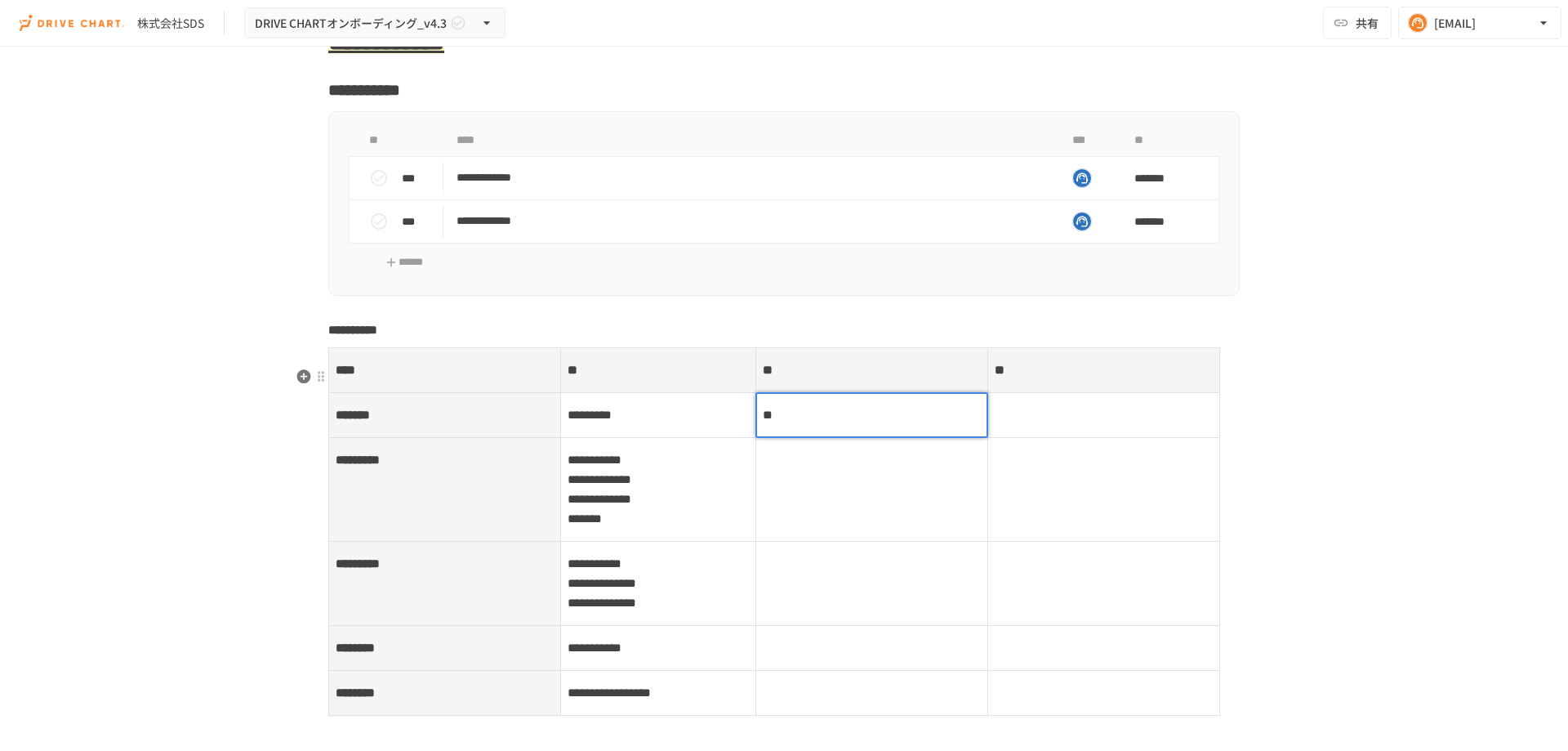 click on "**" at bounding box center (871, 415) 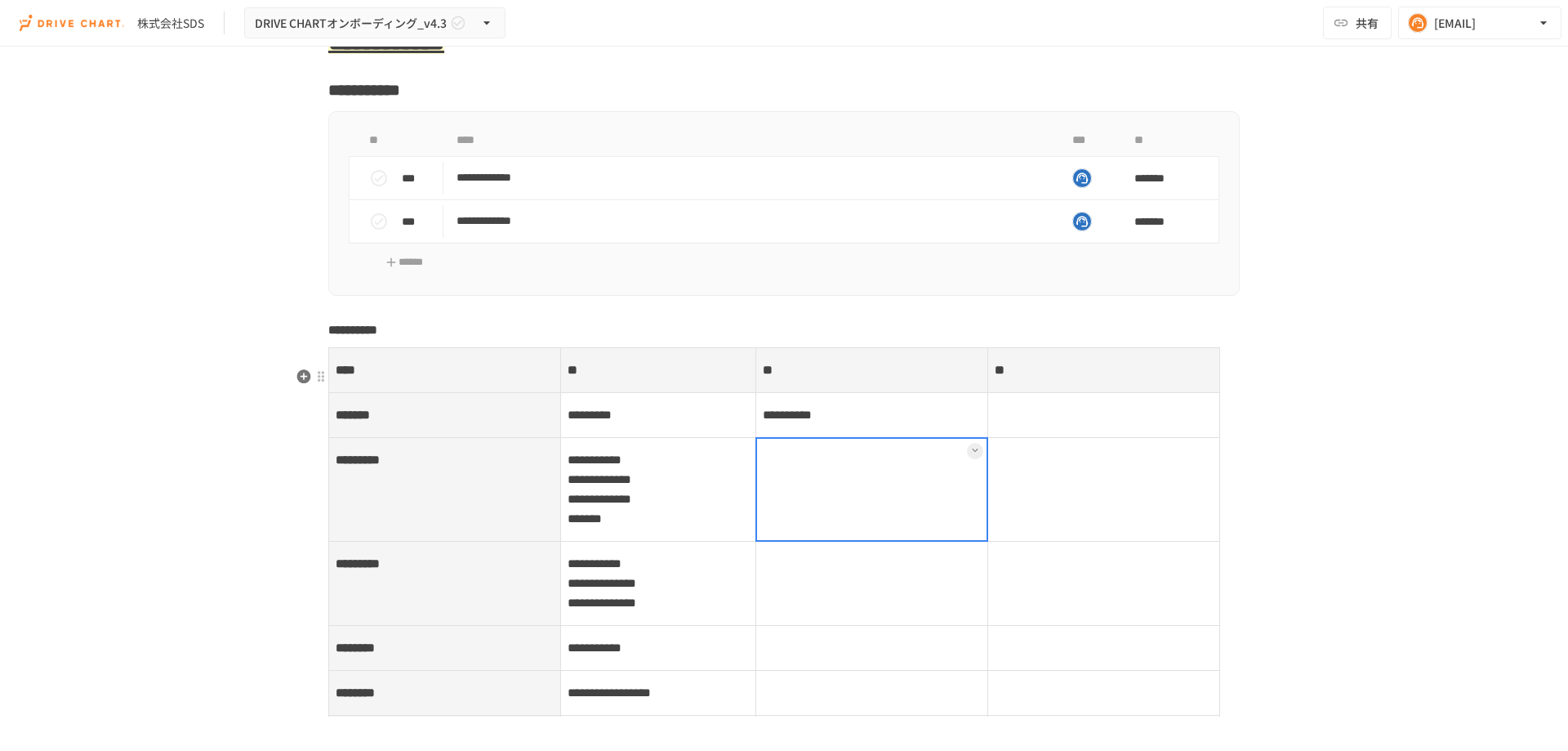 click at bounding box center (871, 489) 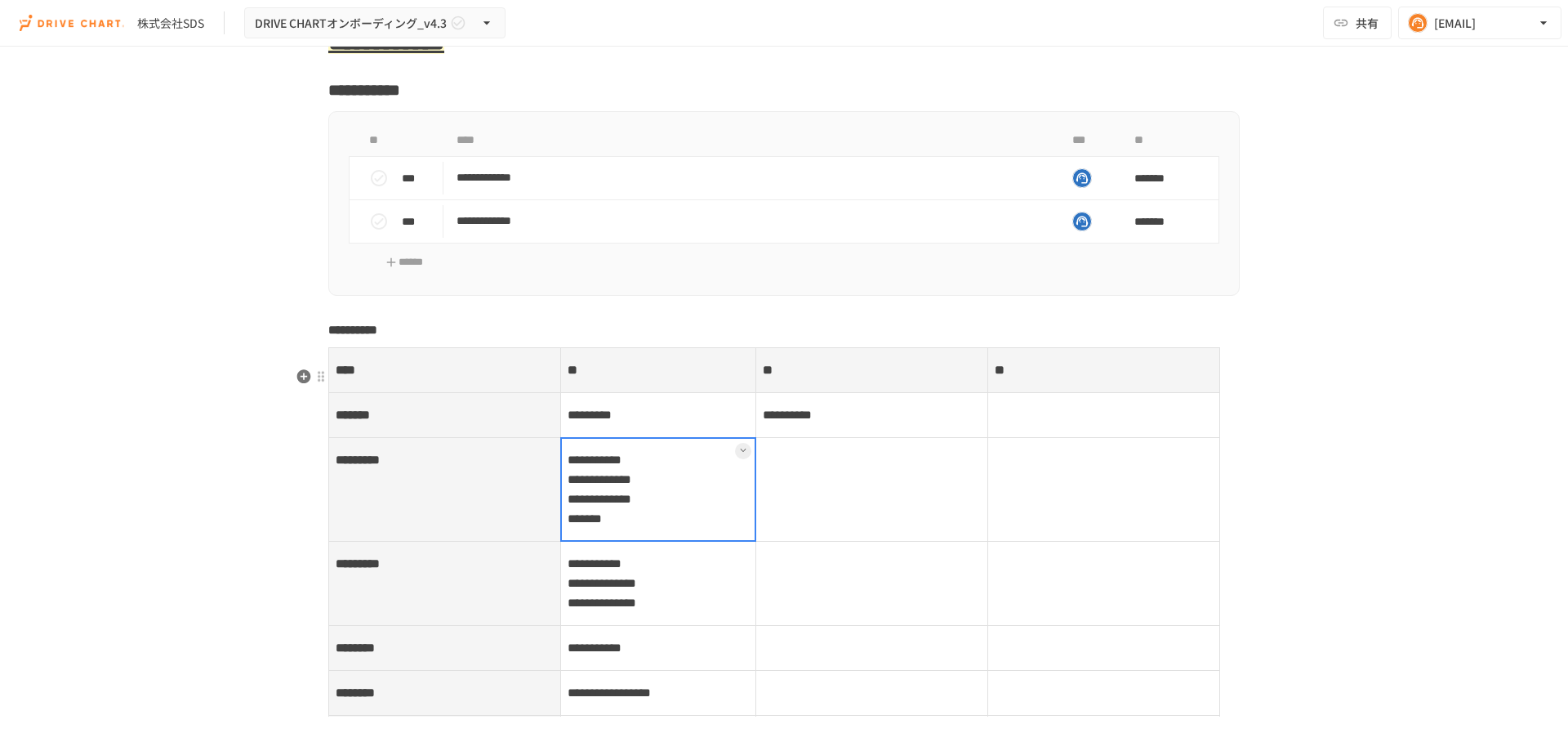 click at bounding box center (658, 489) 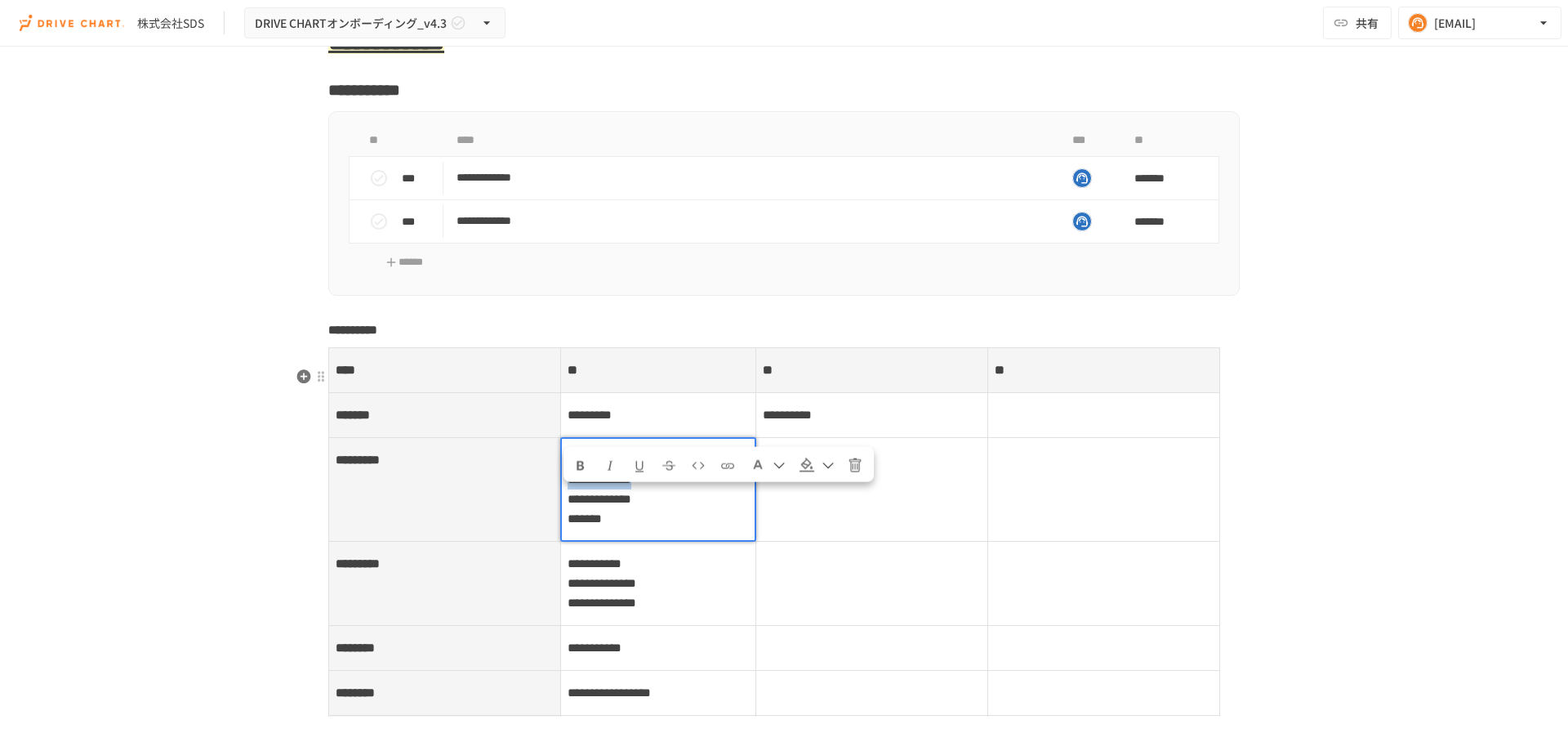 drag, startPoint x: 563, startPoint y: 496, endPoint x: 713, endPoint y: 496, distance: 150 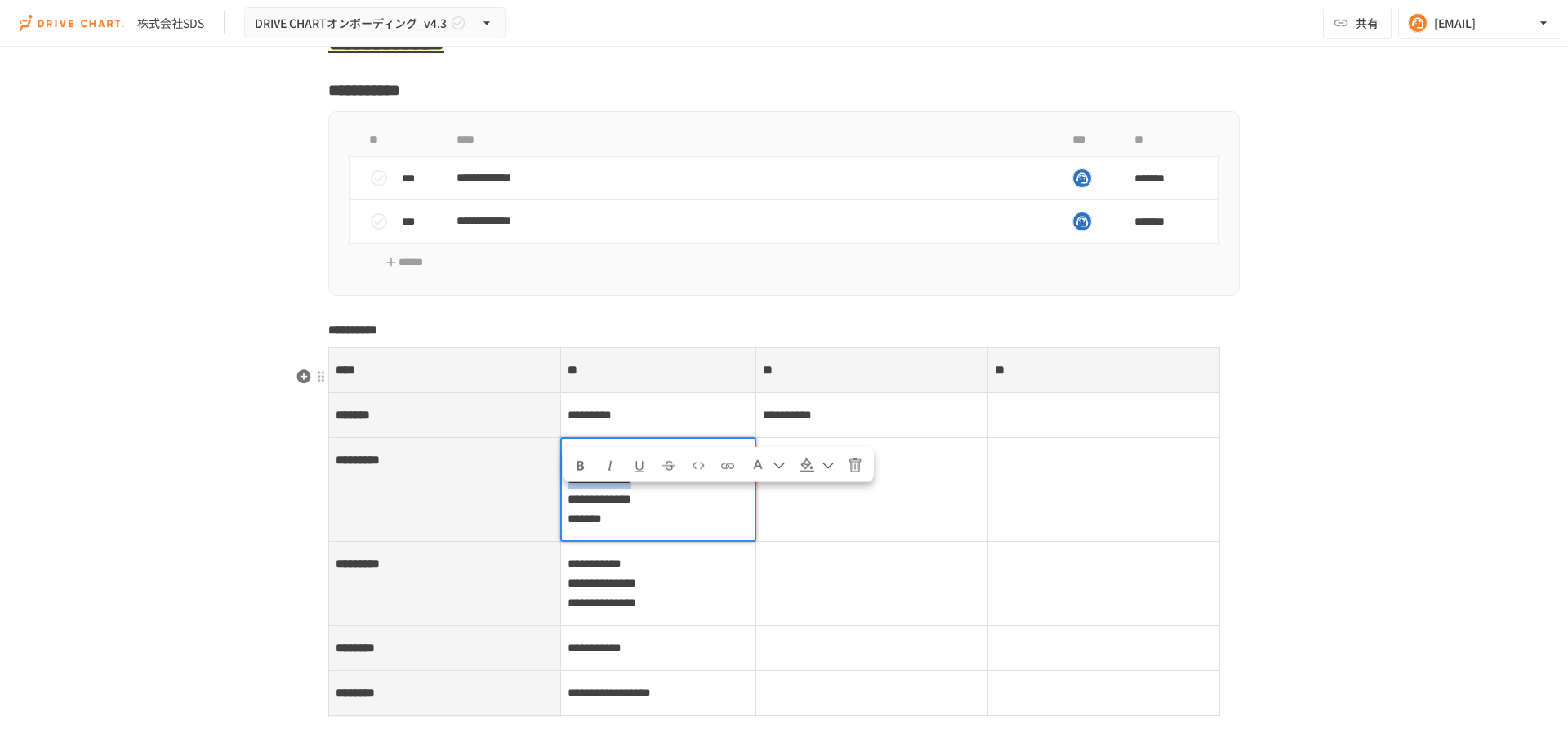 click on "**********" at bounding box center (599, 479) 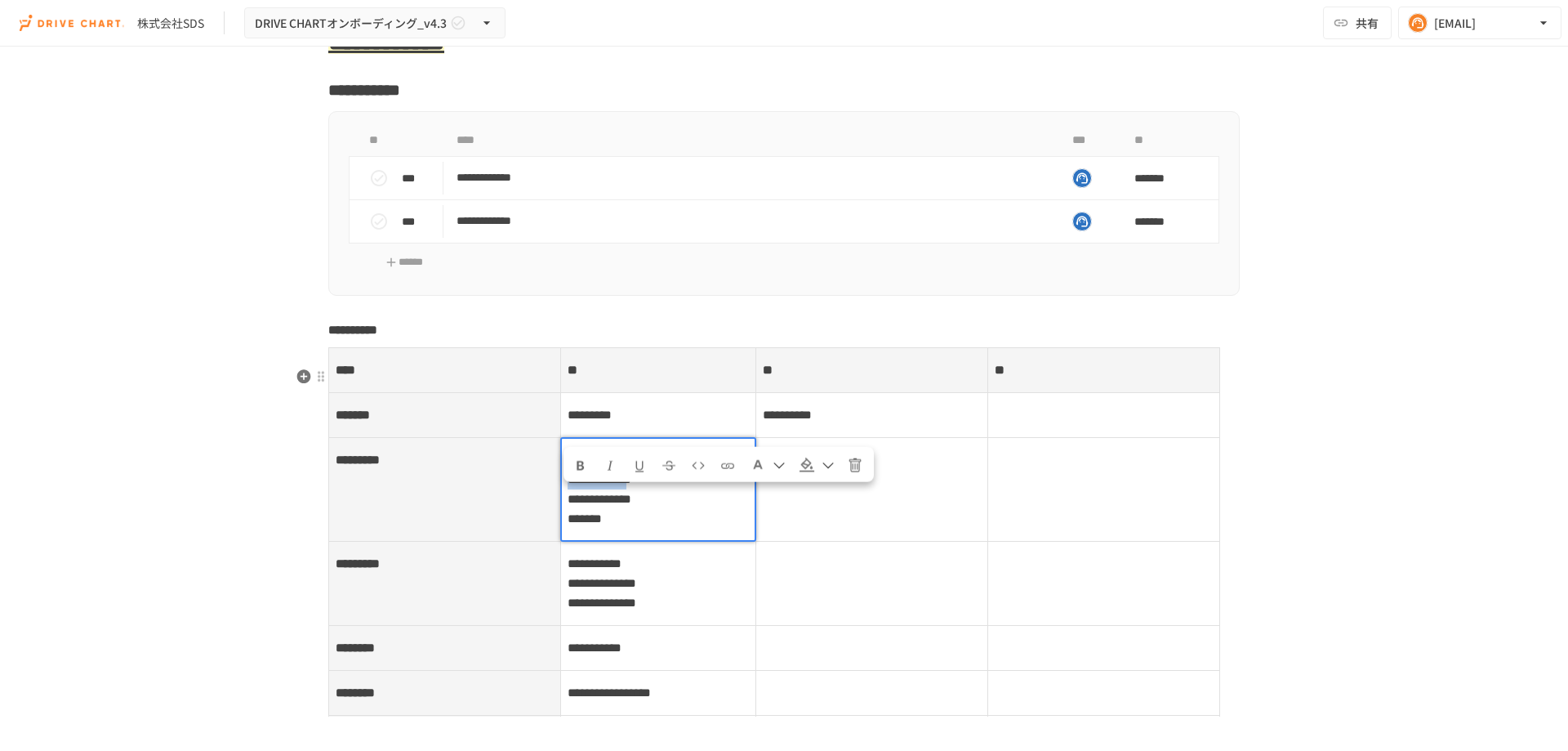 copy on "**********" 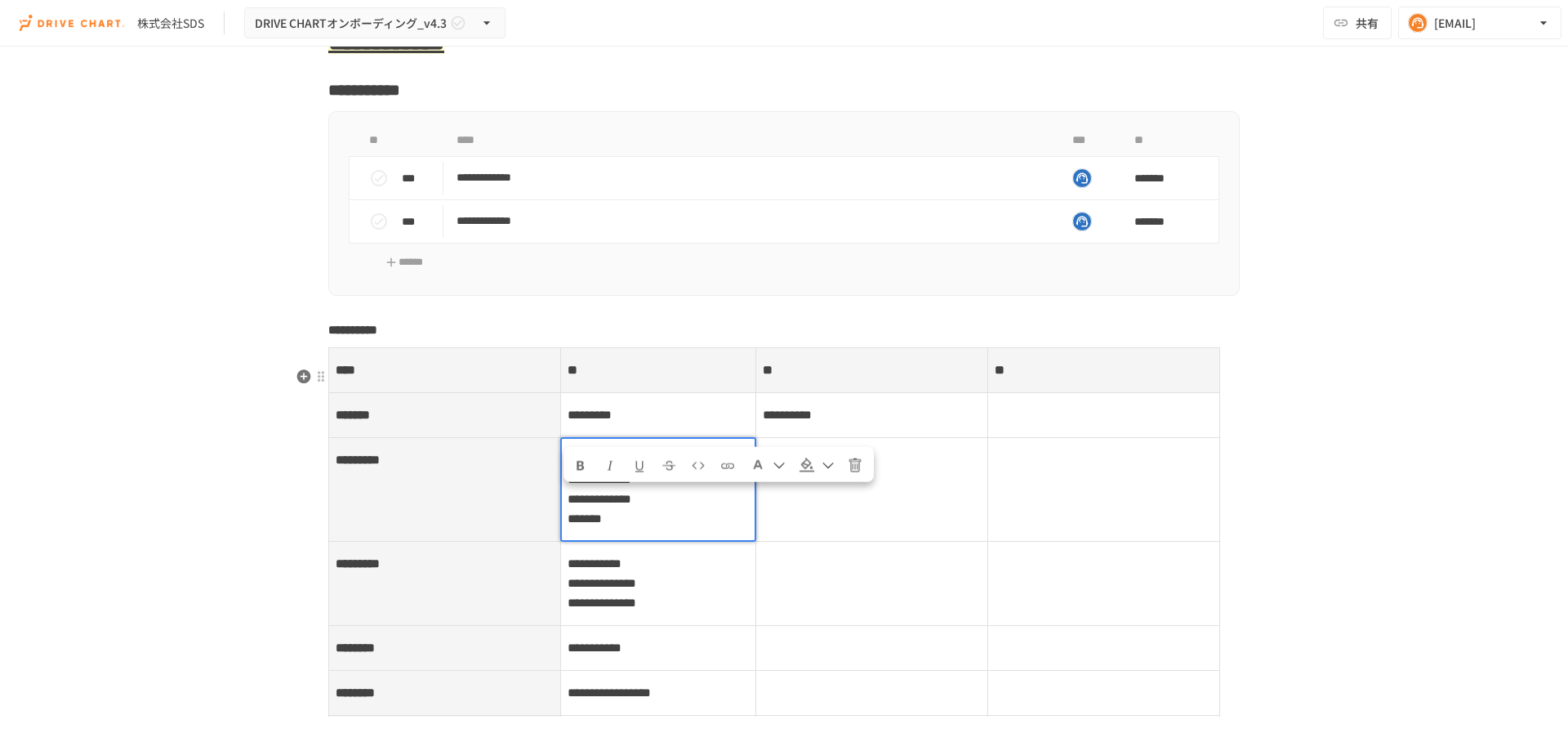 click on "**********" at bounding box center (658, 489) 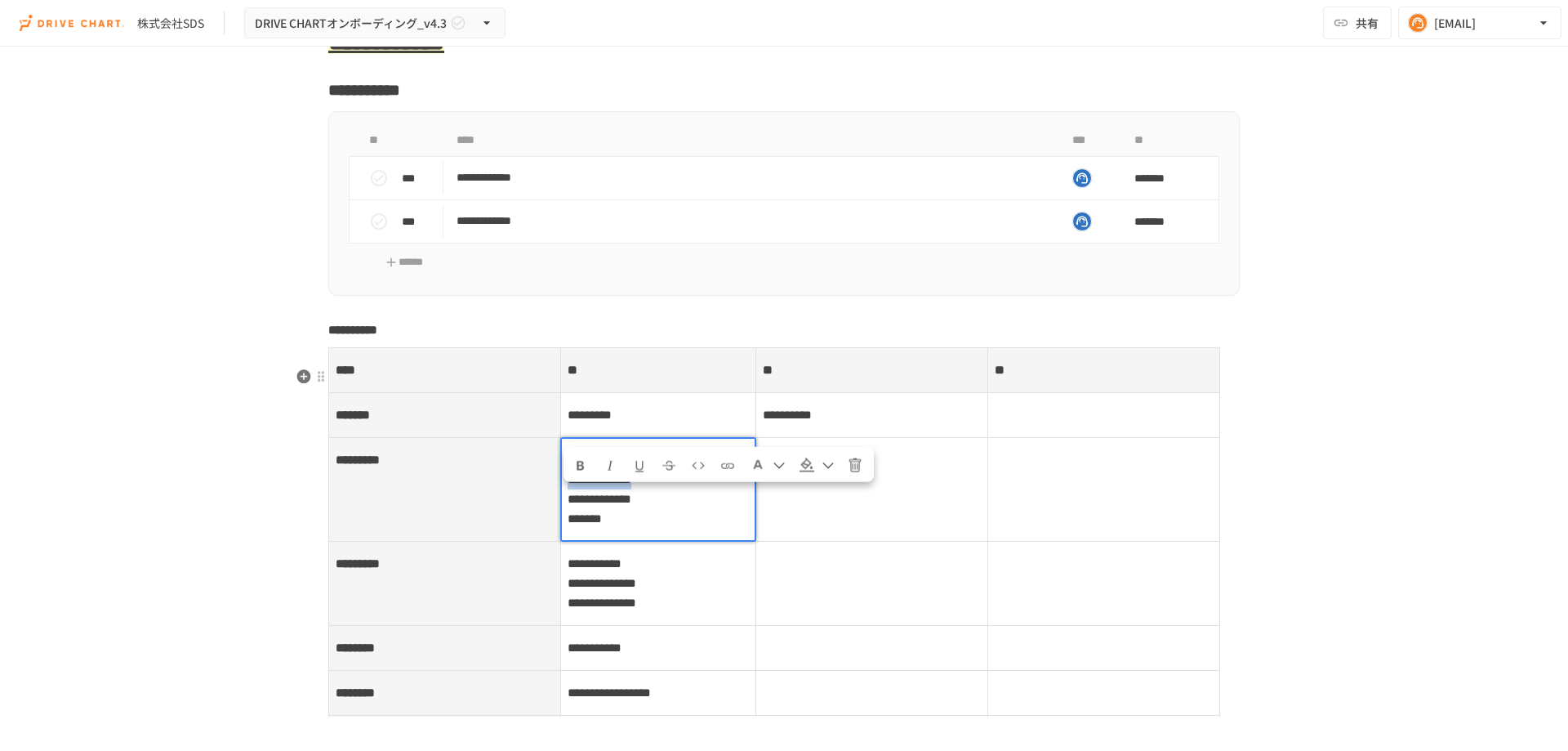 drag, startPoint x: 733, startPoint y: 498, endPoint x: 550, endPoint y: 497, distance: 183.00273 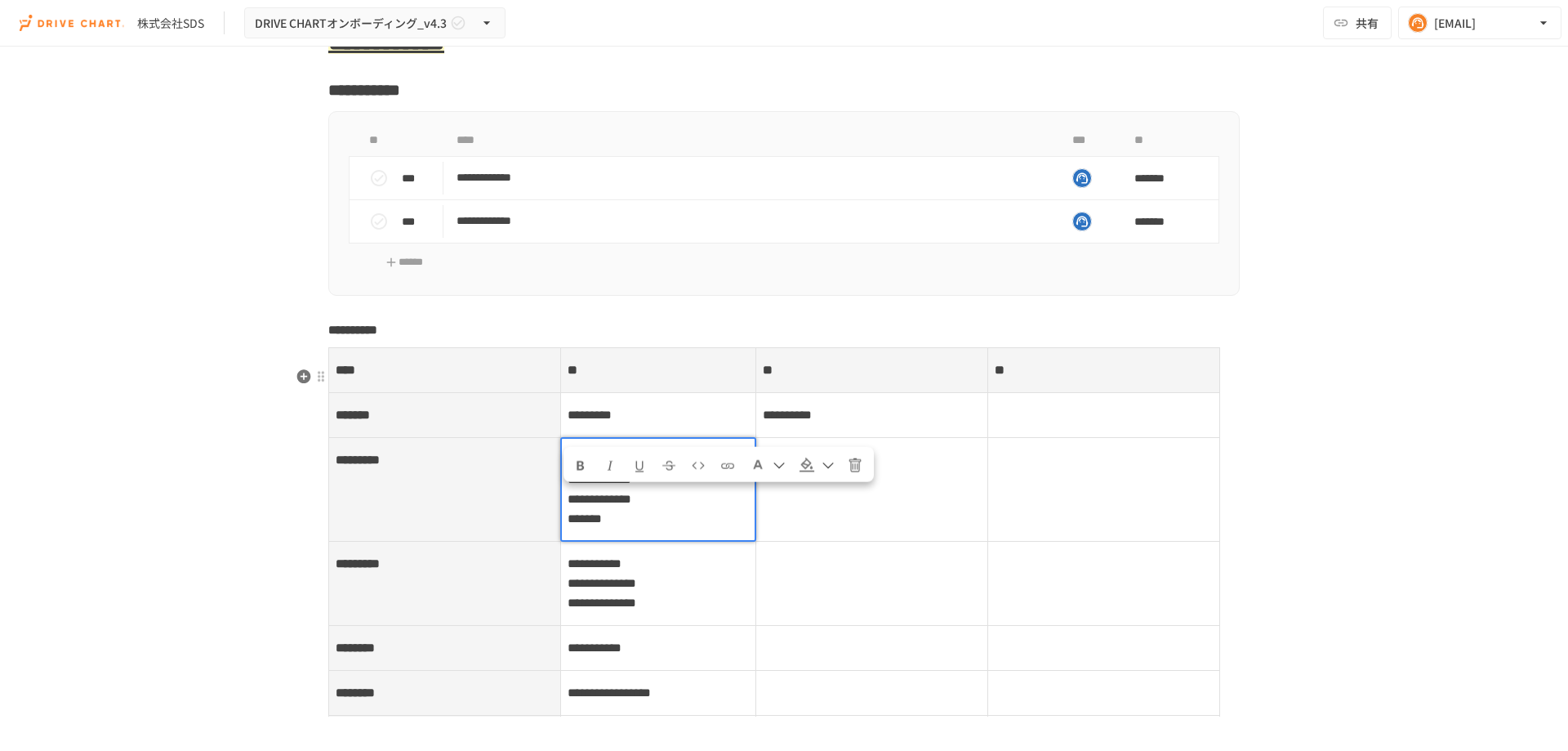 click at bounding box center [871, 489] 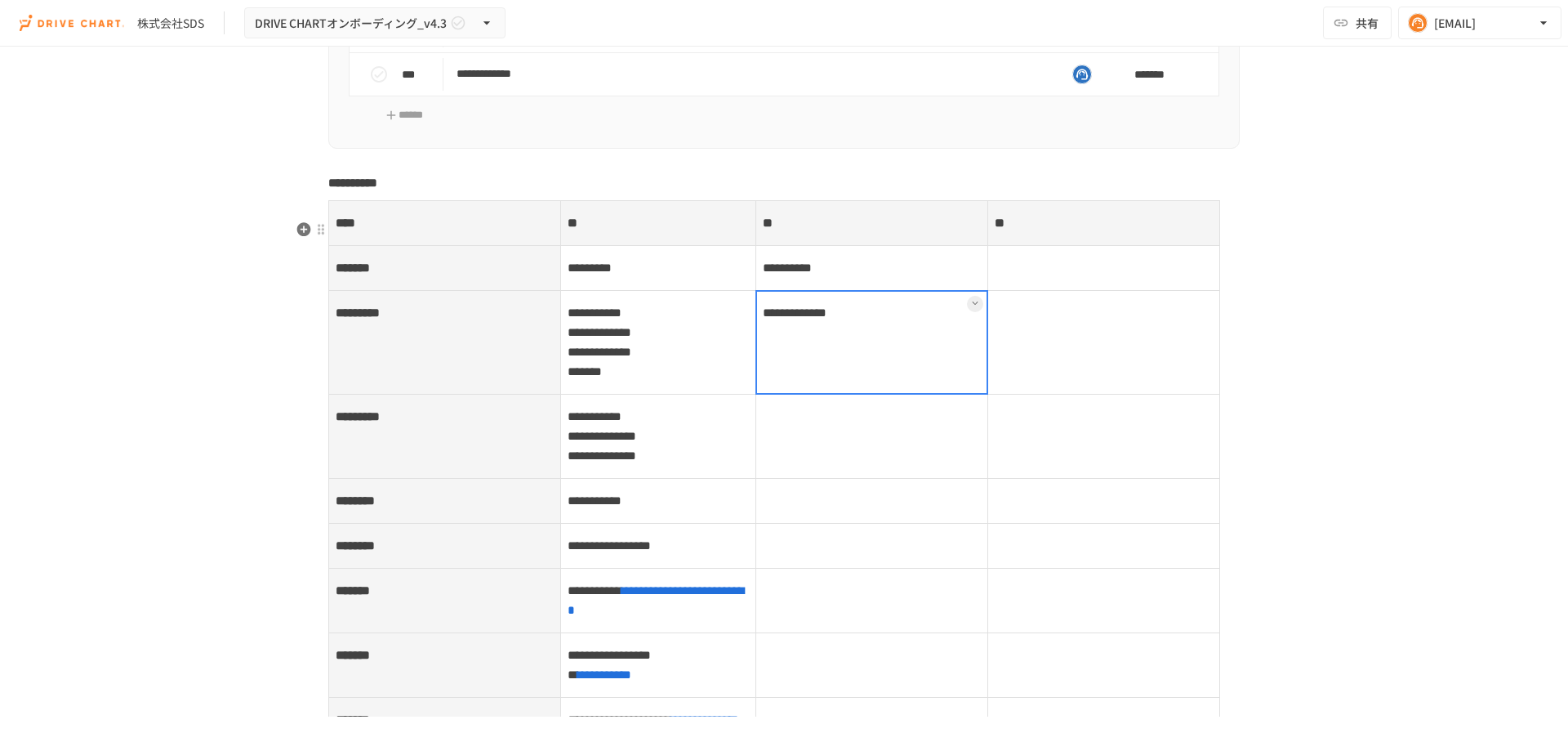 scroll, scrollTop: 6225, scrollLeft: 0, axis: vertical 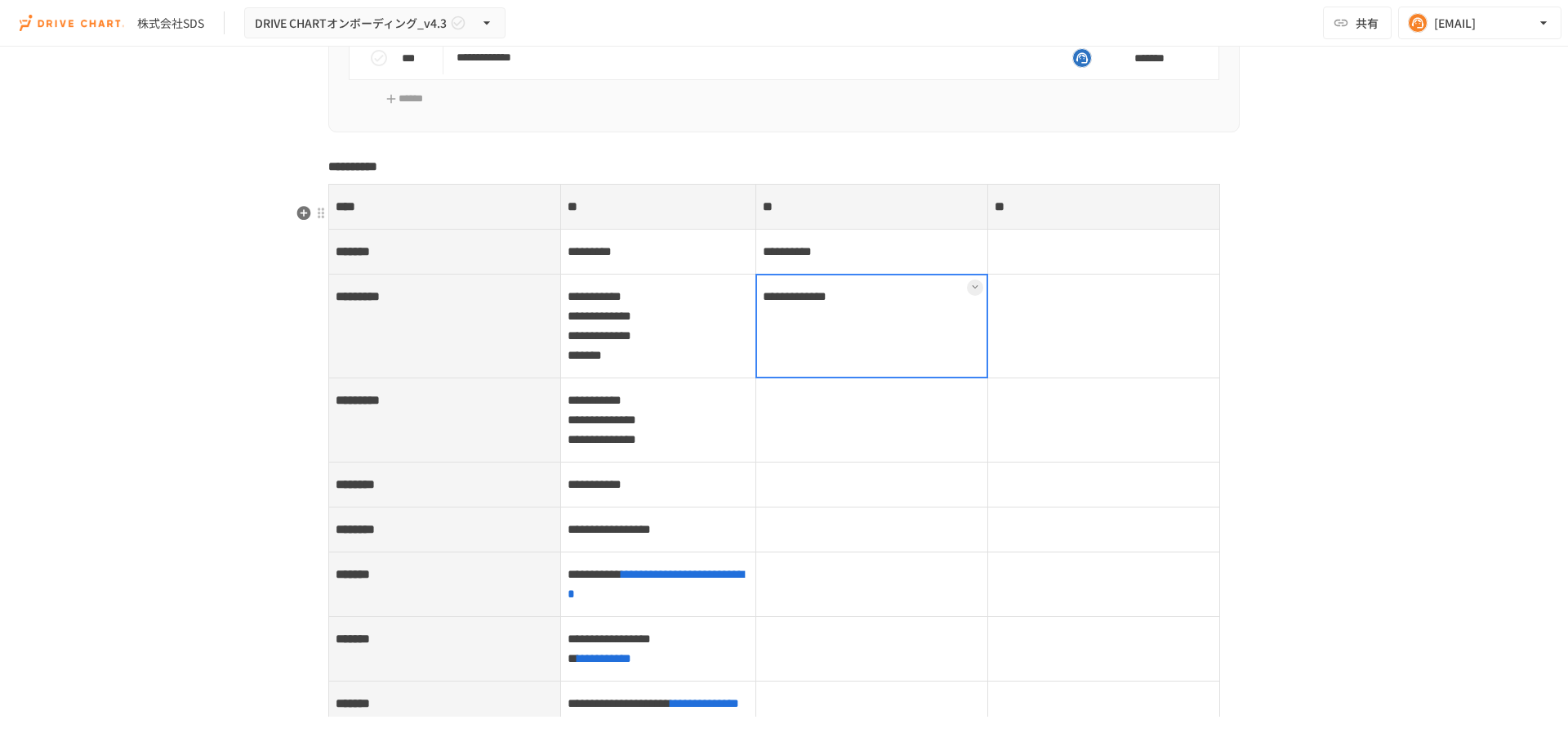 click on "**********" at bounding box center (658, 419) 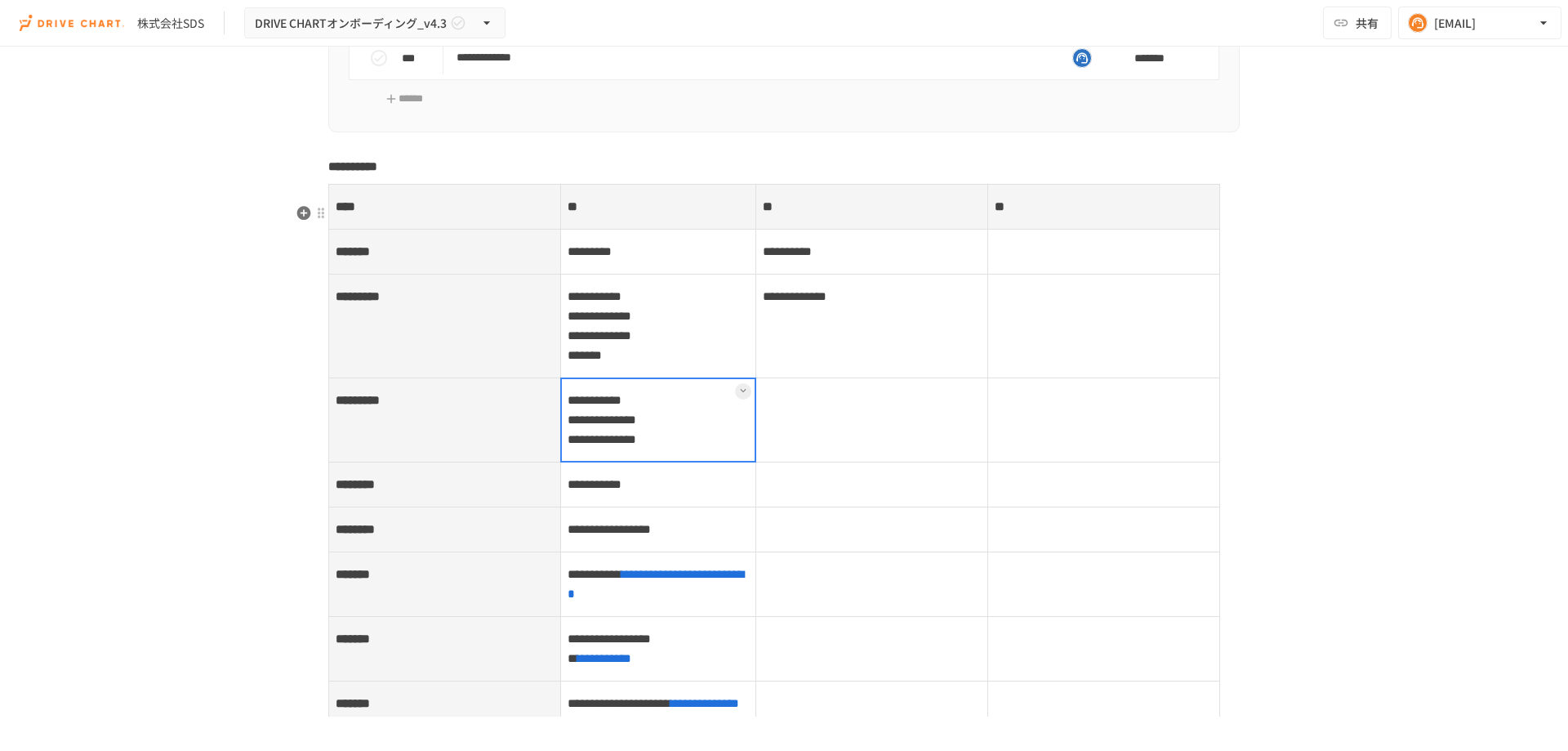 click at bounding box center [658, 420] 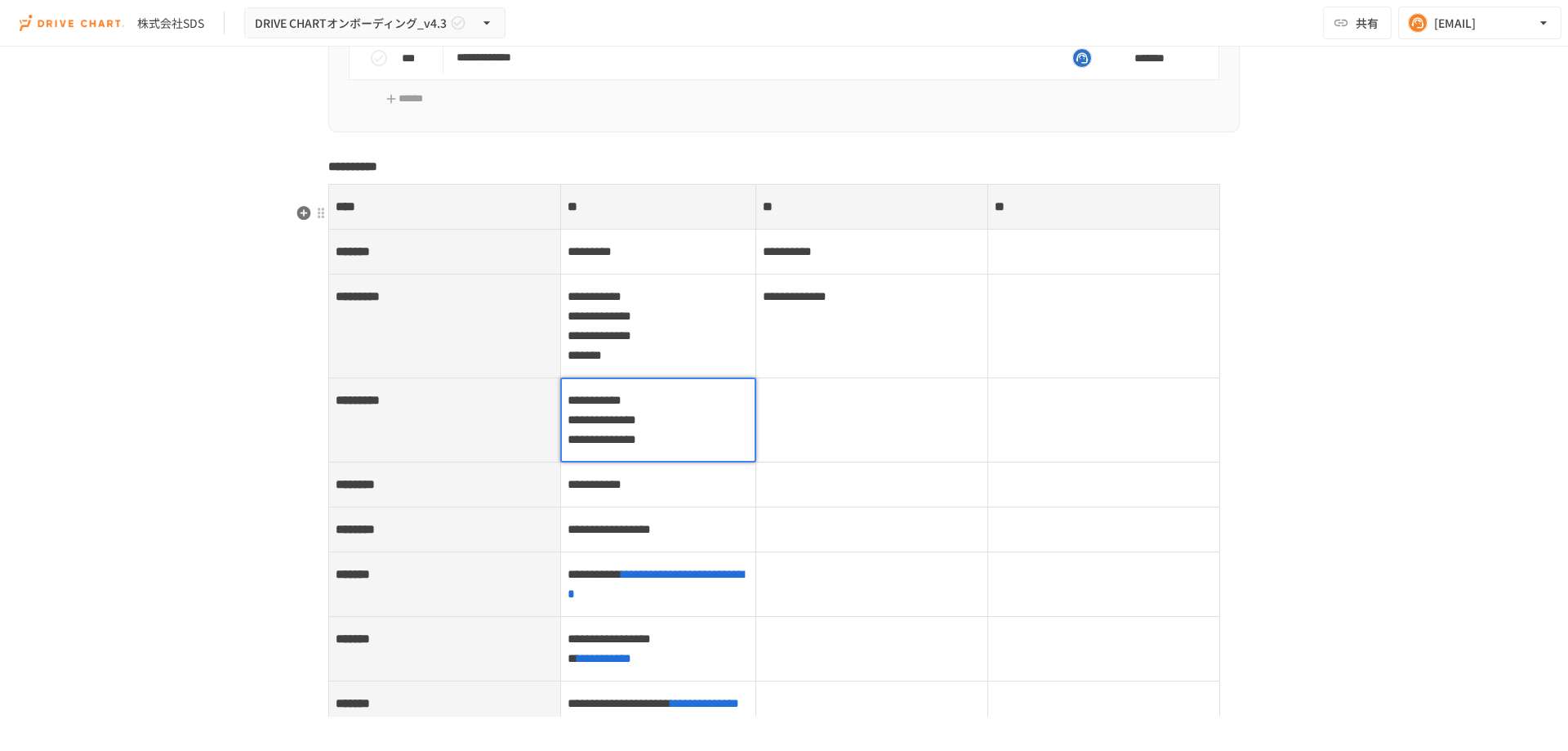 click on "**********" at bounding box center [602, 419] 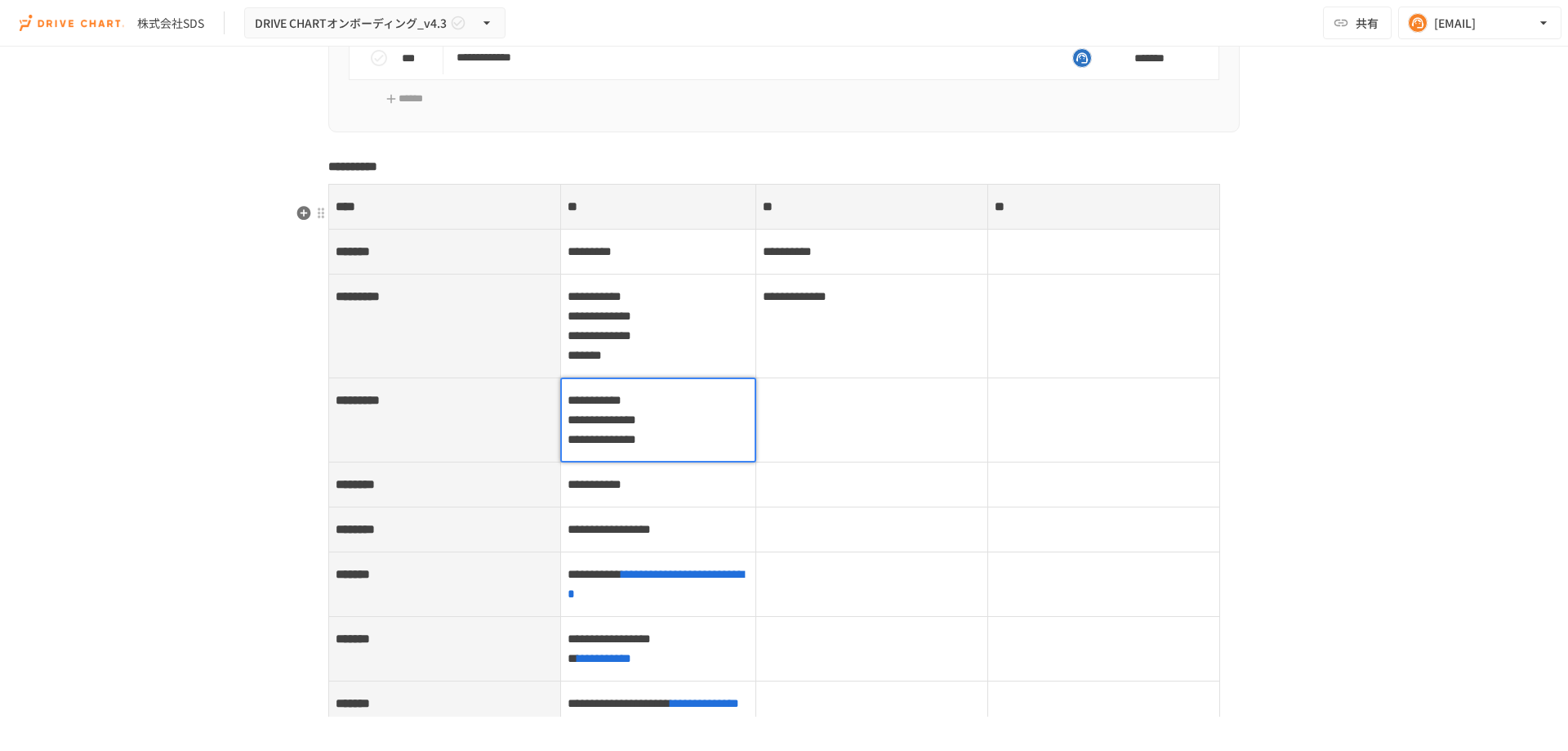 type 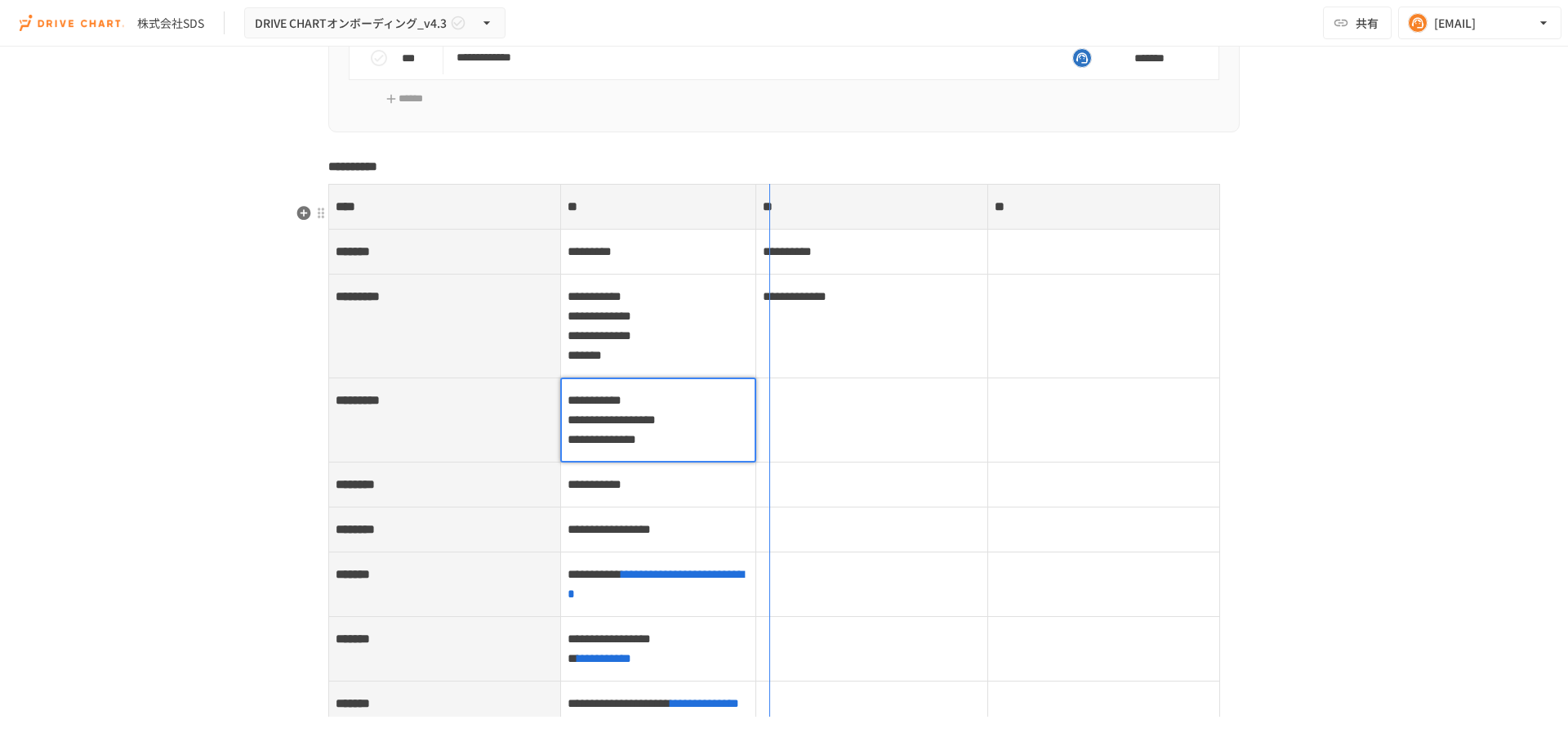 drag, startPoint x: 749, startPoint y: 226, endPoint x: 763, endPoint y: 226, distance: 14 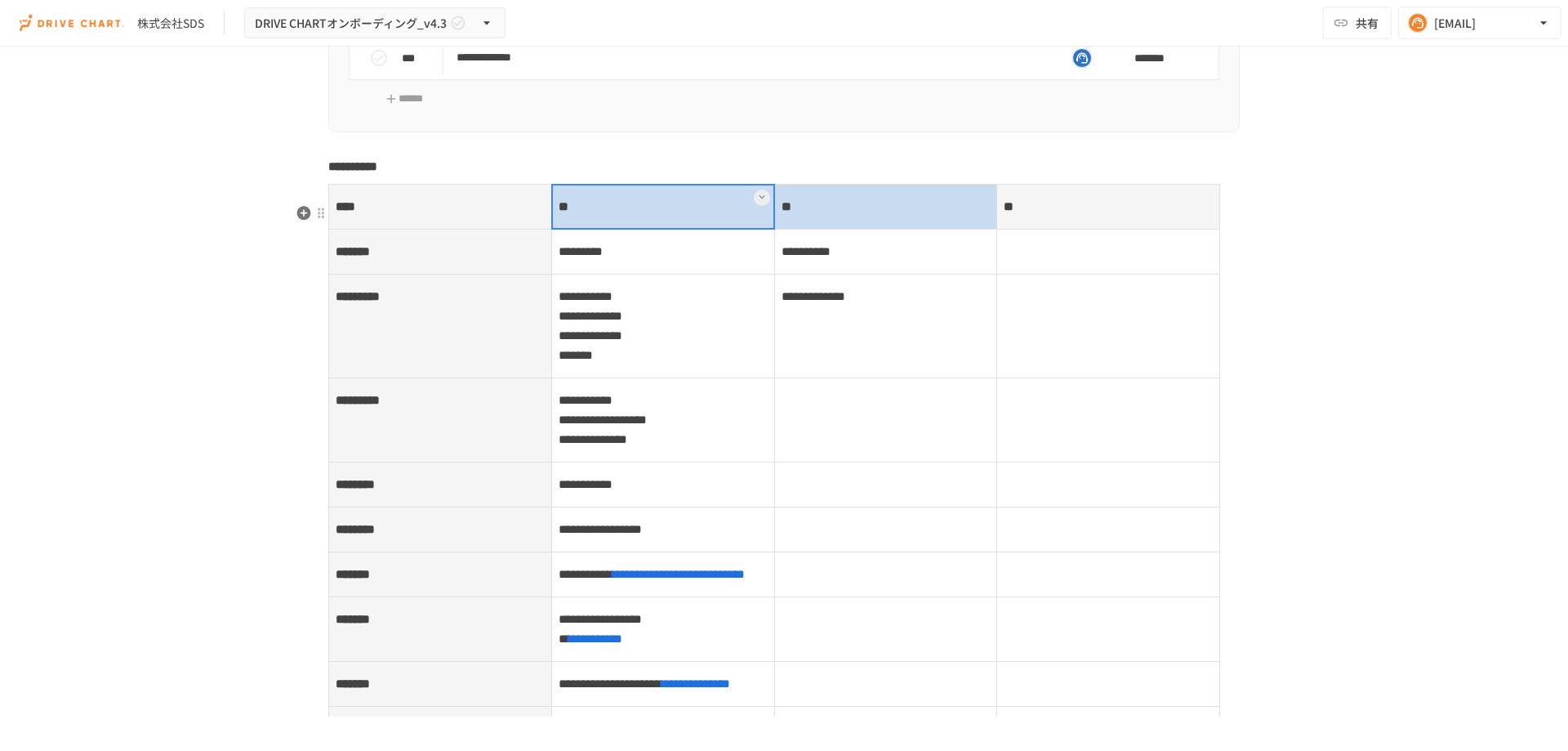 drag, startPoint x: 763, startPoint y: 226, endPoint x: 773, endPoint y: 226, distance: 10 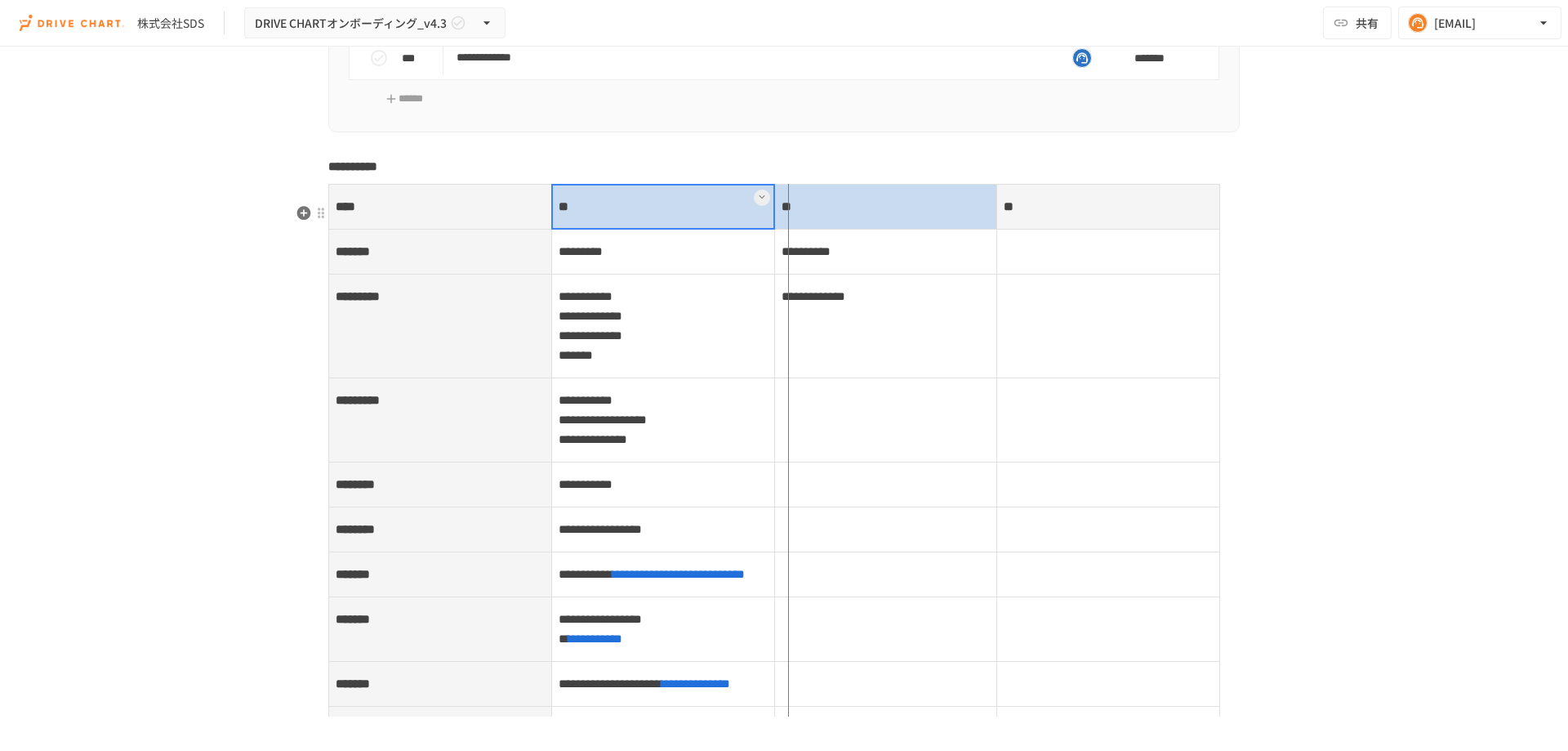 drag, startPoint x: 769, startPoint y: 236, endPoint x: 782, endPoint y: 235, distance: 13.038405 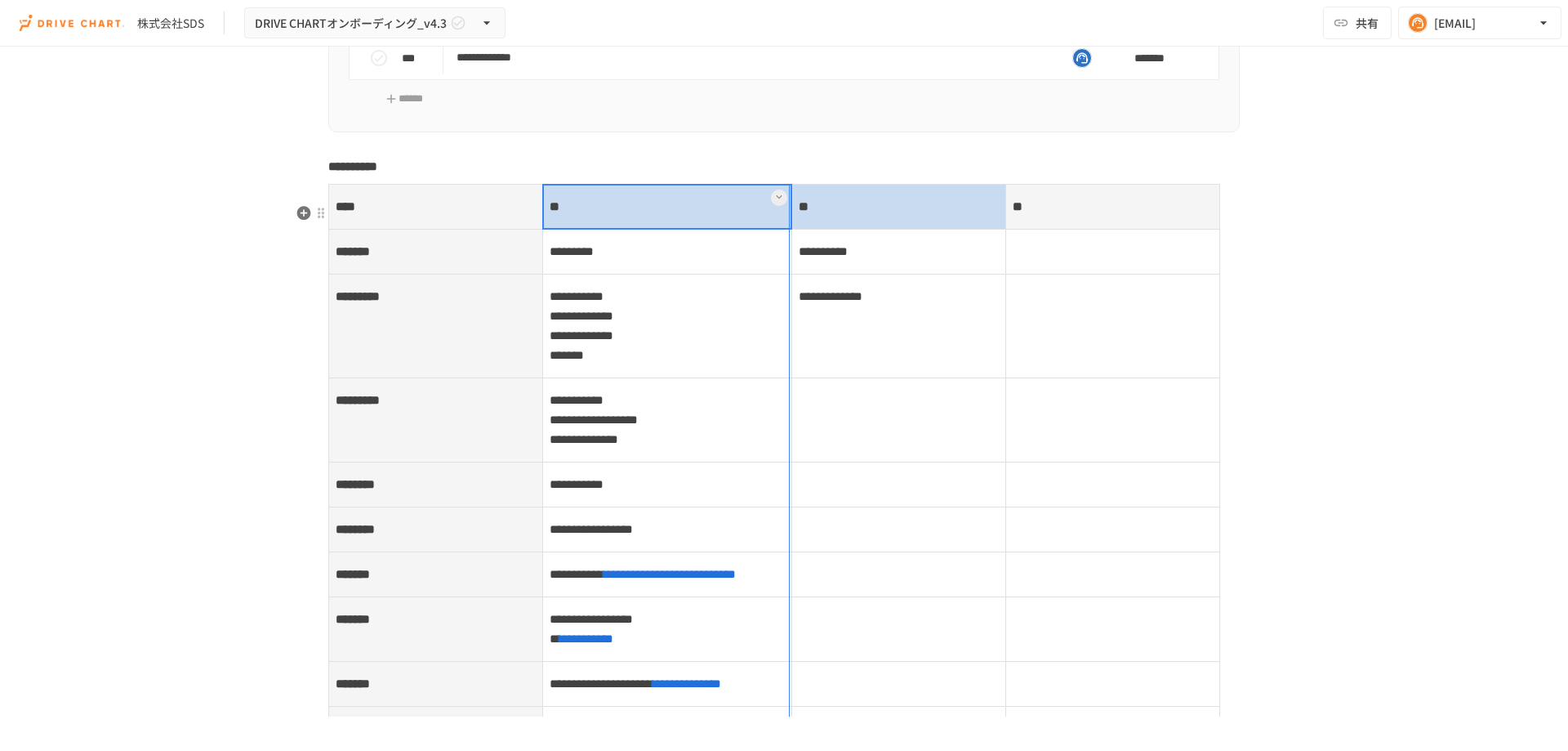 click at bounding box center (791, 207) 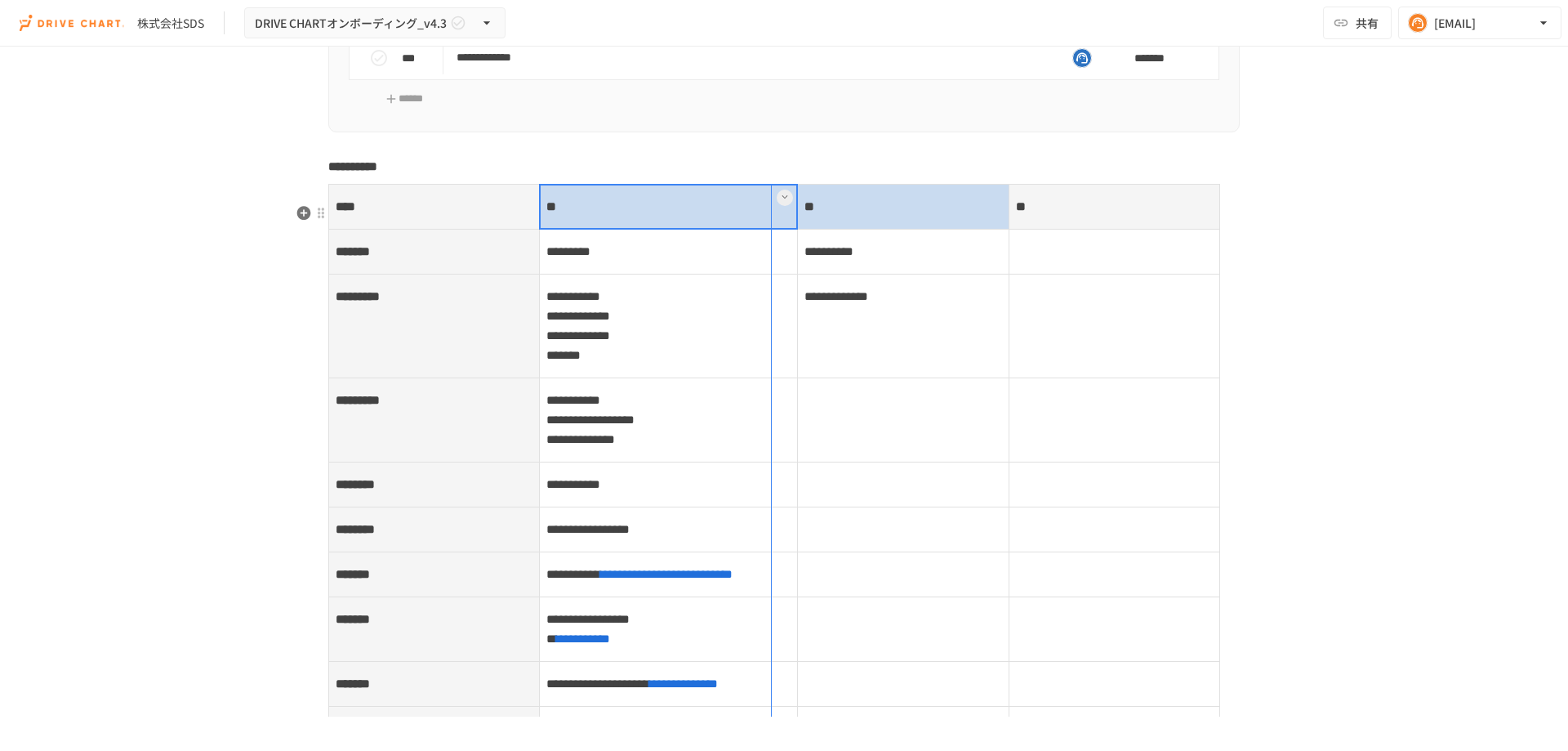 drag, startPoint x: 792, startPoint y: 230, endPoint x: 764, endPoint y: 231, distance: 28.017851 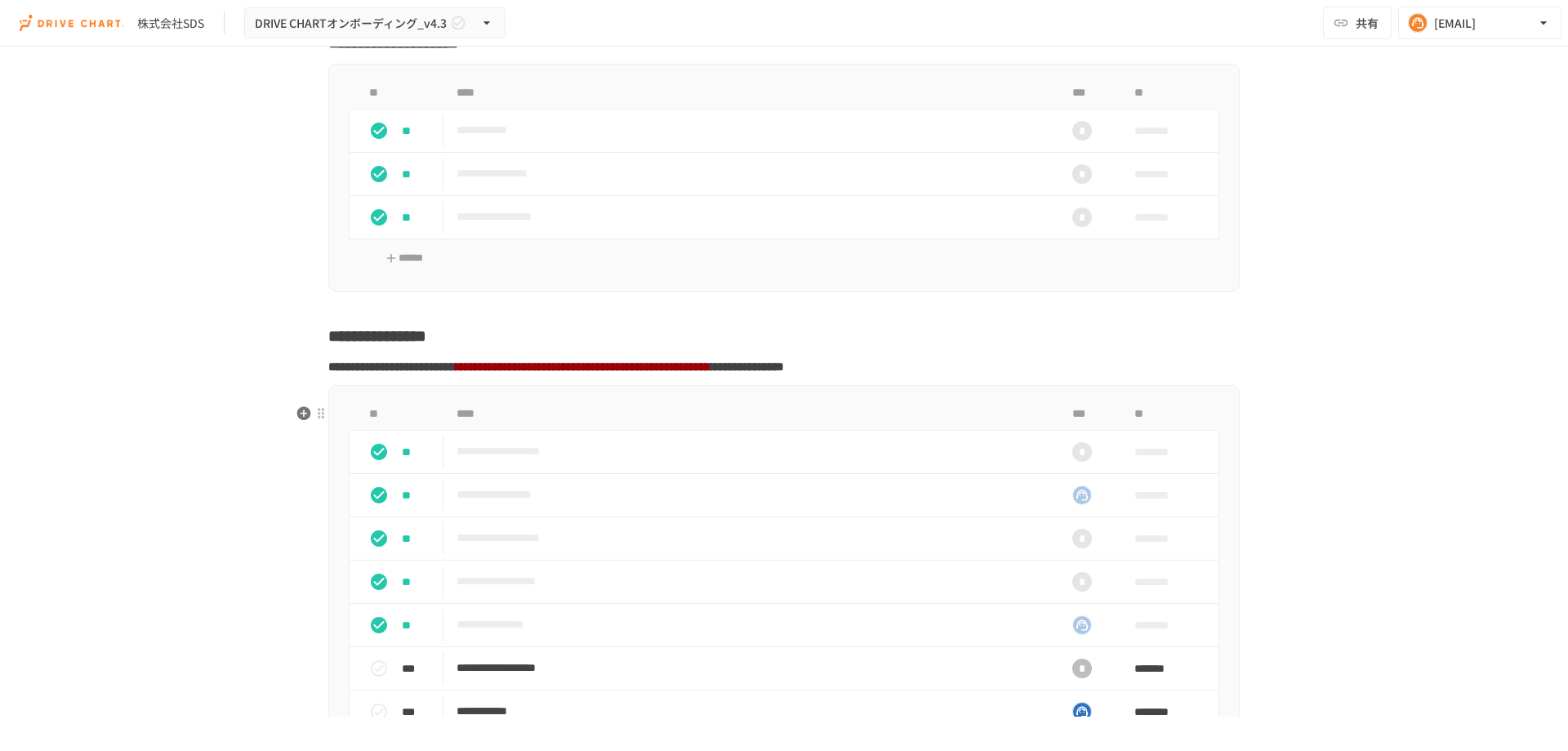 scroll, scrollTop: 3691, scrollLeft: 0, axis: vertical 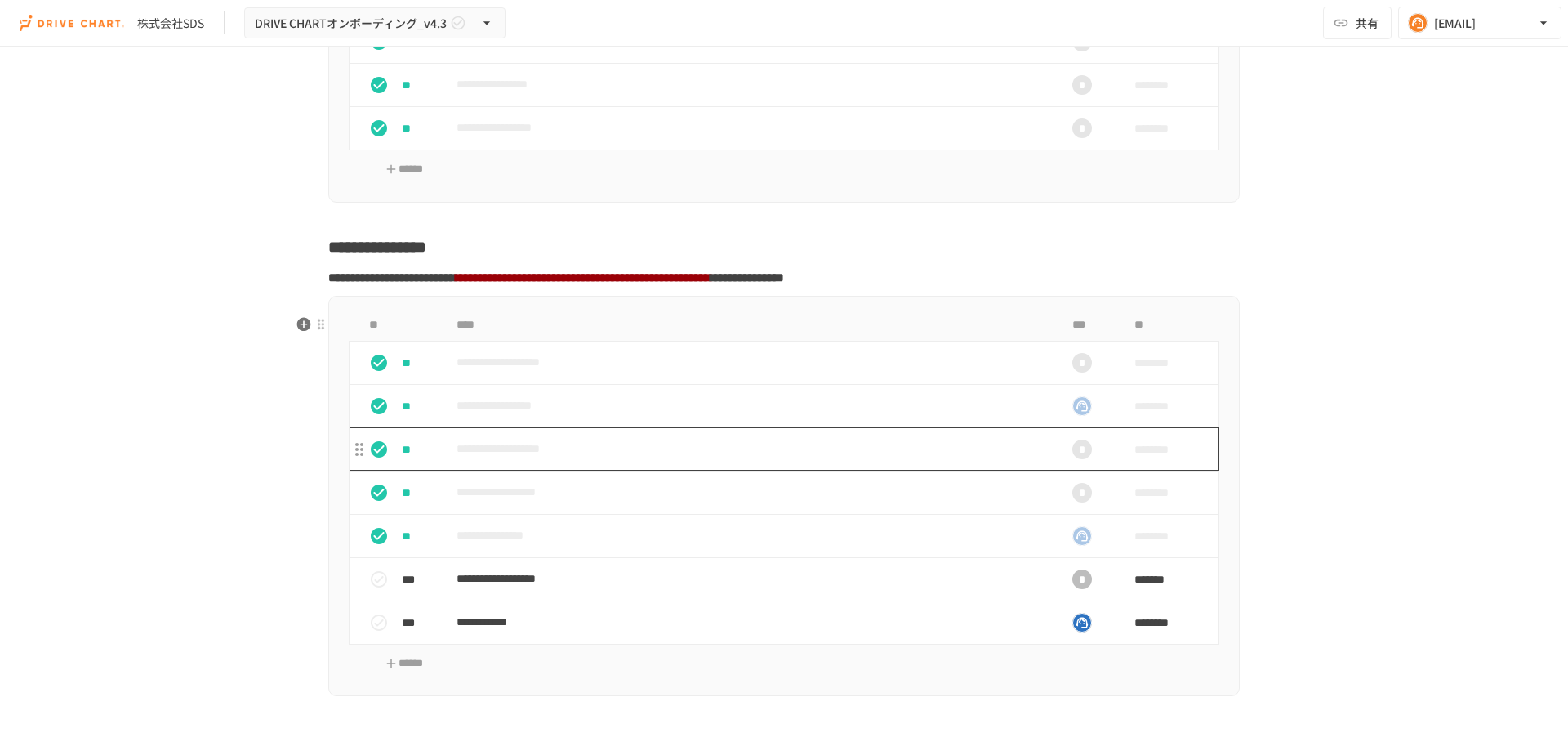 click on "**********" at bounding box center (750, 449) 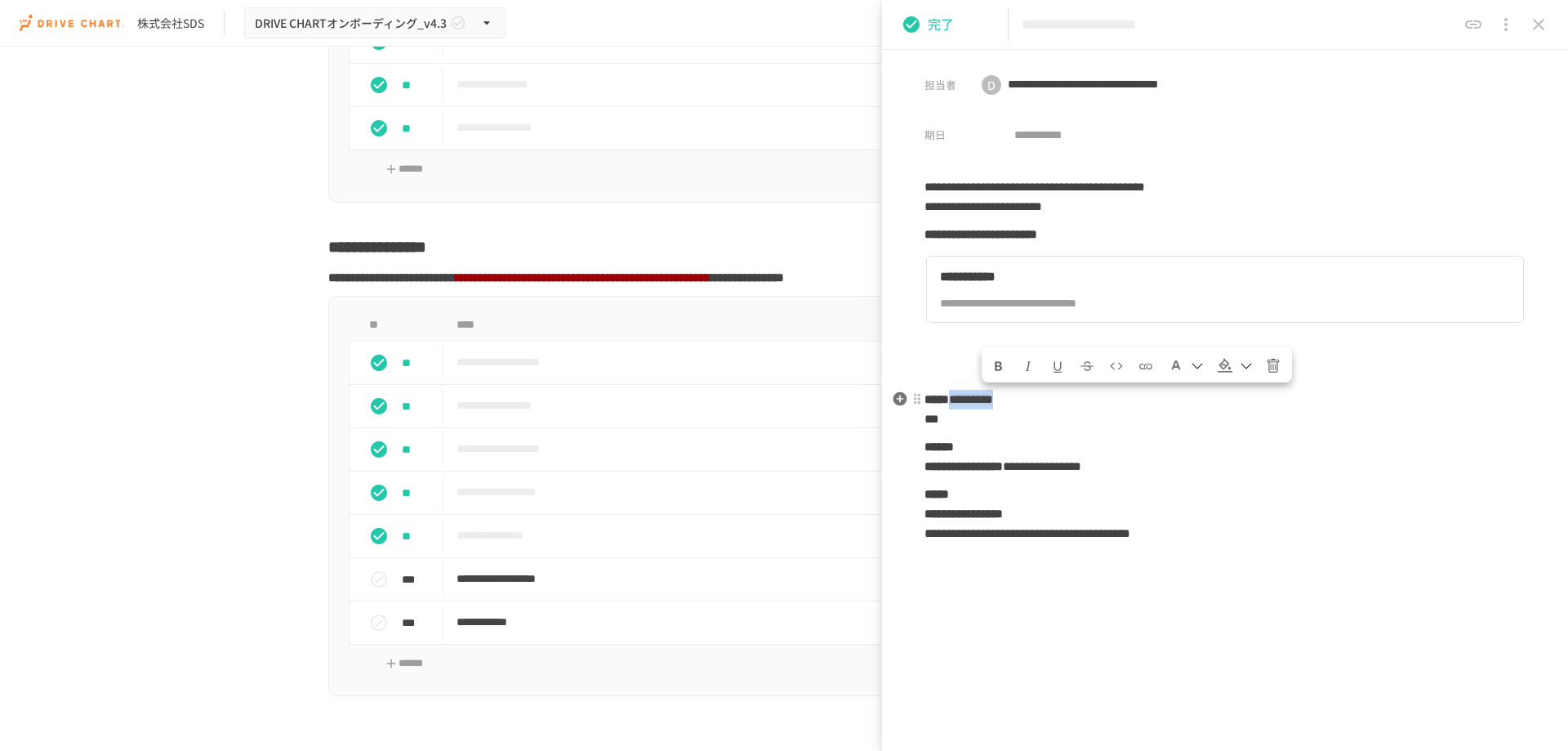 drag, startPoint x: 1101, startPoint y: 401, endPoint x: 987, endPoint y: 391, distance: 114.43776 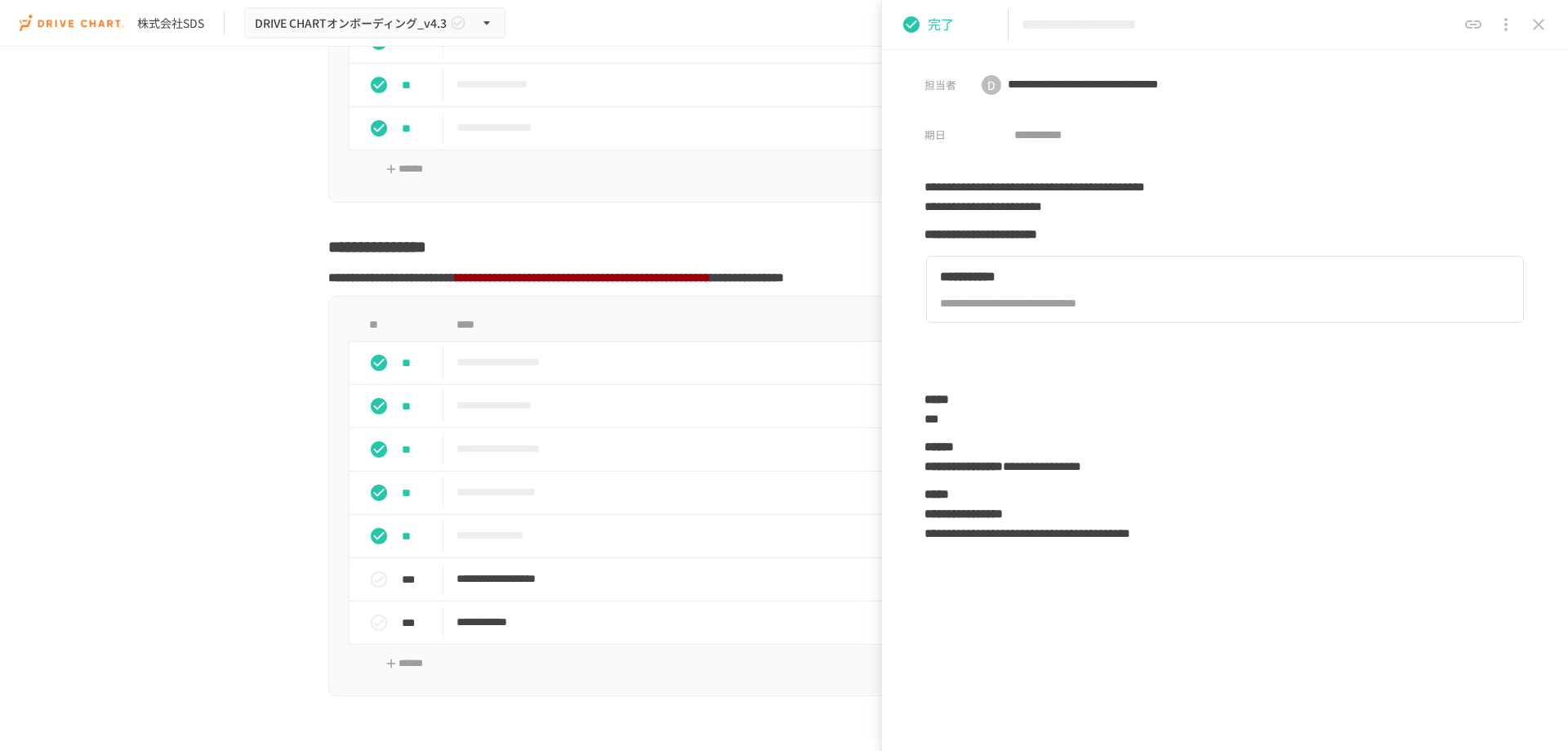 click 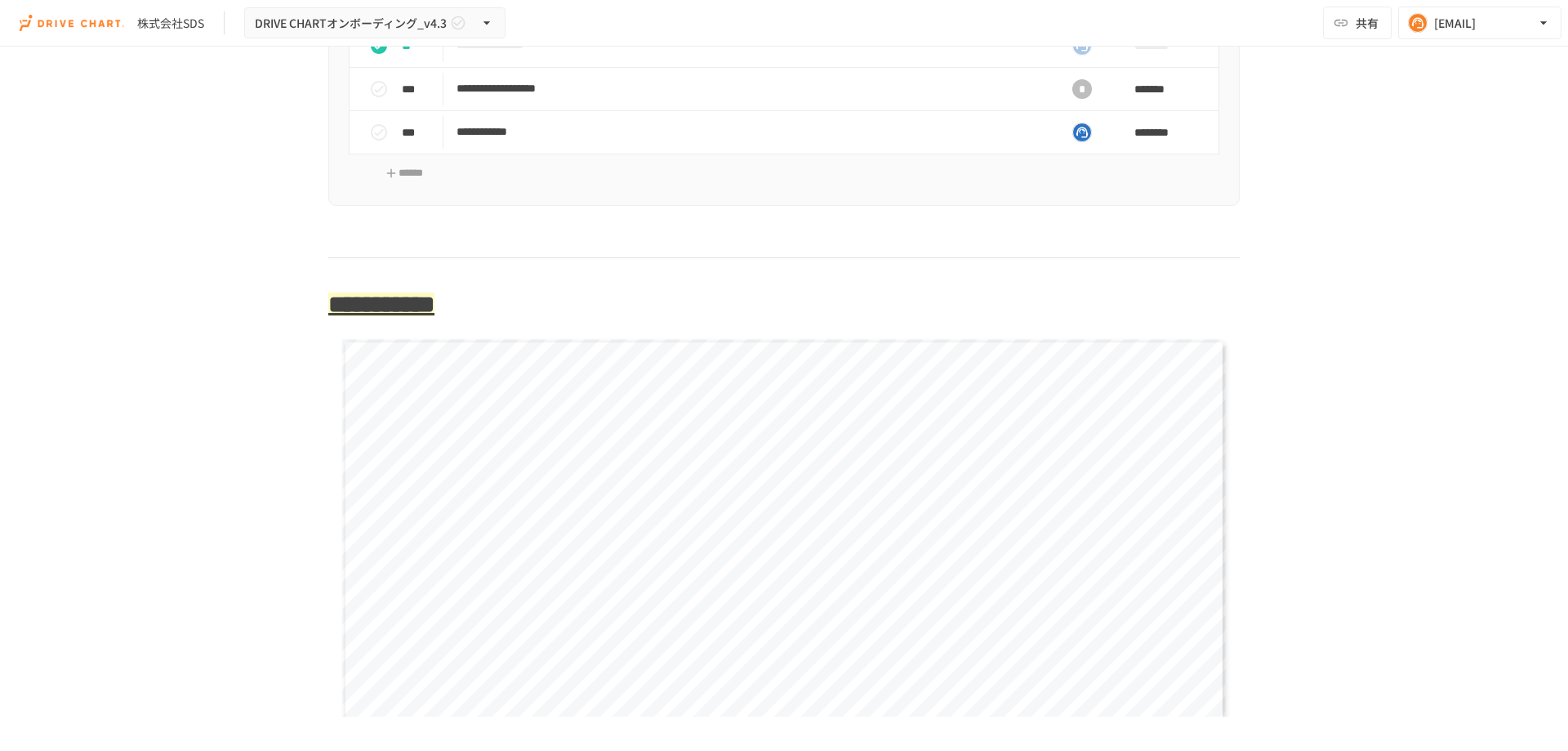 scroll, scrollTop: 3691, scrollLeft: 0, axis: vertical 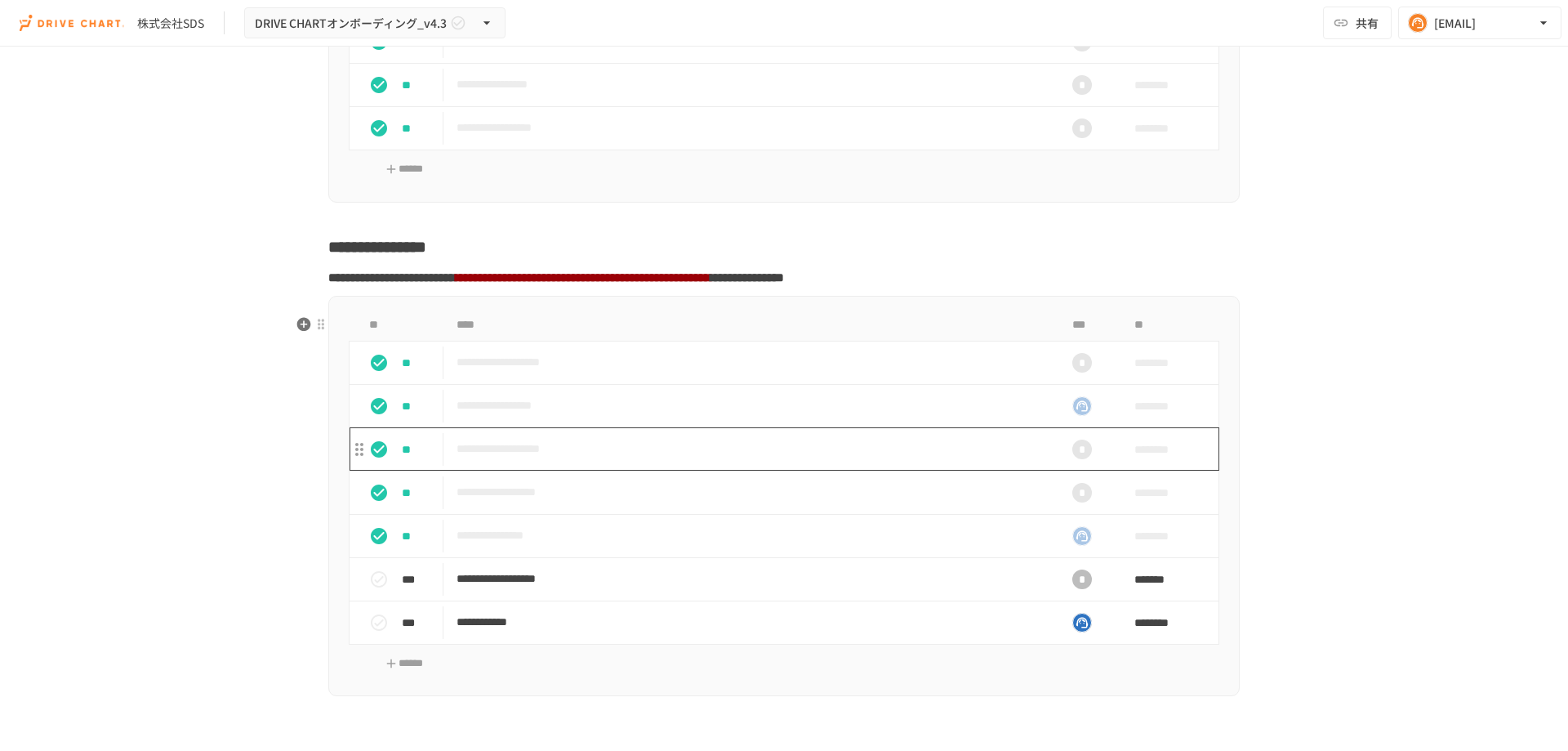 click on "**********" at bounding box center [750, 449] 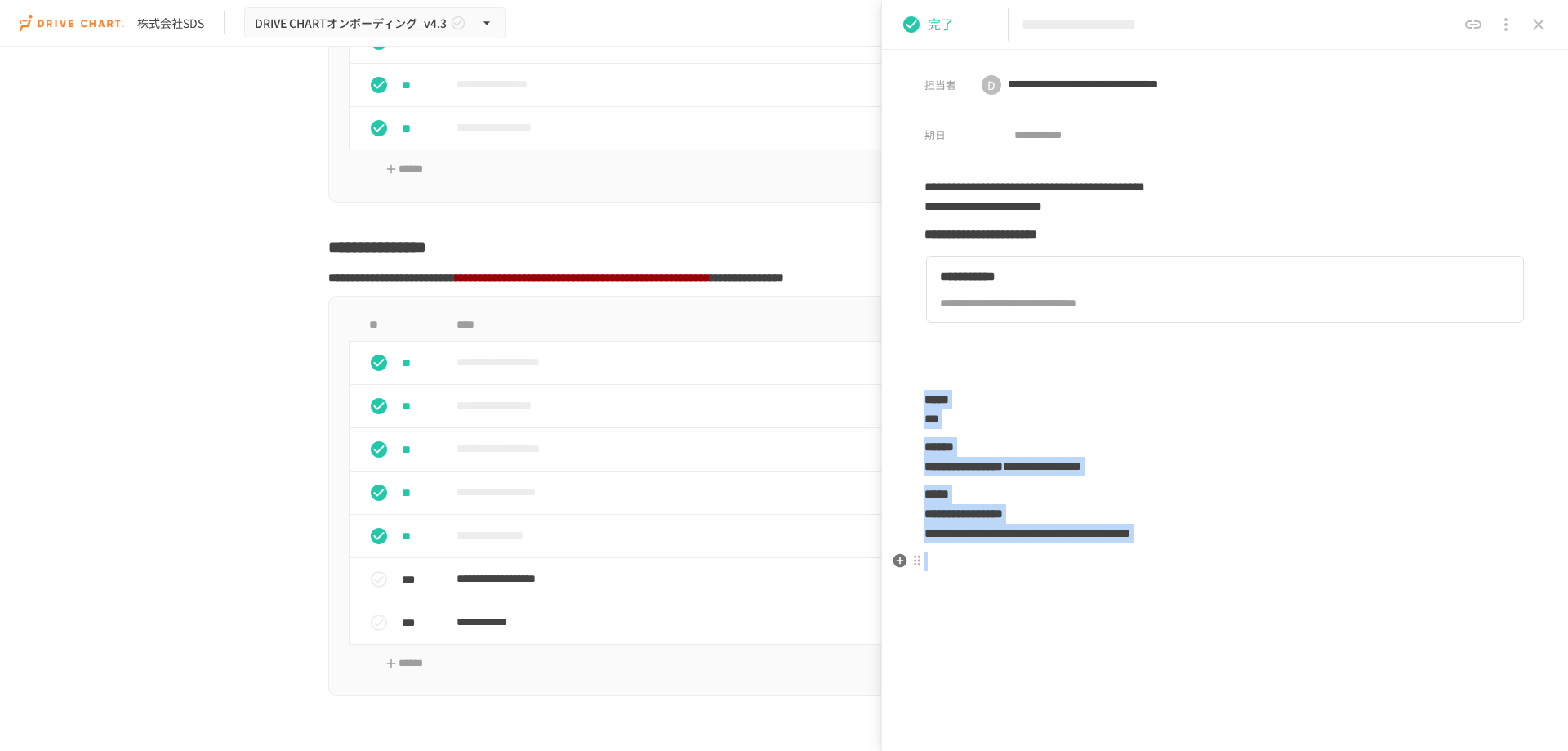 drag, startPoint x: 929, startPoint y: 400, endPoint x: 1429, endPoint y: 551, distance: 522.3036 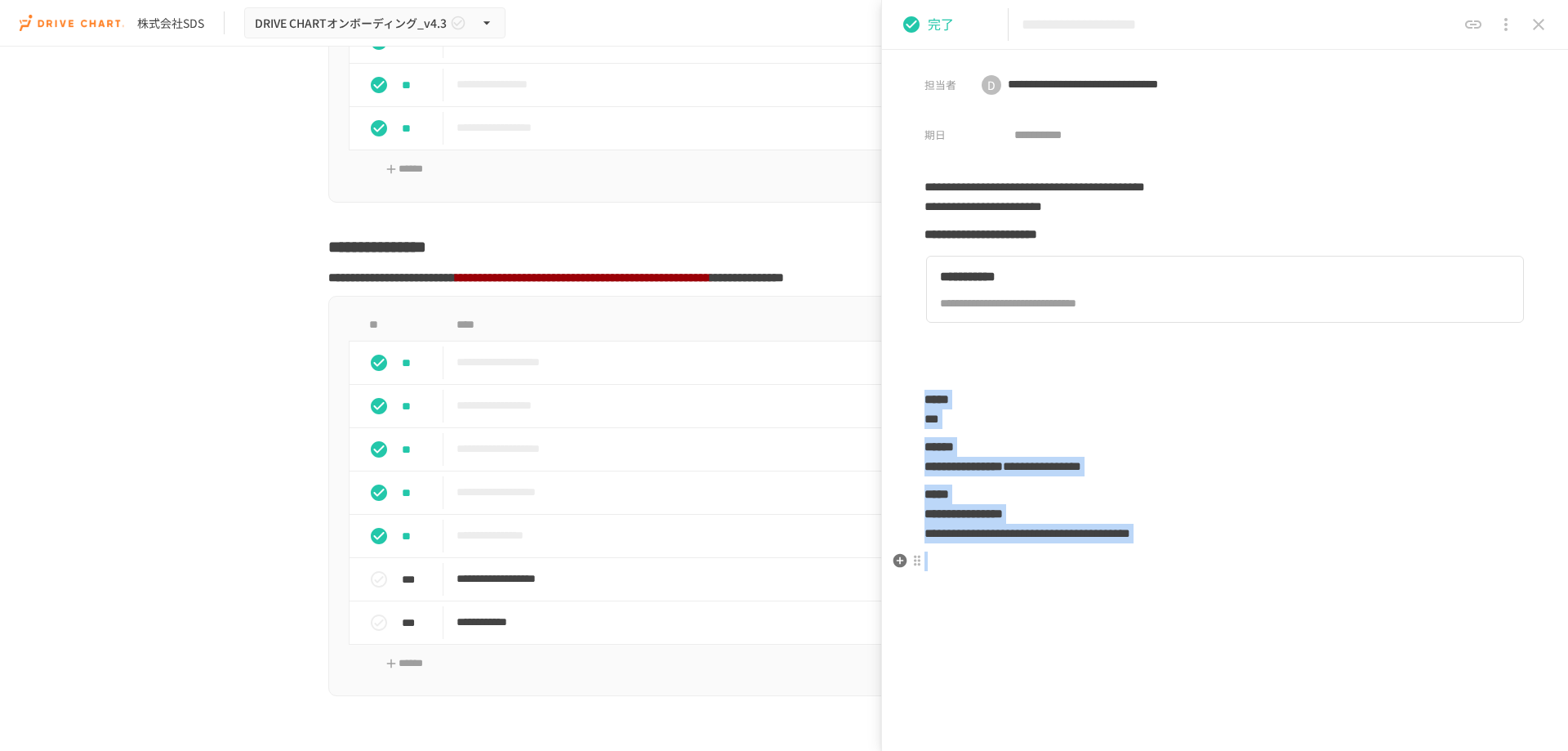 click on "**********" at bounding box center (1225, 388) 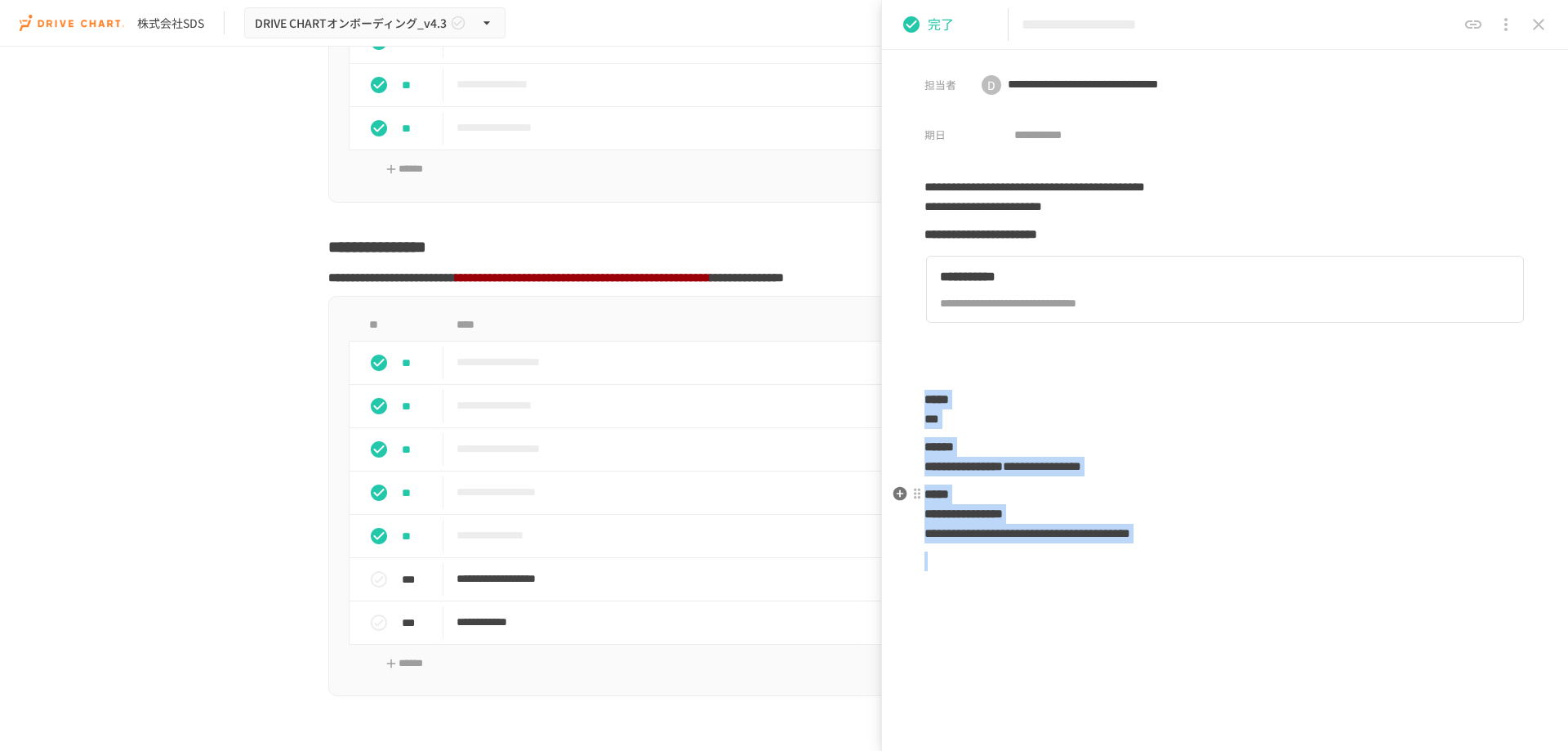copy on "**********" 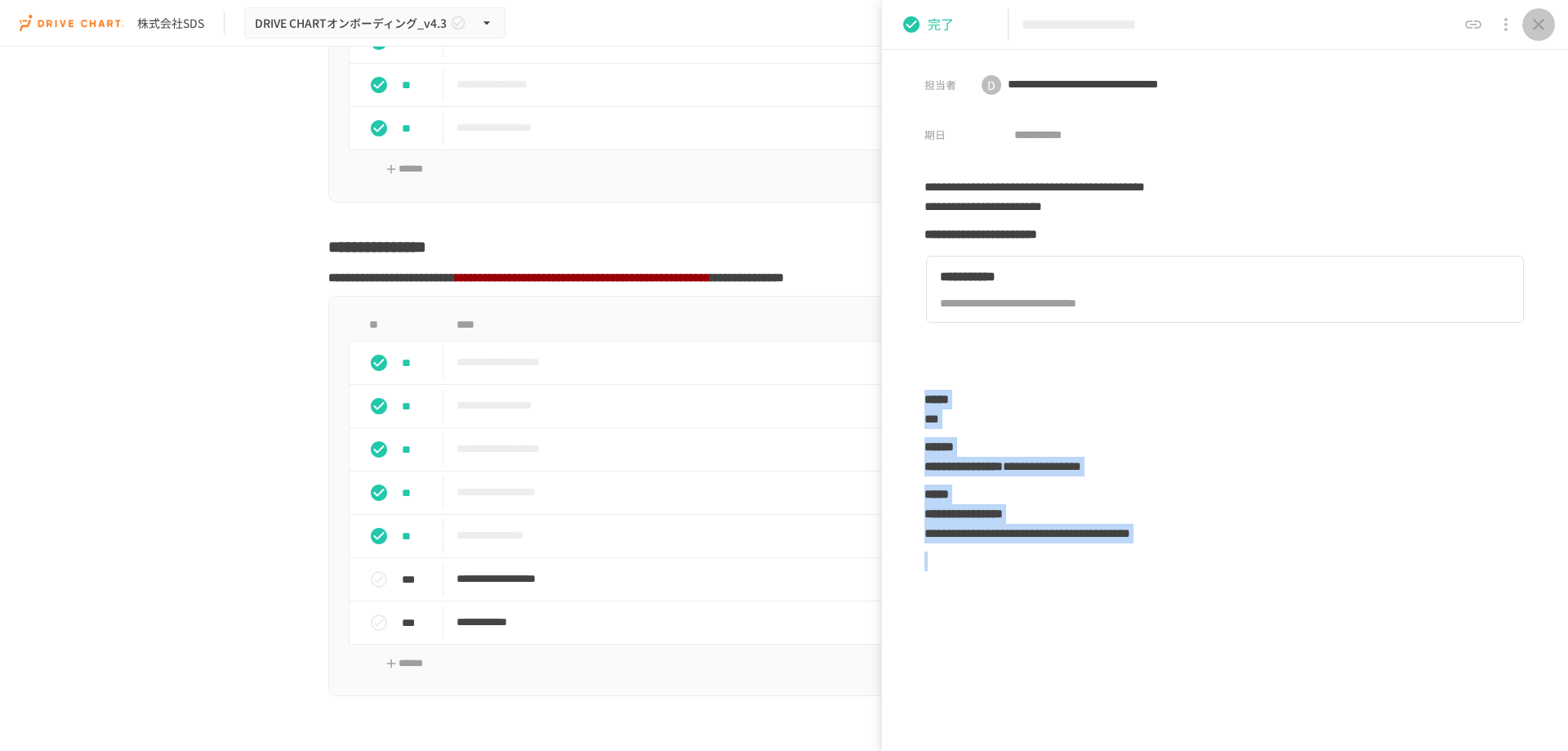 click 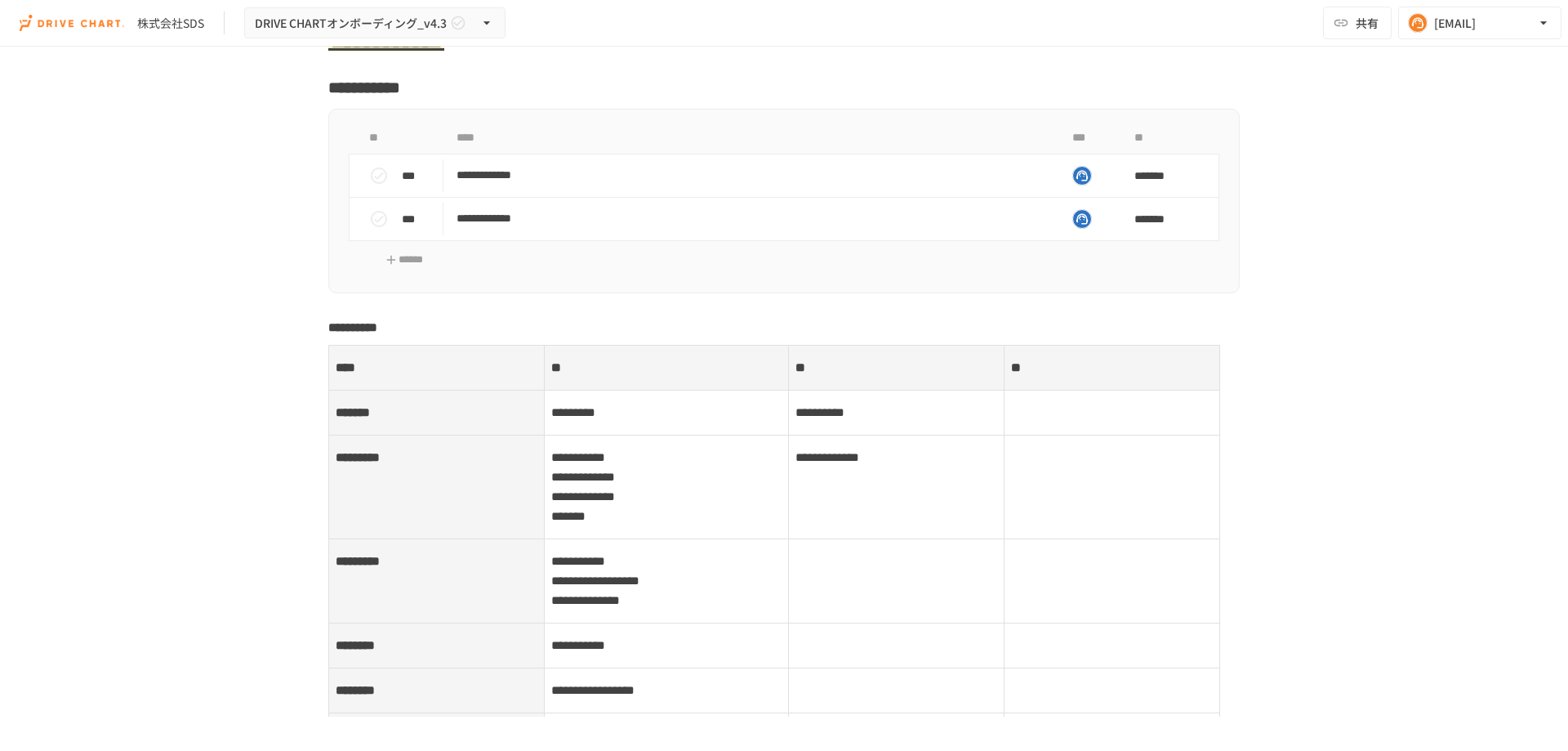 scroll, scrollTop: 6061, scrollLeft: 0, axis: vertical 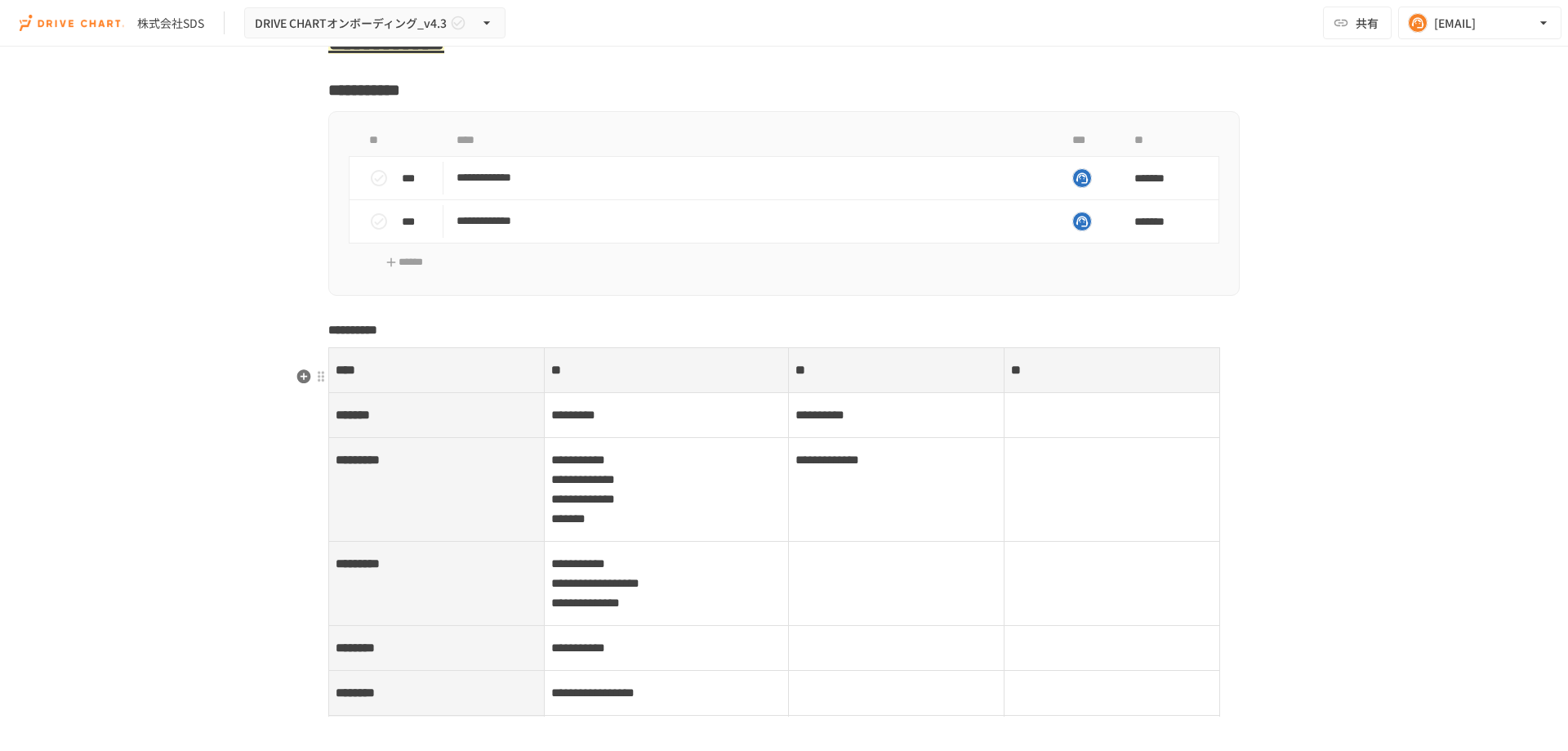 click on "**********" at bounding box center [774, 641] 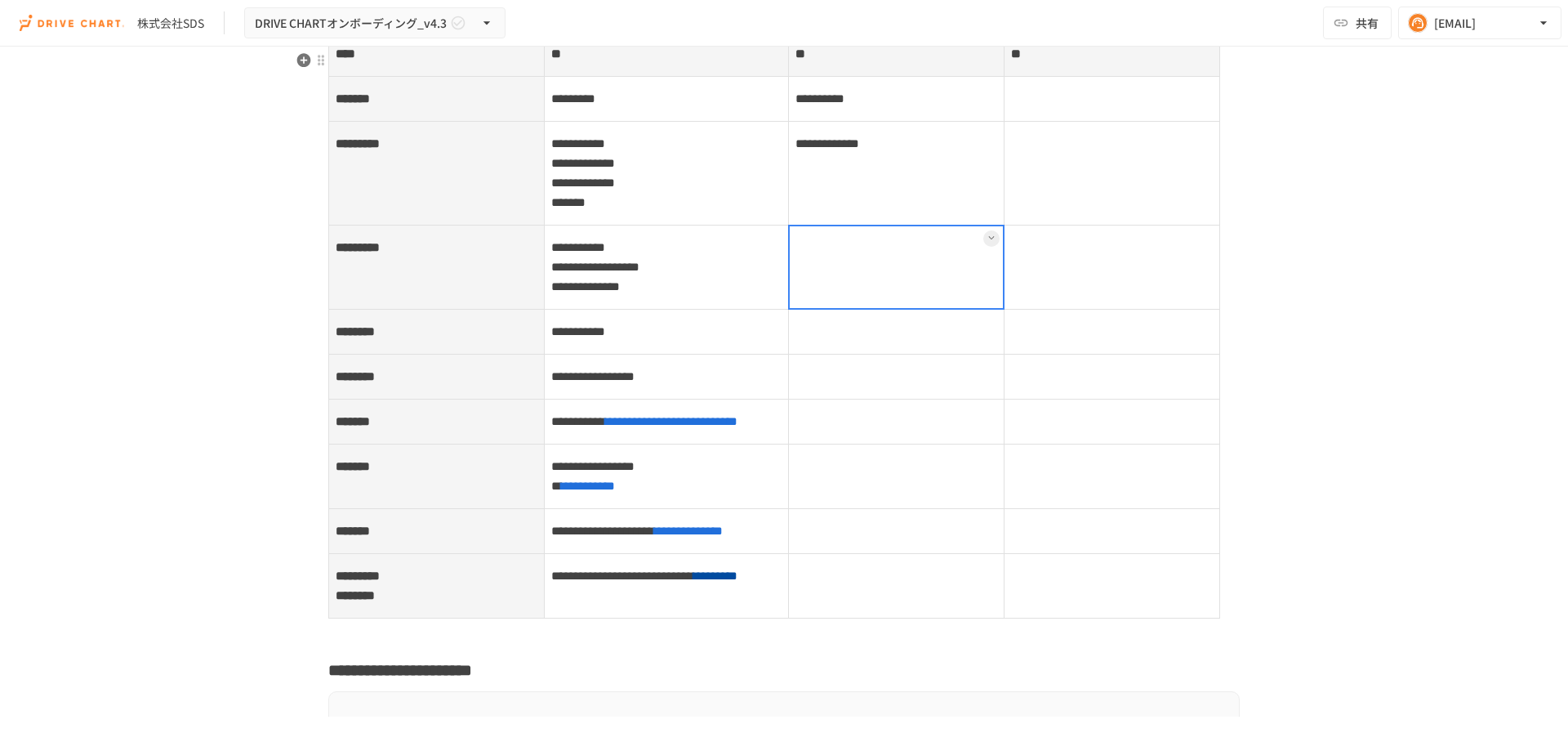 click at bounding box center (896, 266) 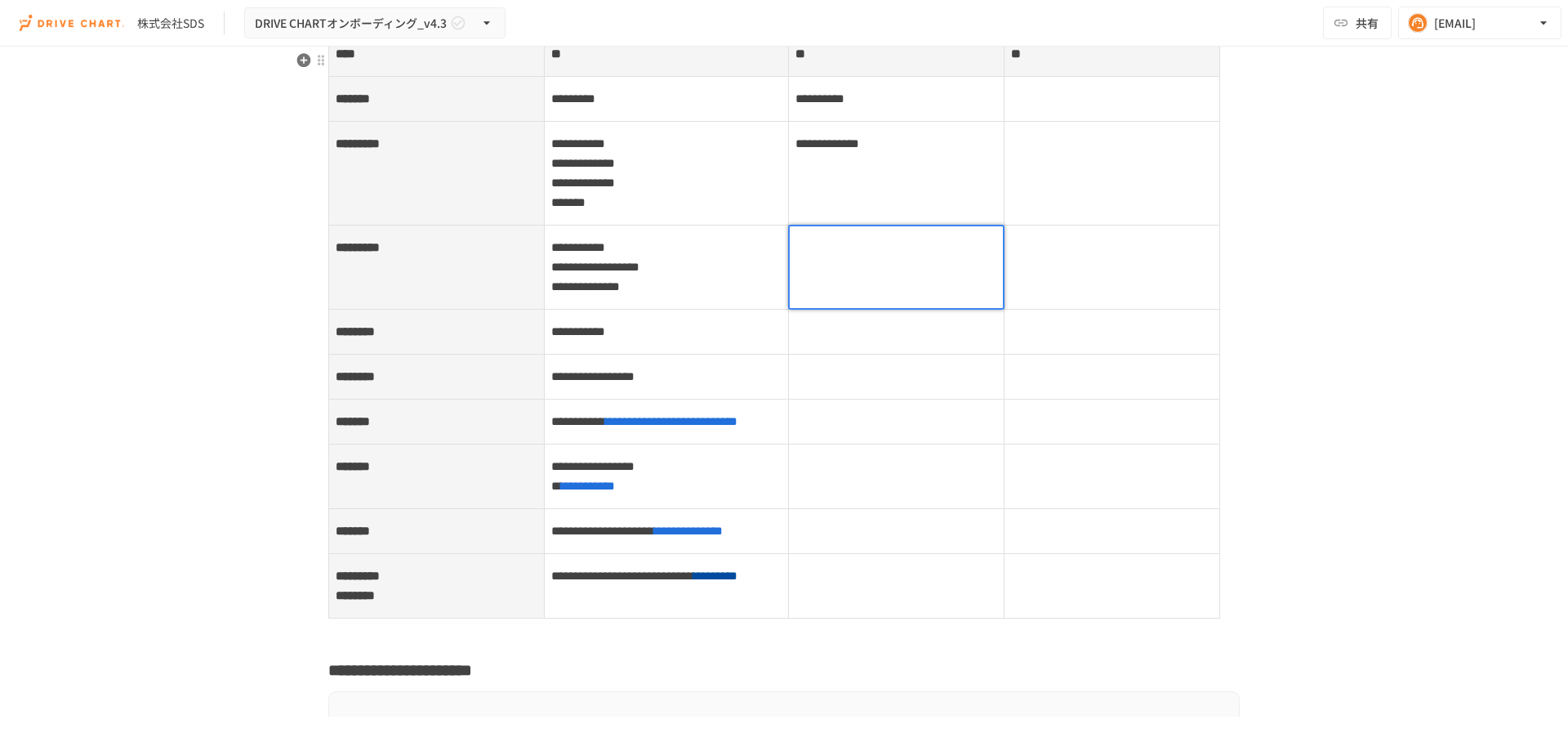 click at bounding box center (896, 248) 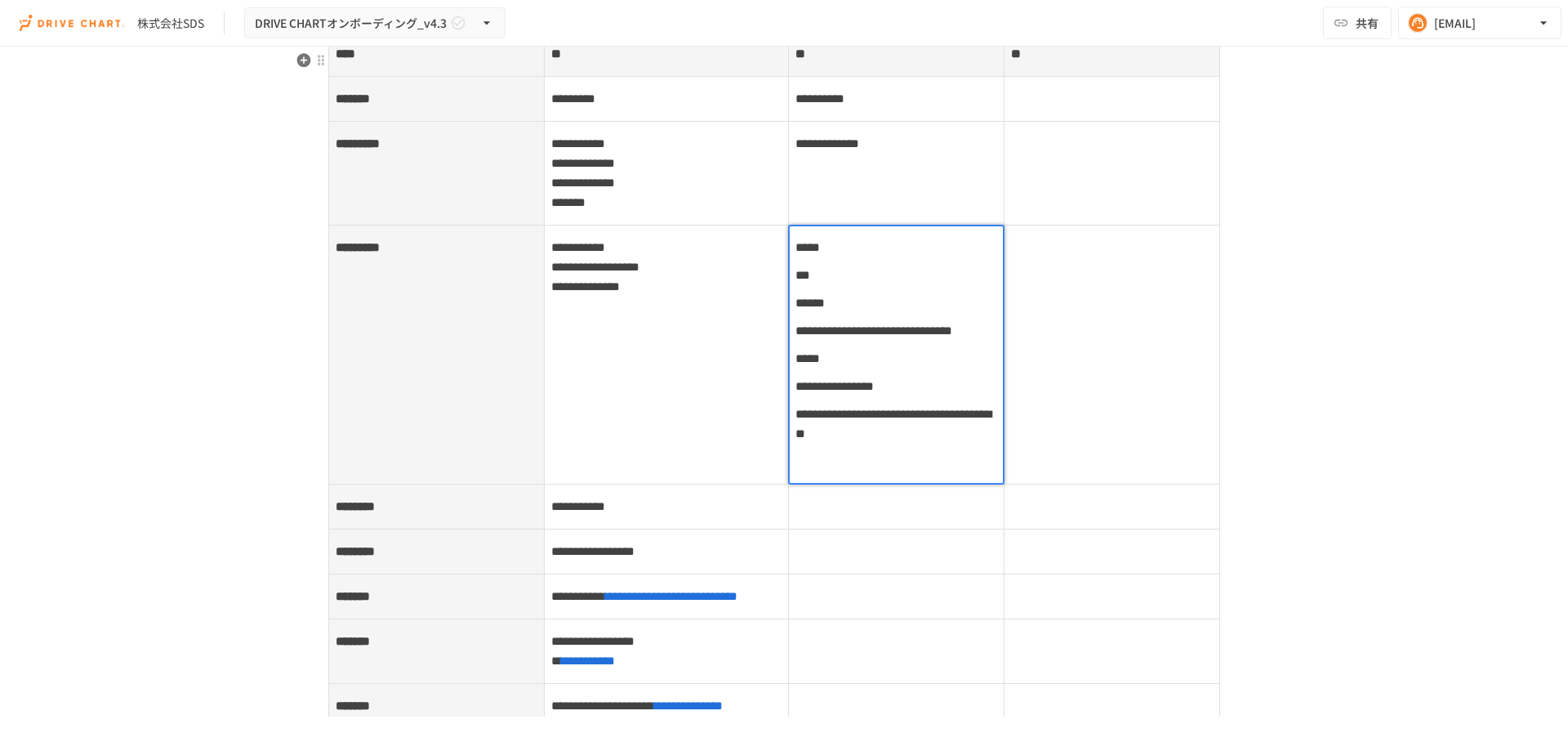 click on "**********" at bounding box center [666, 354] 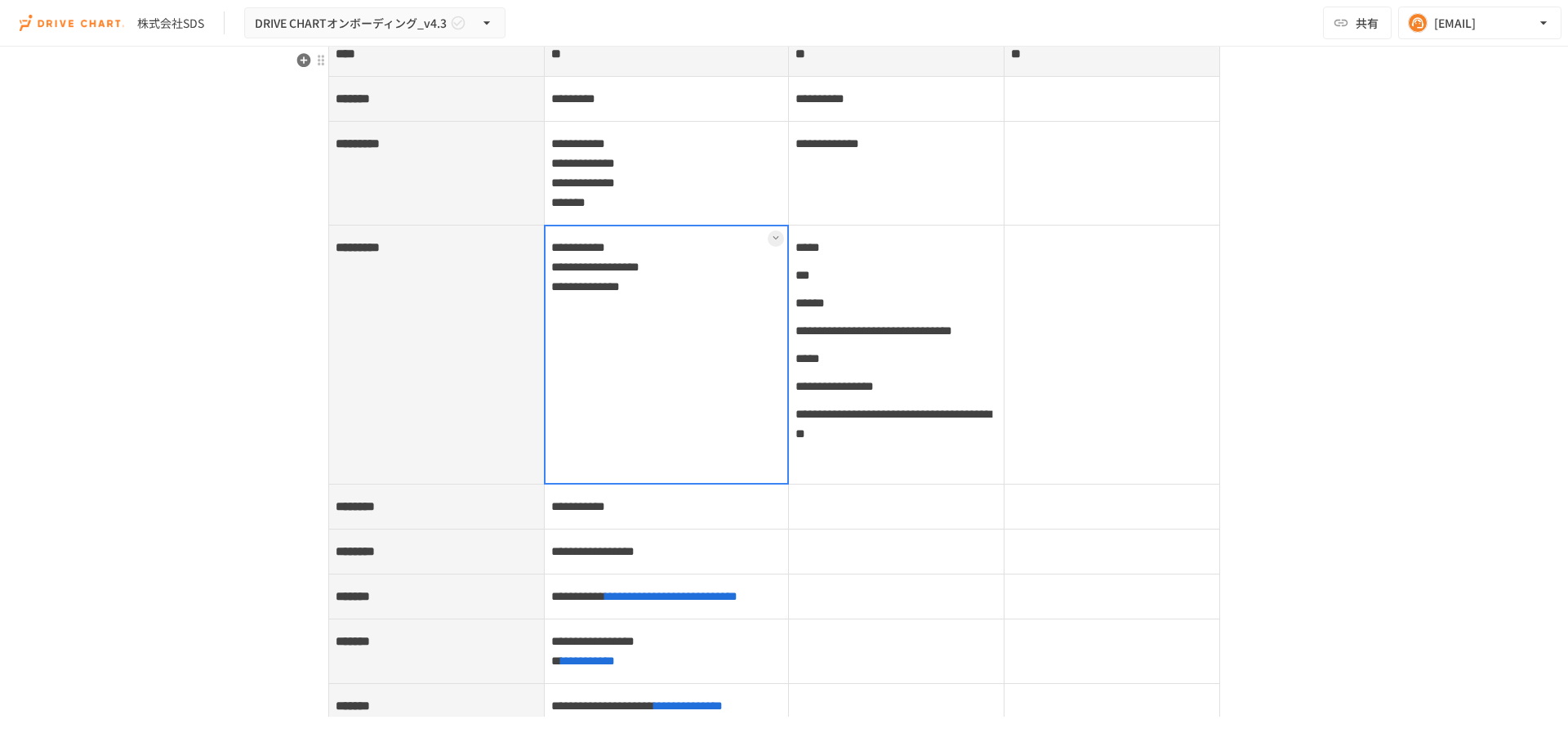 click at bounding box center (666, 355) 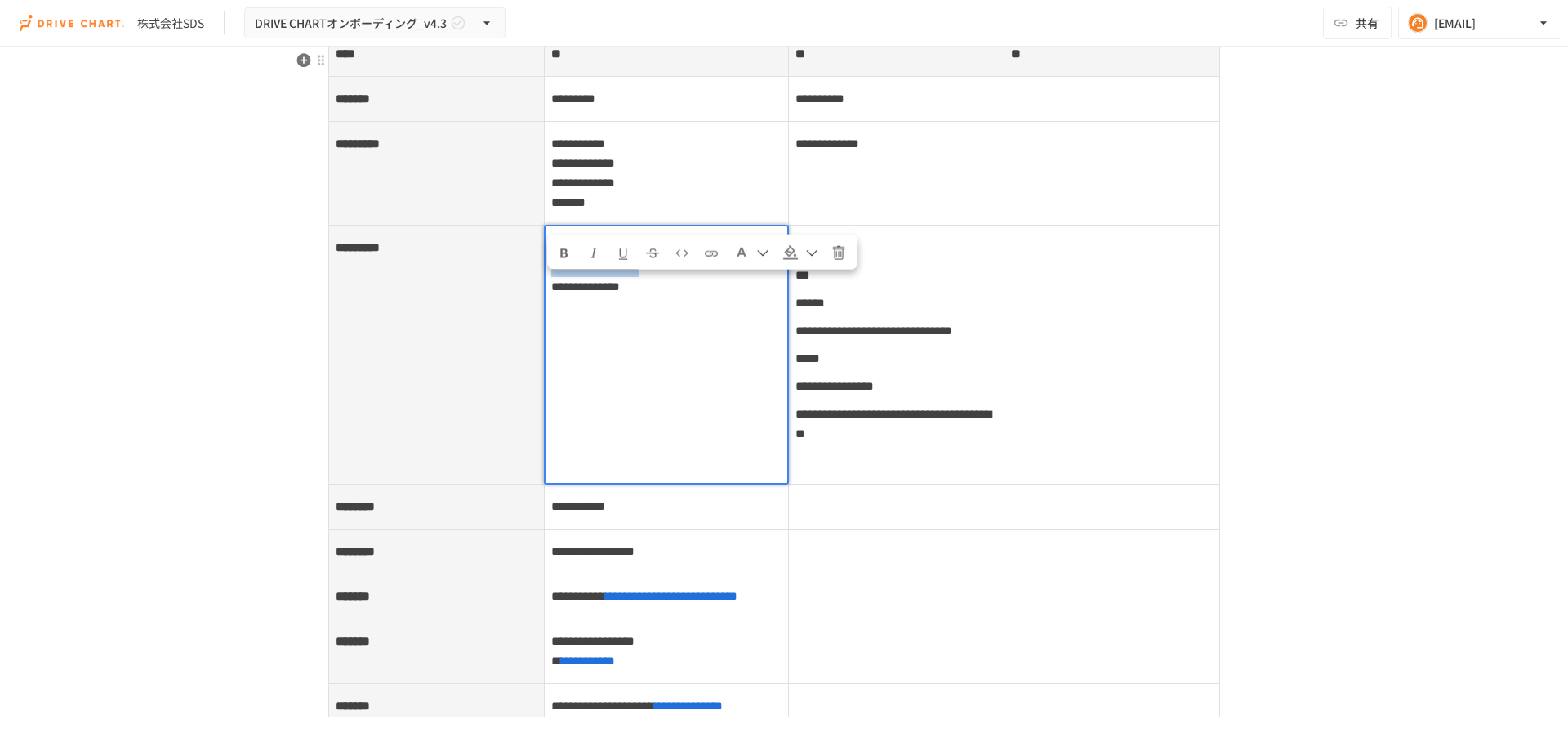 drag, startPoint x: 549, startPoint y: 288, endPoint x: 775, endPoint y: 291, distance: 226.01991 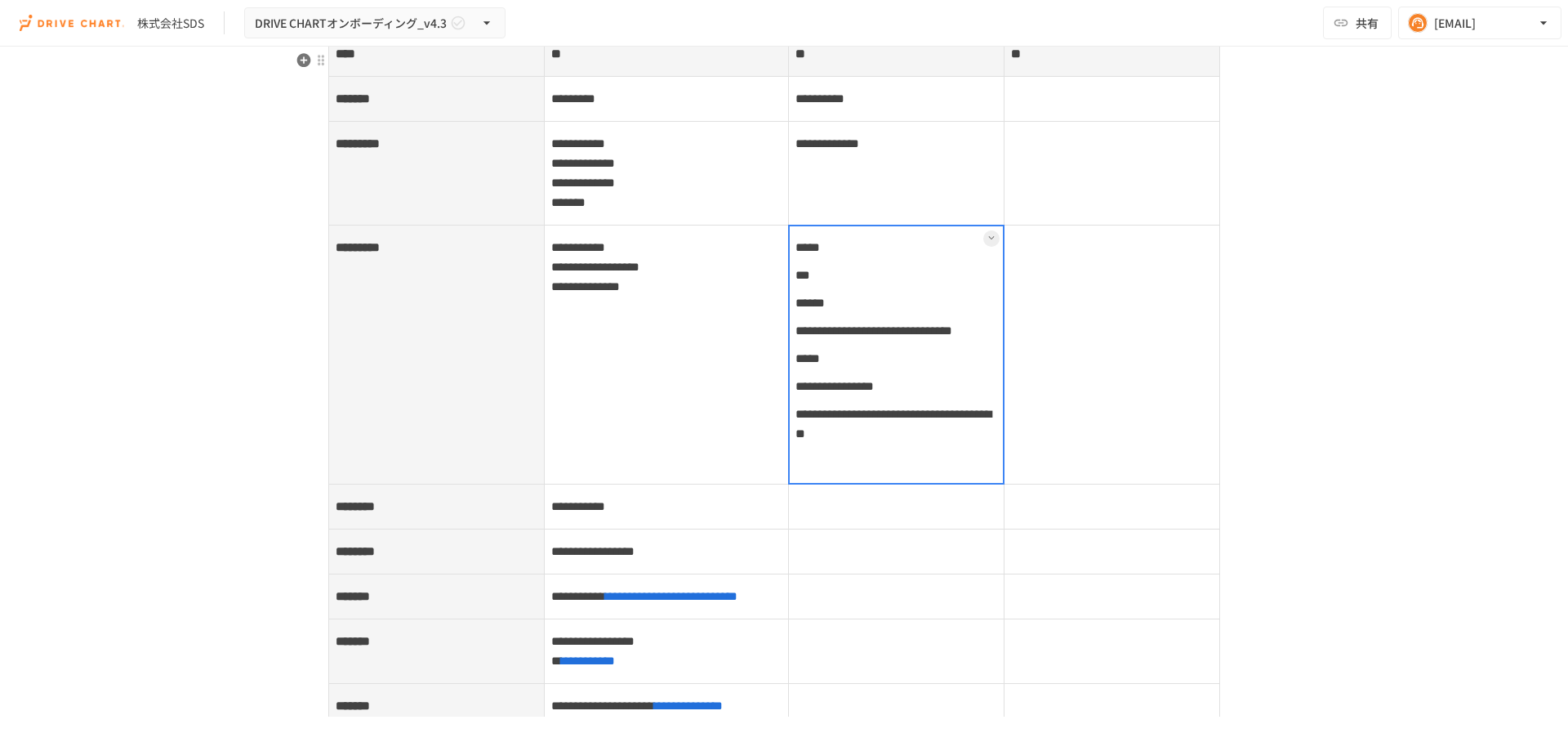 click at bounding box center (896, 355) 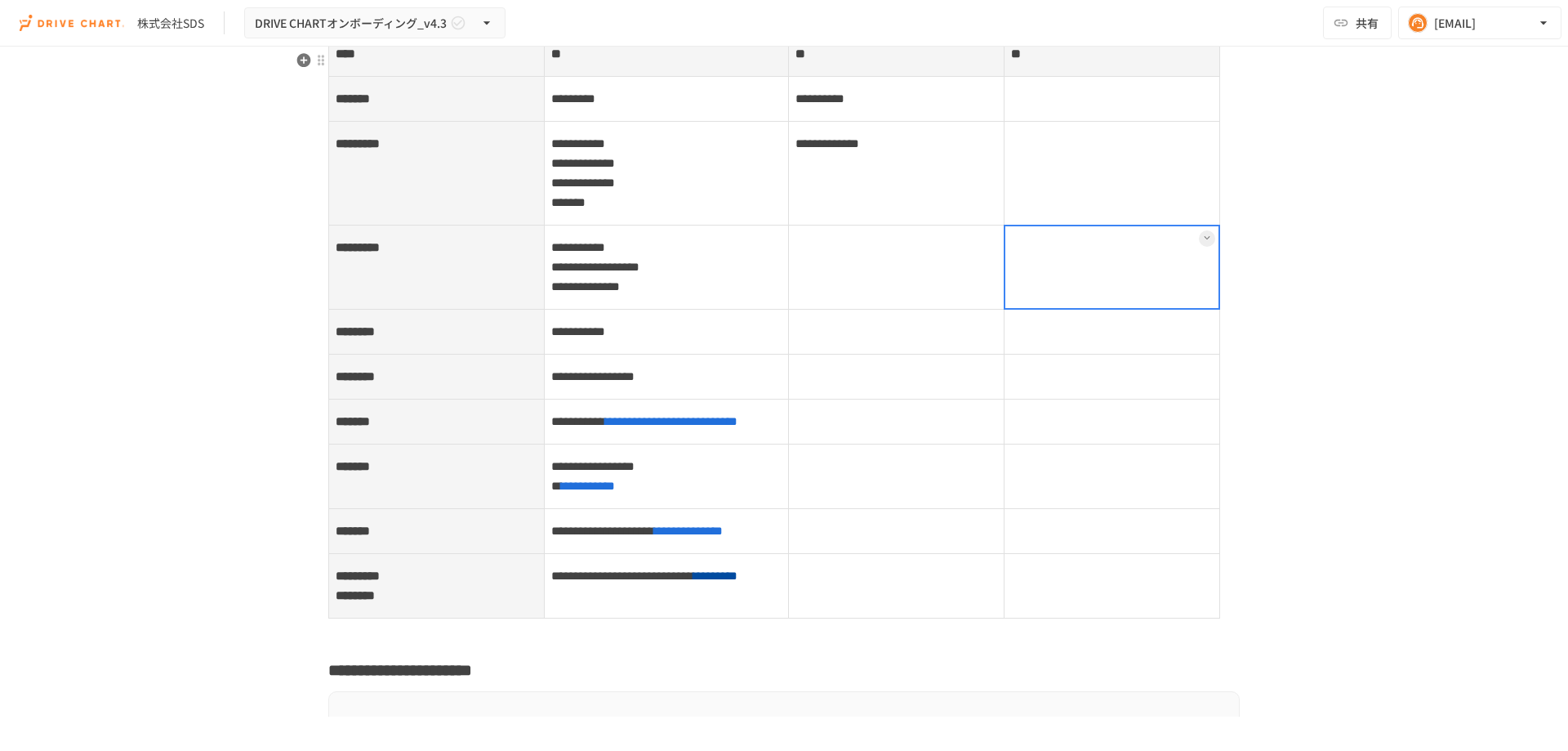 click at bounding box center [1111, 266] 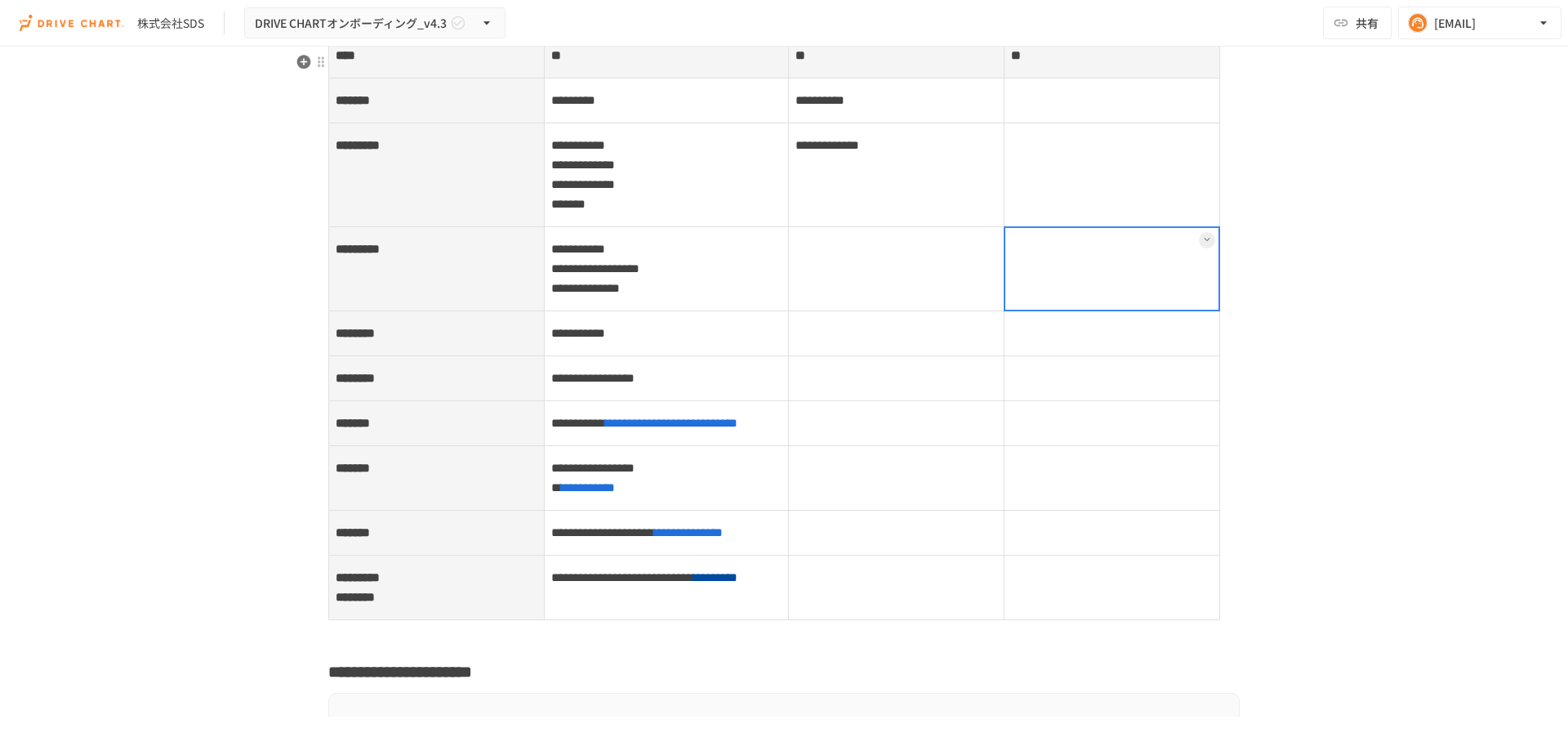 scroll, scrollTop: 6377, scrollLeft: 0, axis: vertical 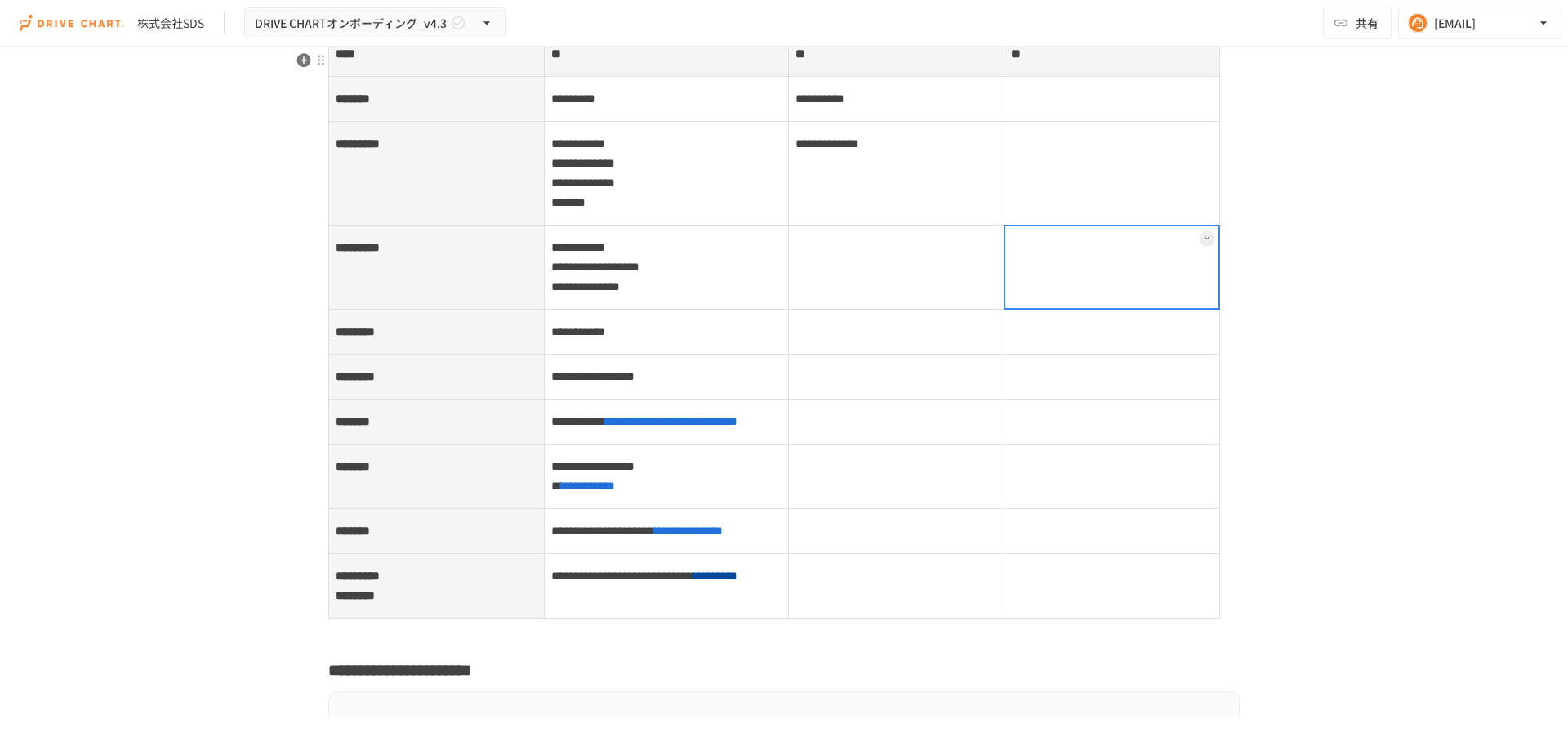 click at bounding box center (896, 266) 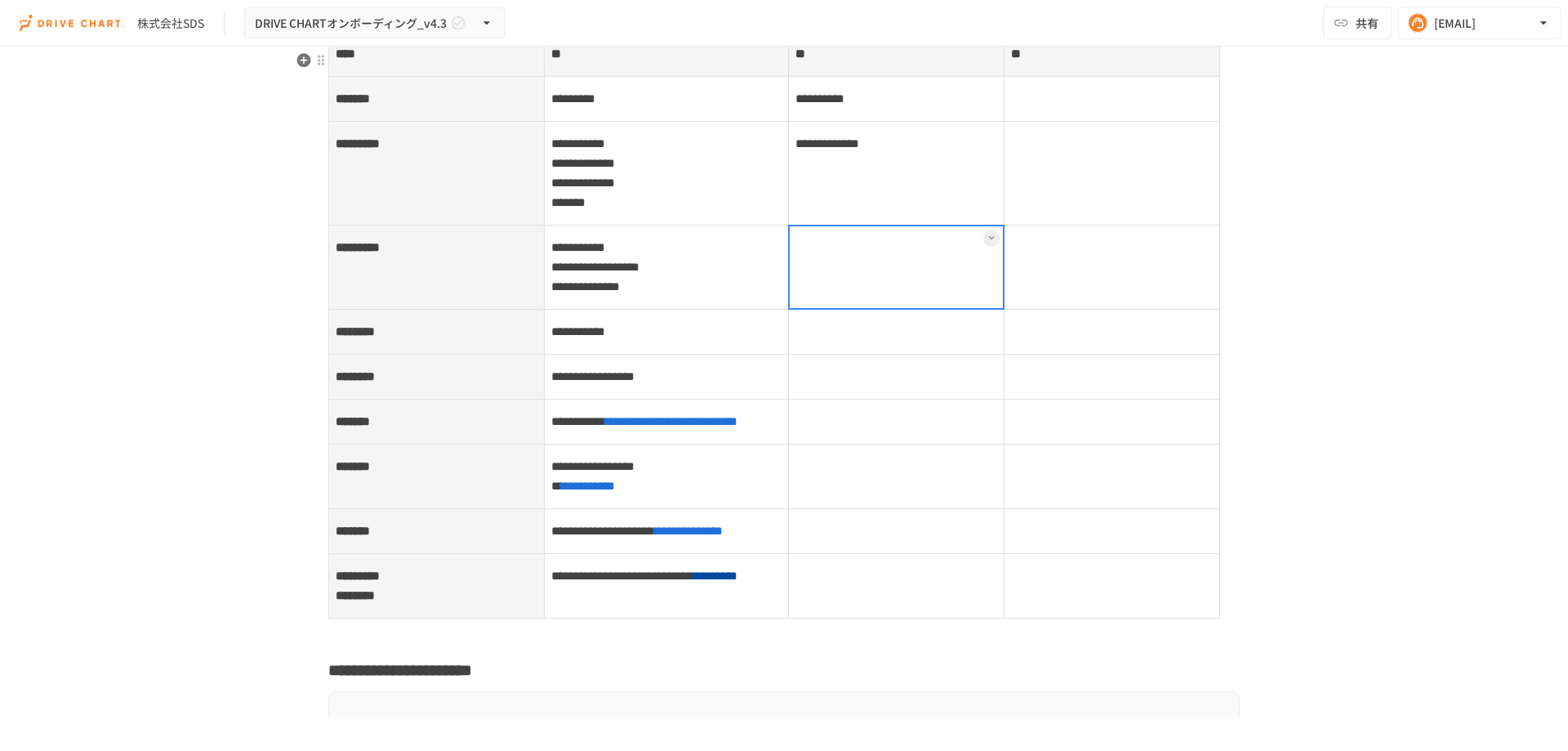 click at bounding box center [1111, 266] 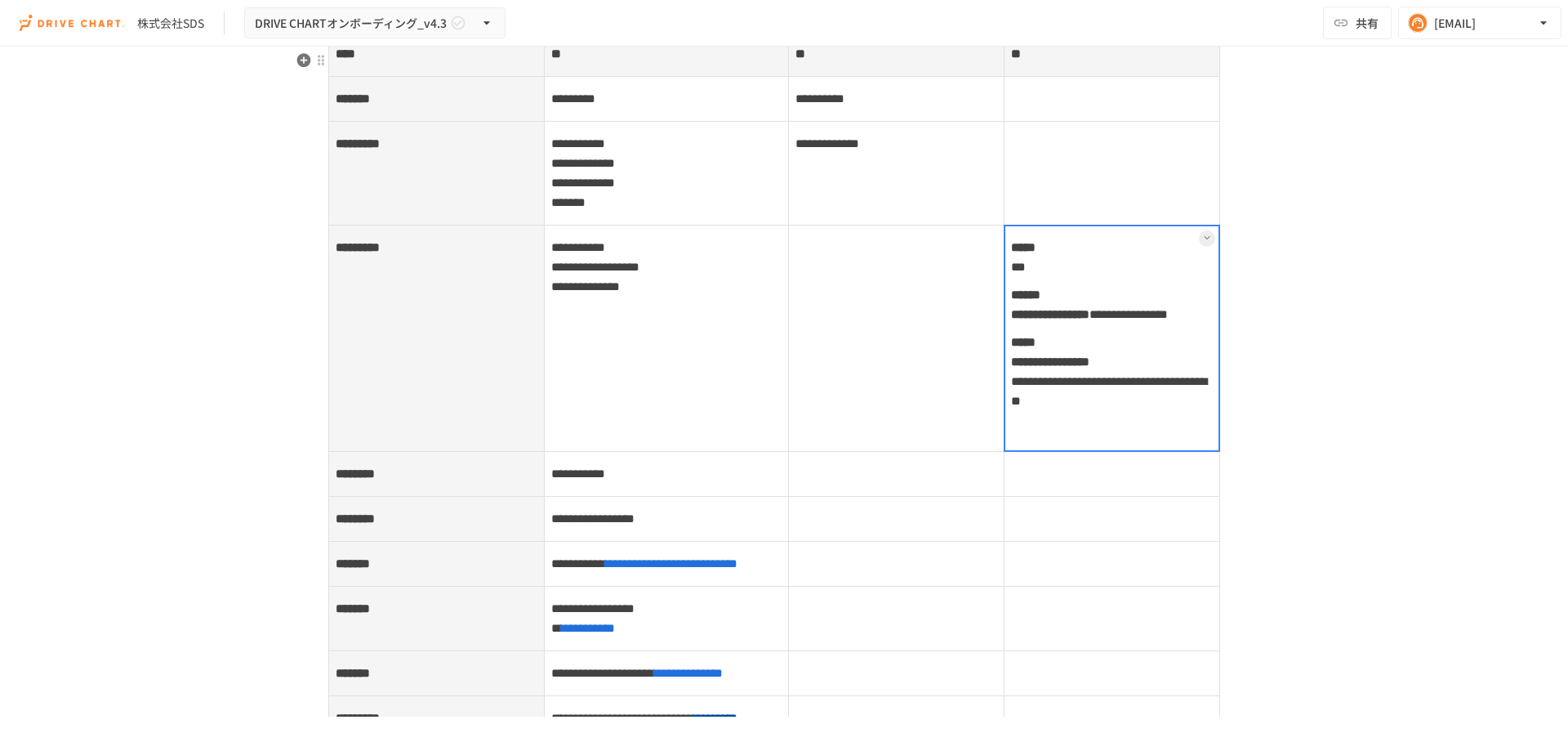 click at bounding box center [896, 338] 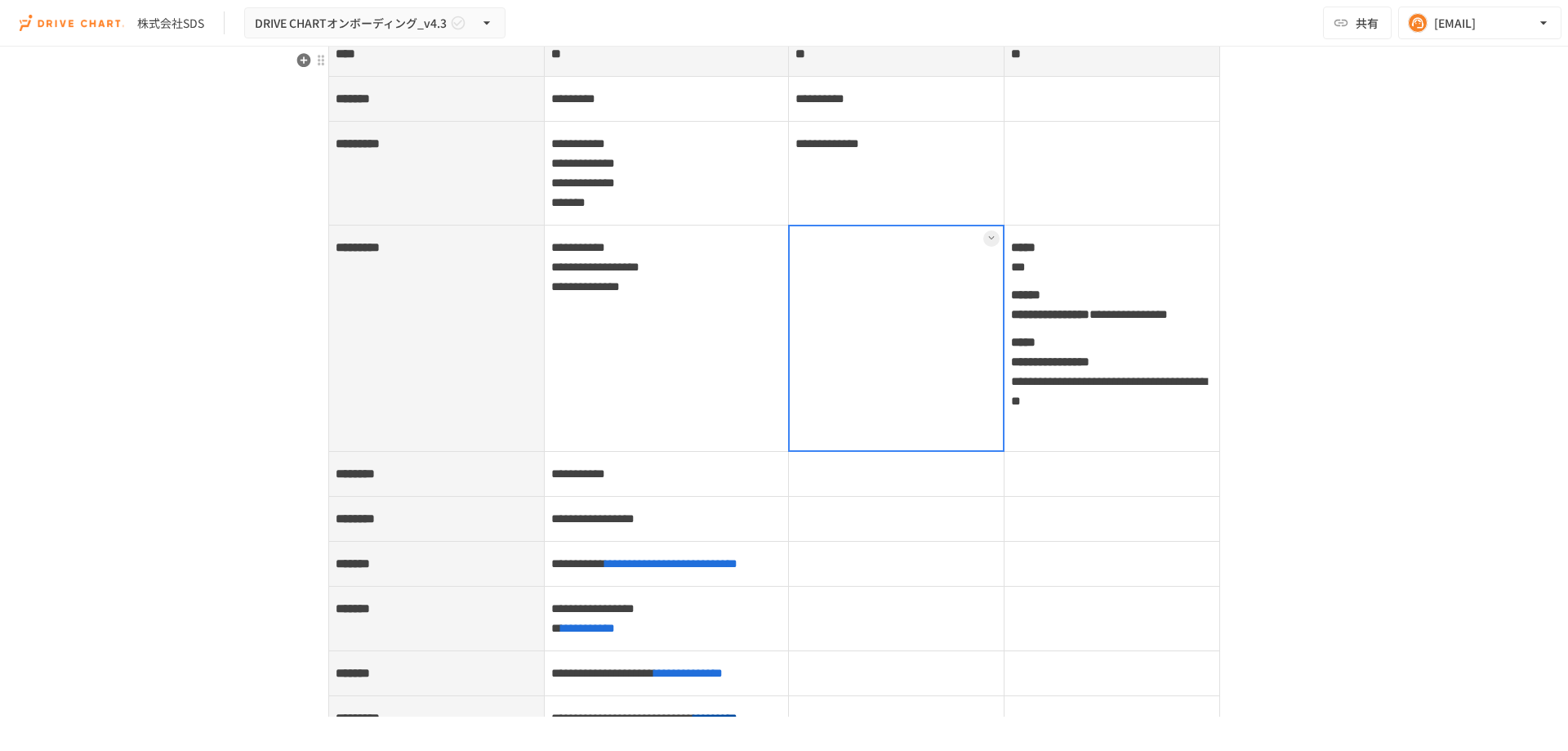 click on "**********" at bounding box center [666, 338] 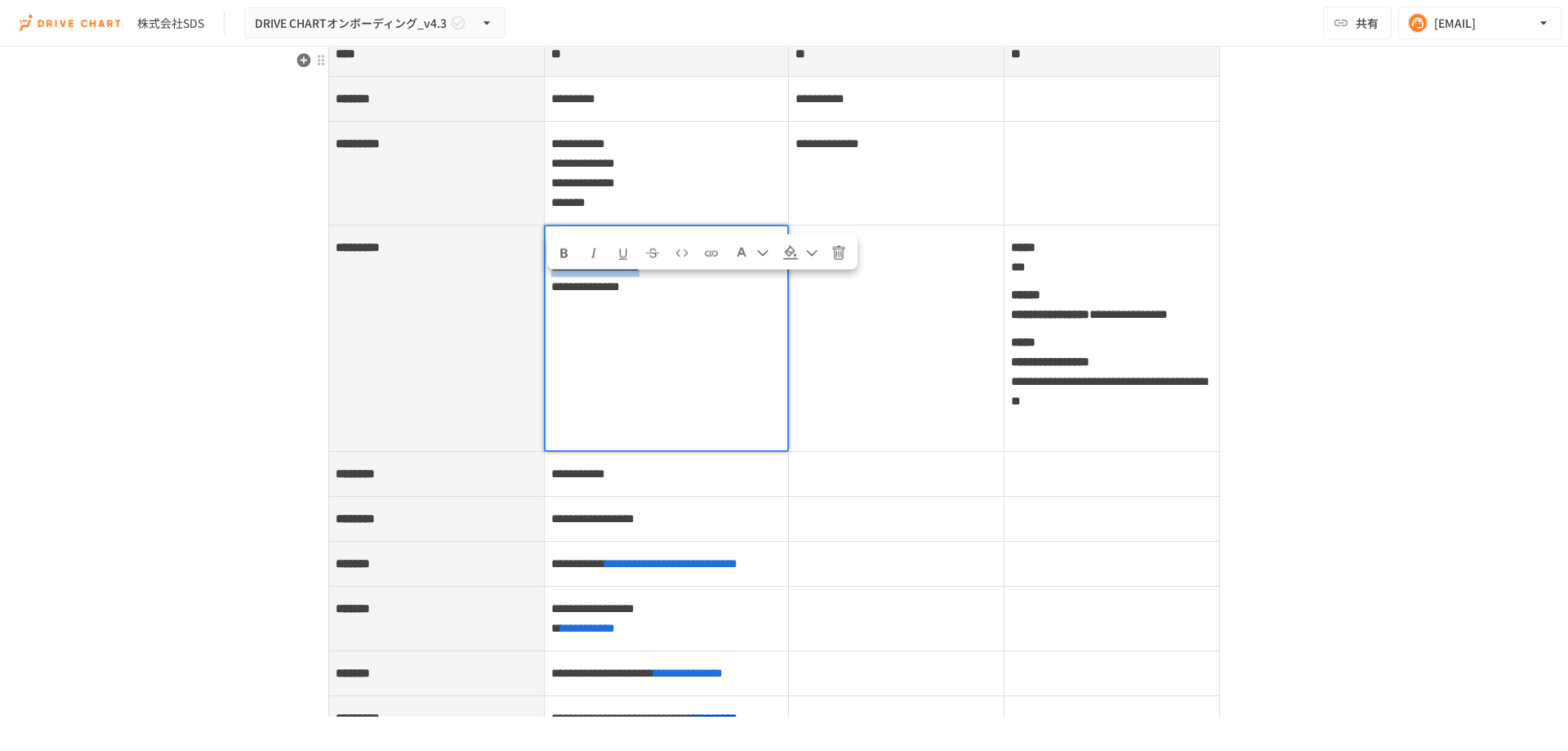 drag, startPoint x: 764, startPoint y: 288, endPoint x: 544, endPoint y: 284, distance: 220.03636 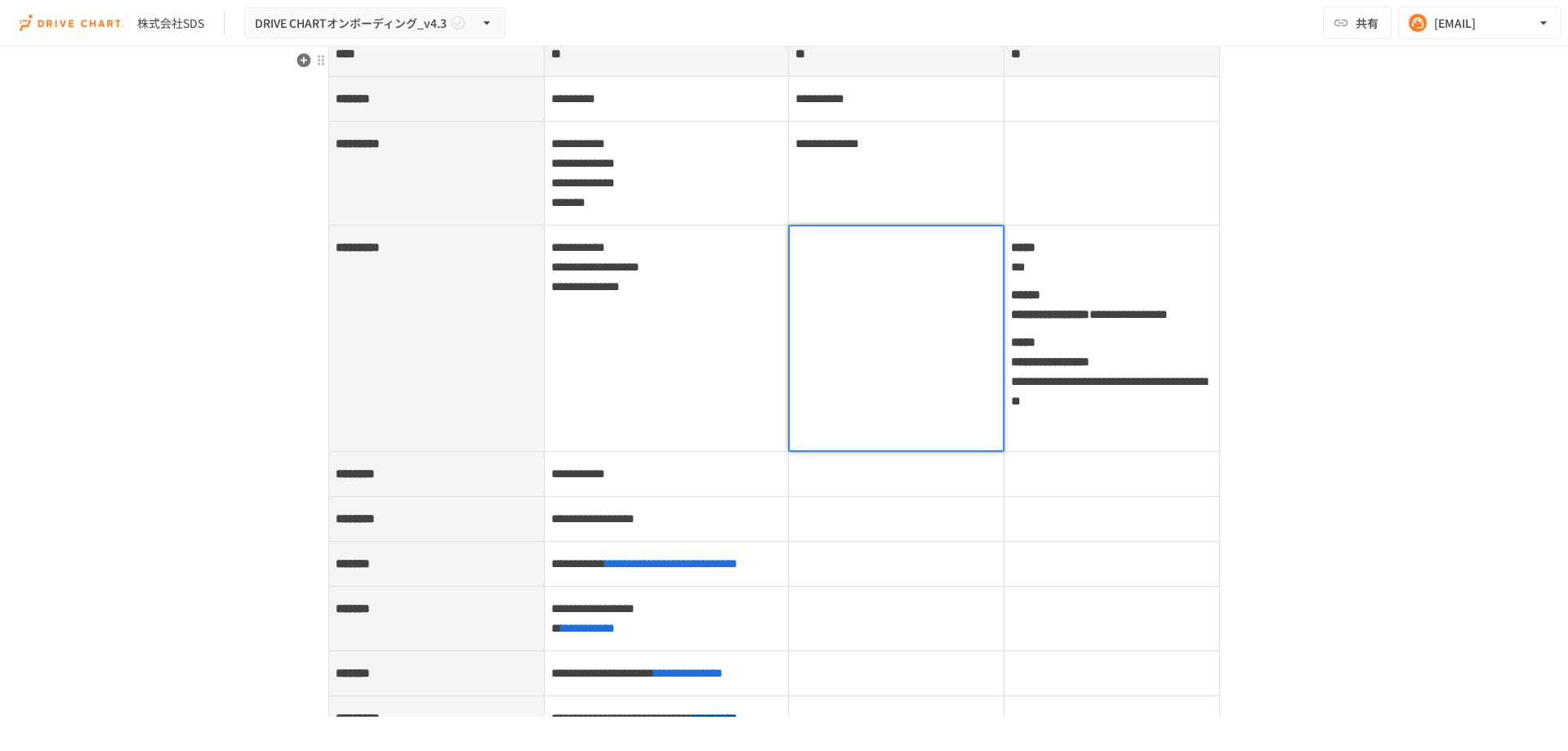 click at bounding box center [896, 338] 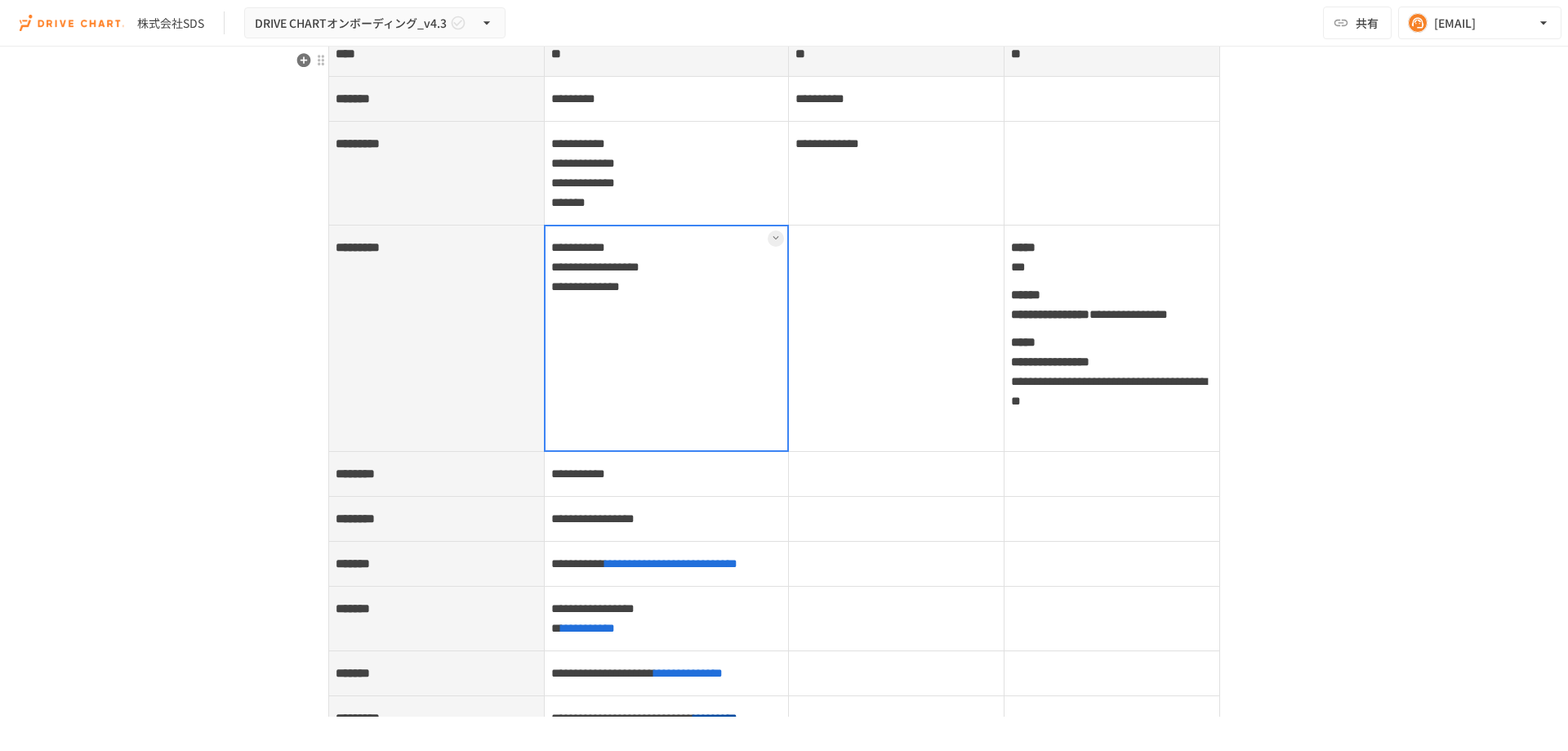 click on "**********" at bounding box center [666, 338] 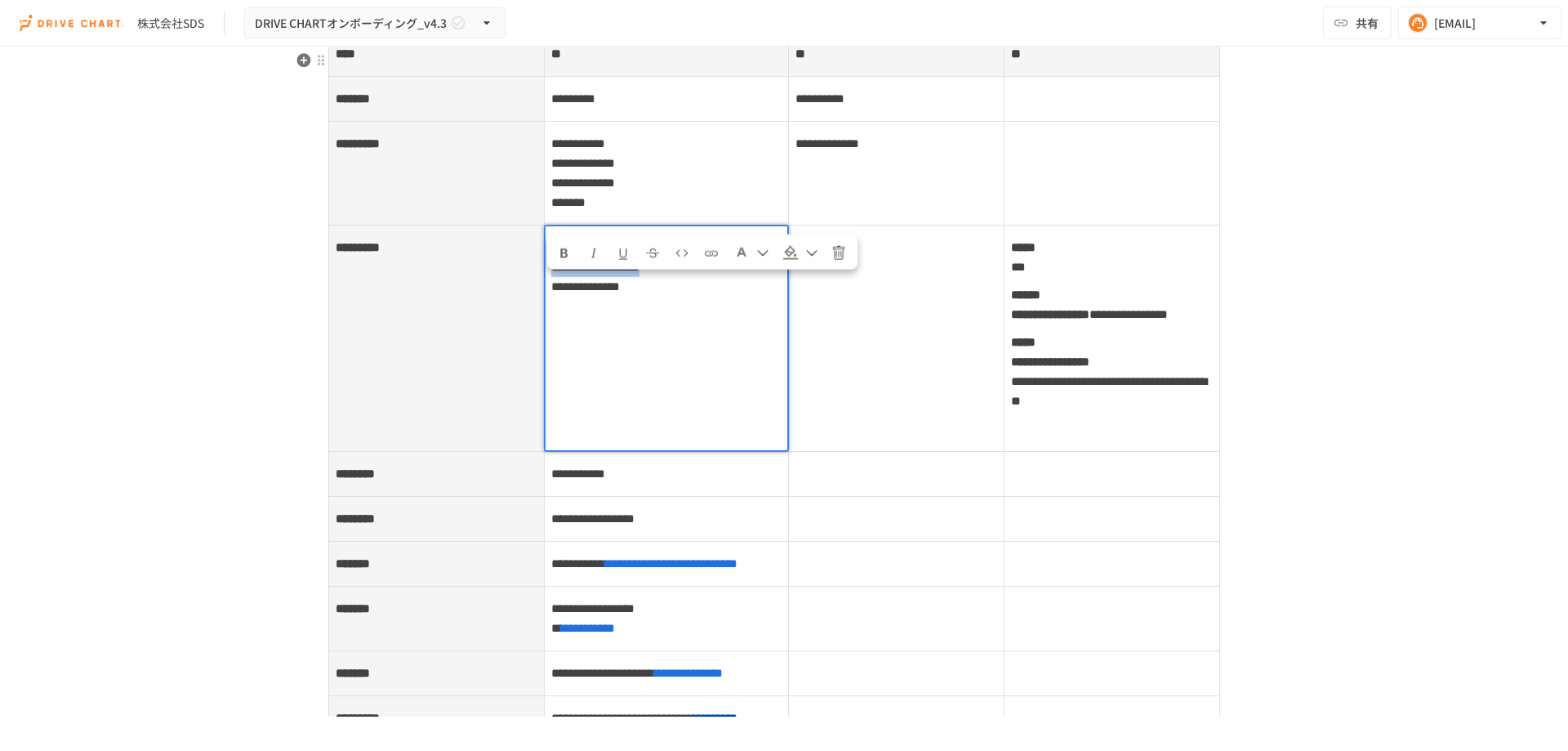 drag, startPoint x: 764, startPoint y: 285, endPoint x: 537, endPoint y: 285, distance: 227 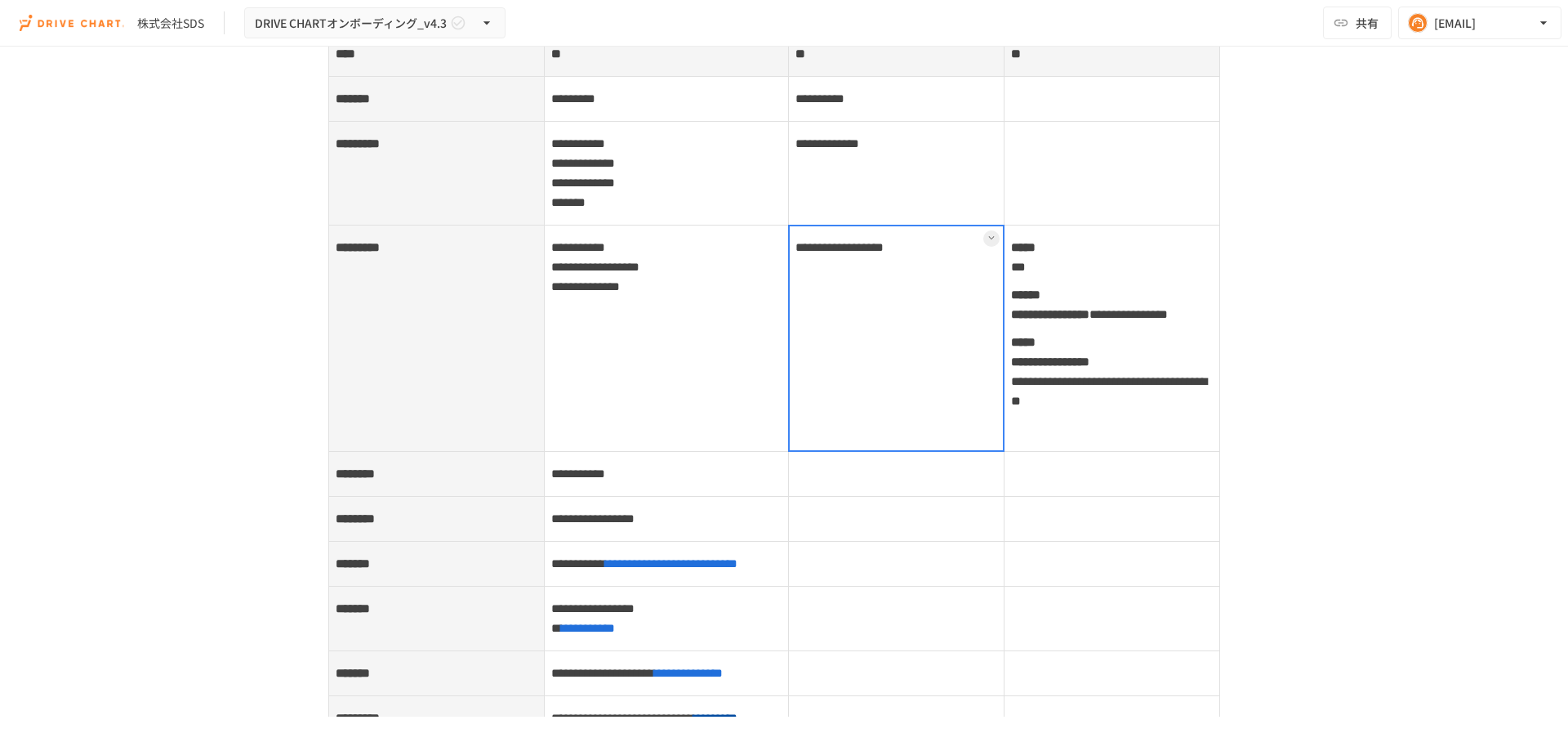 click on "**********" at bounding box center (784, 382) 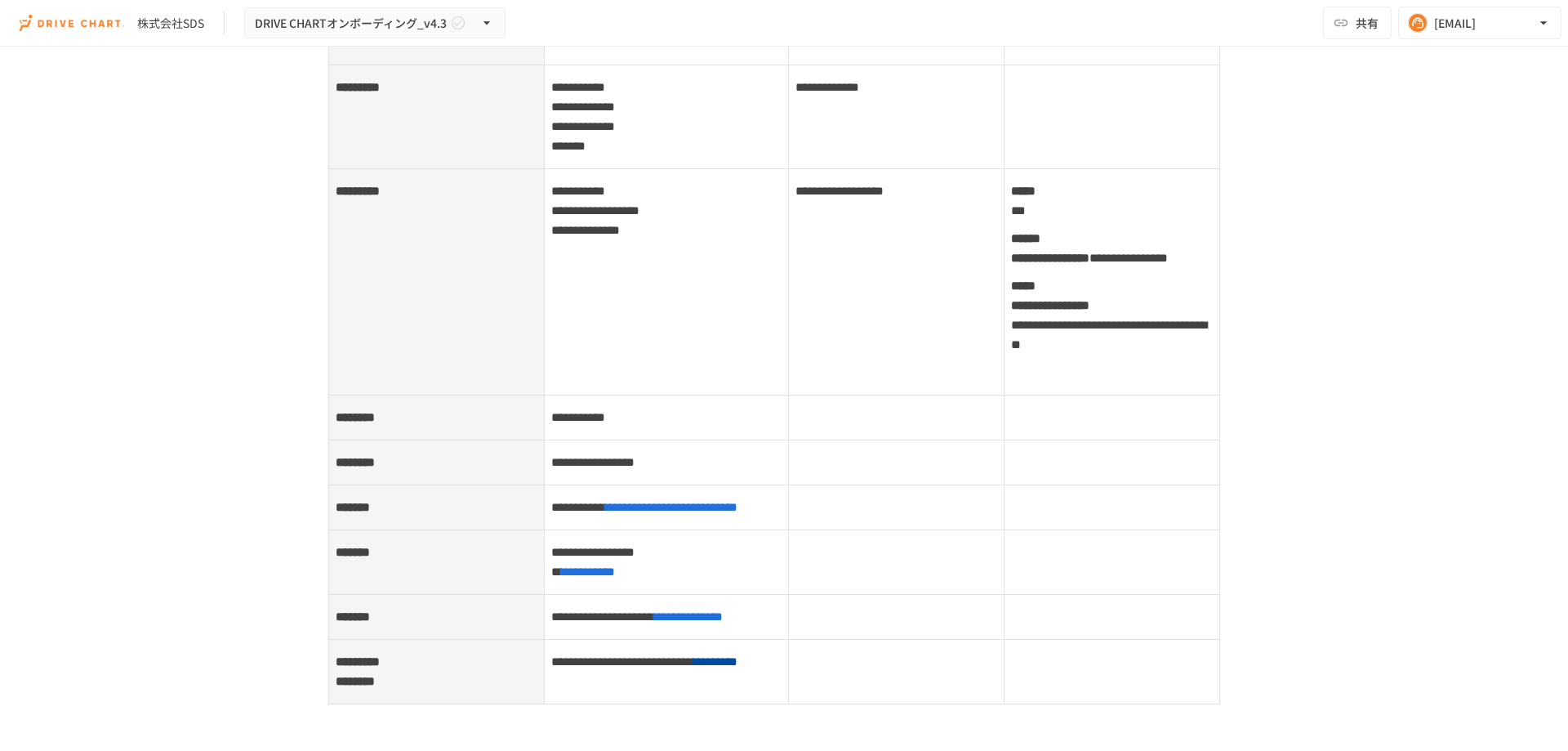 scroll, scrollTop: 6459, scrollLeft: 0, axis: vertical 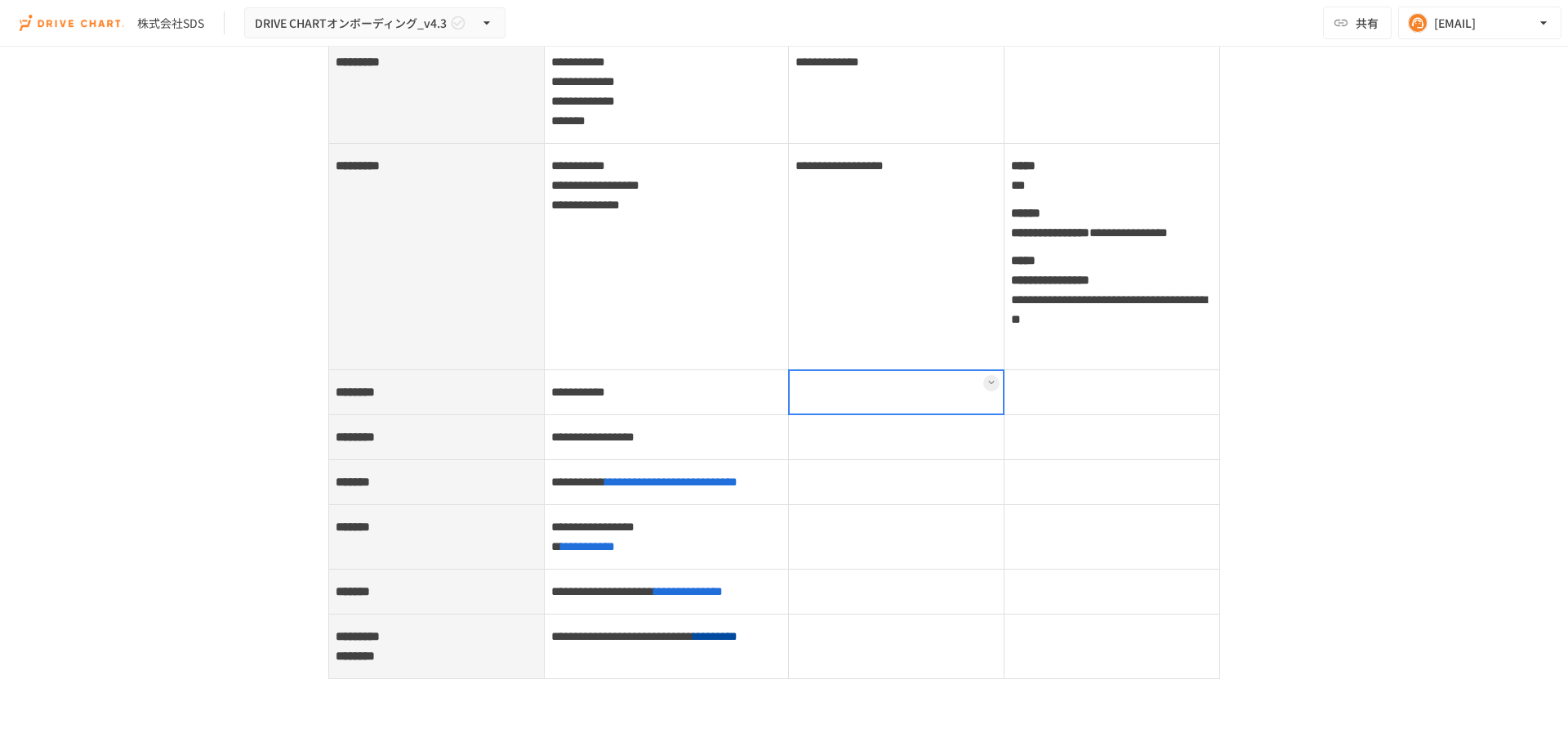 click at bounding box center (896, 391) 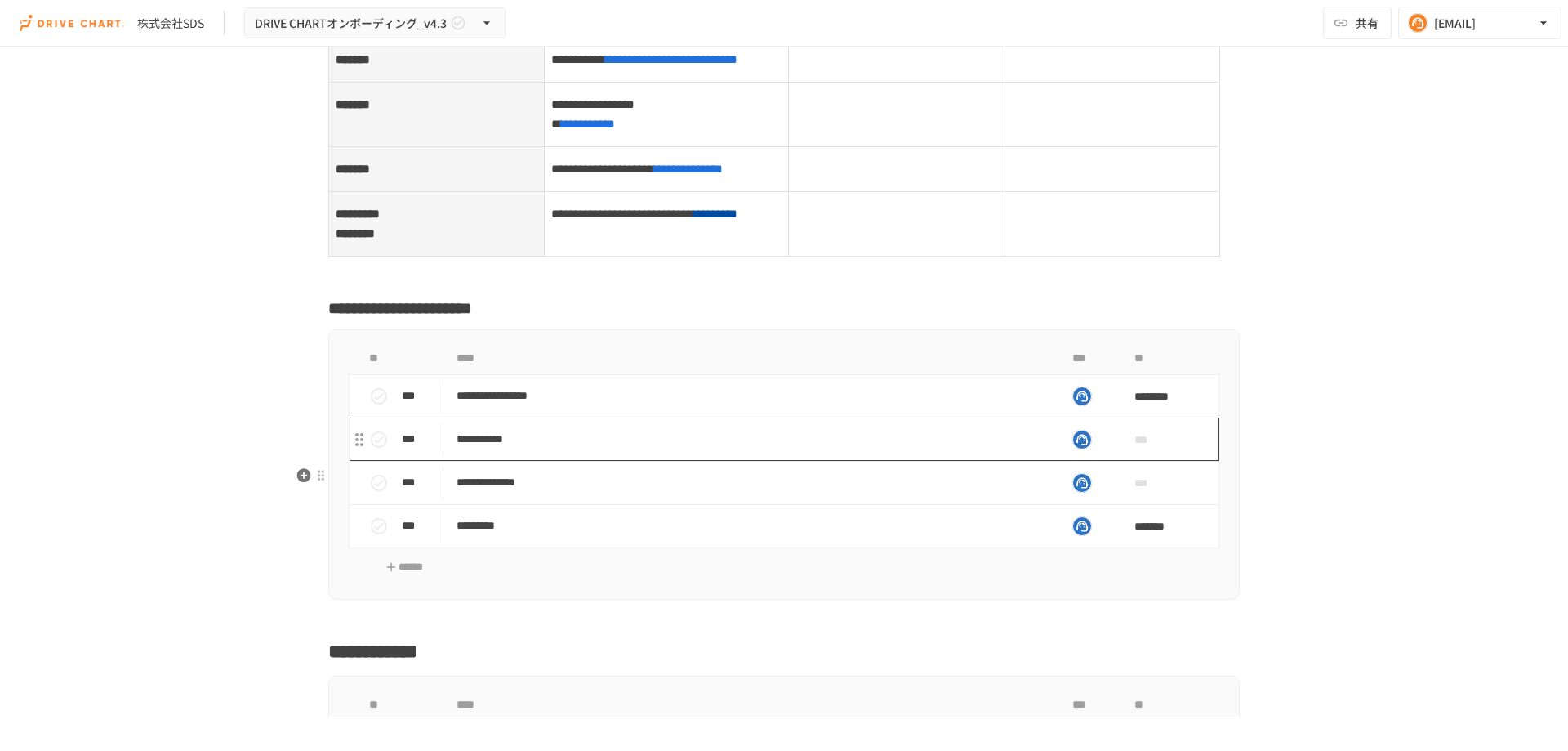 scroll, scrollTop: 6391, scrollLeft: 0, axis: vertical 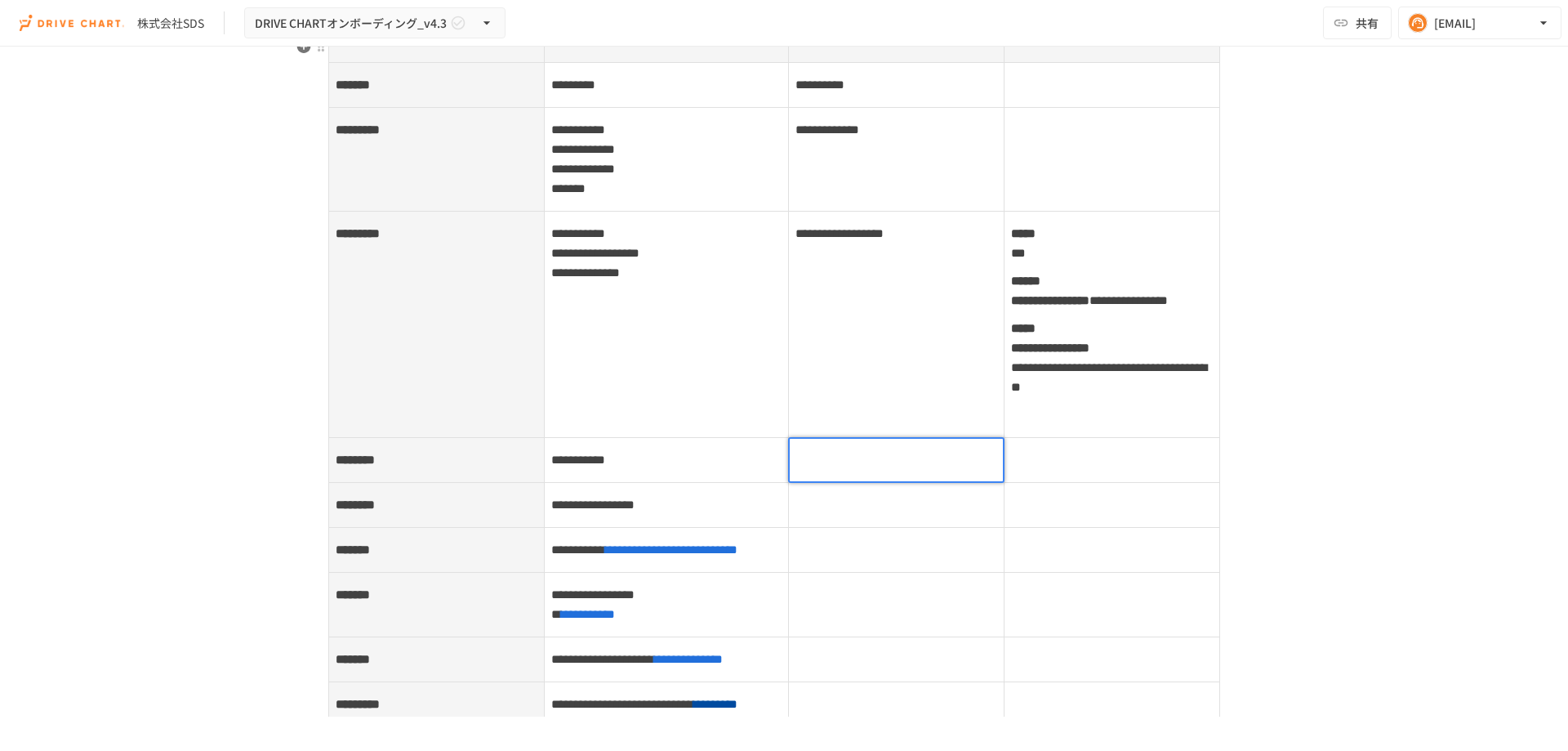 click at bounding box center (896, 460) 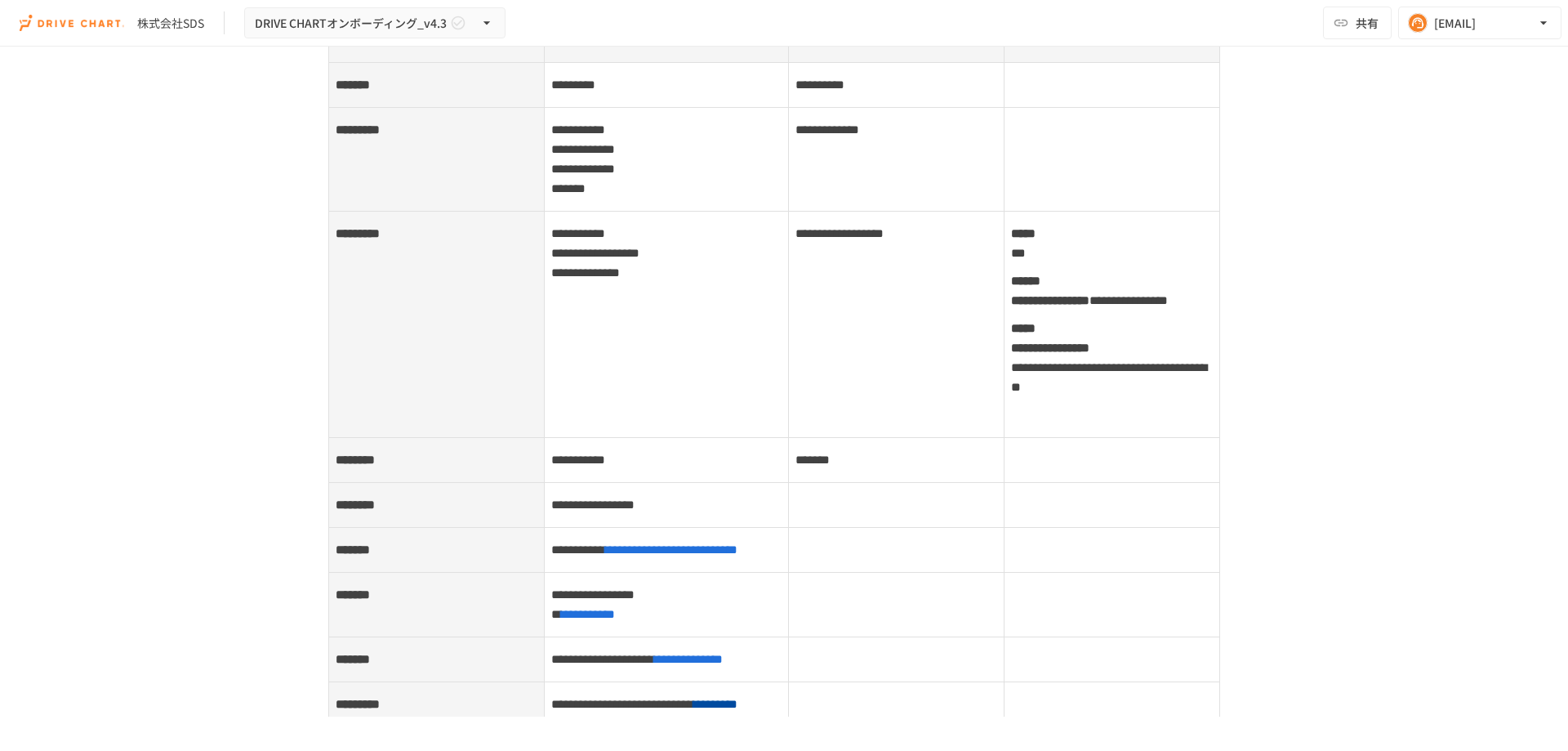 click on "**********" at bounding box center [784, 382] 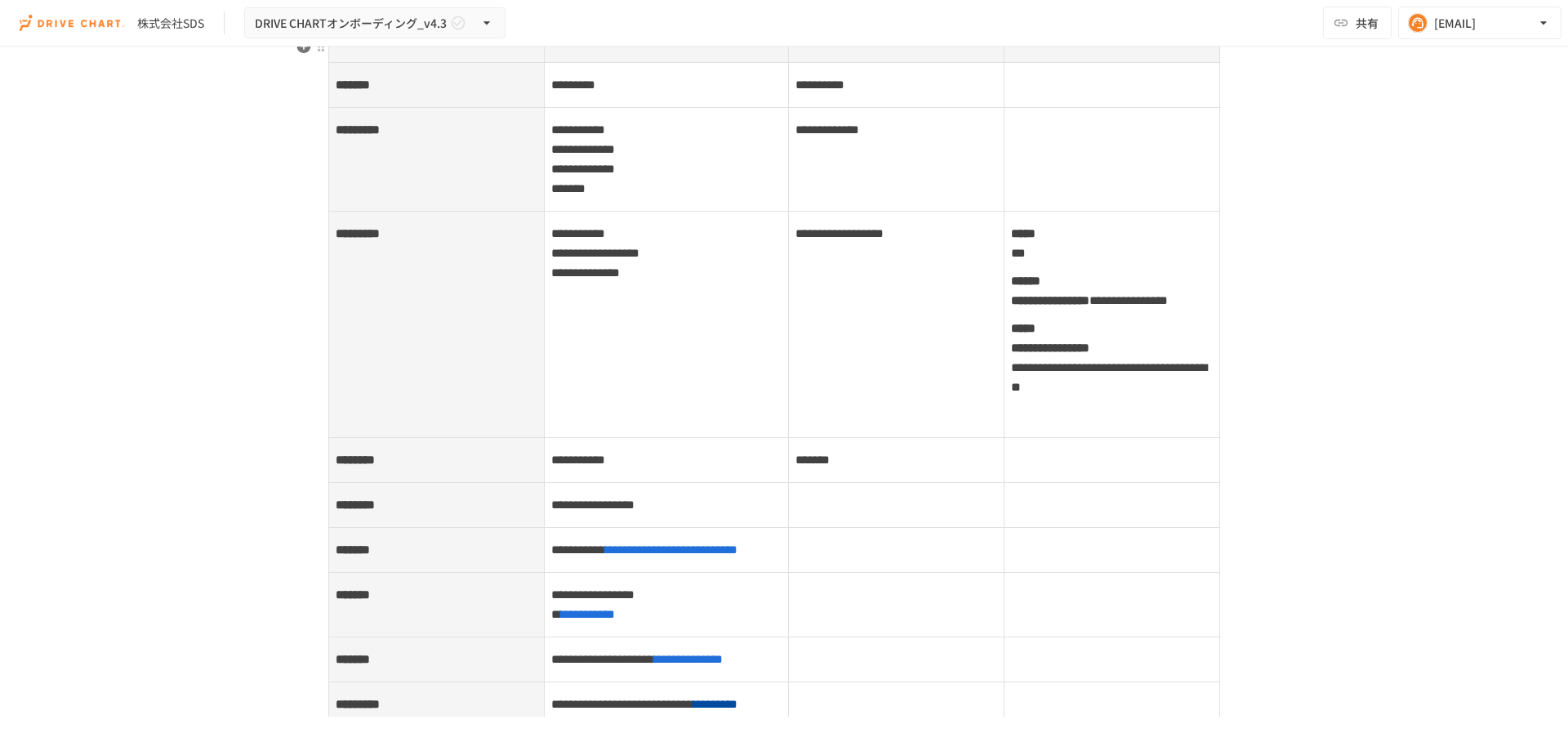 click at bounding box center [1111, 459] 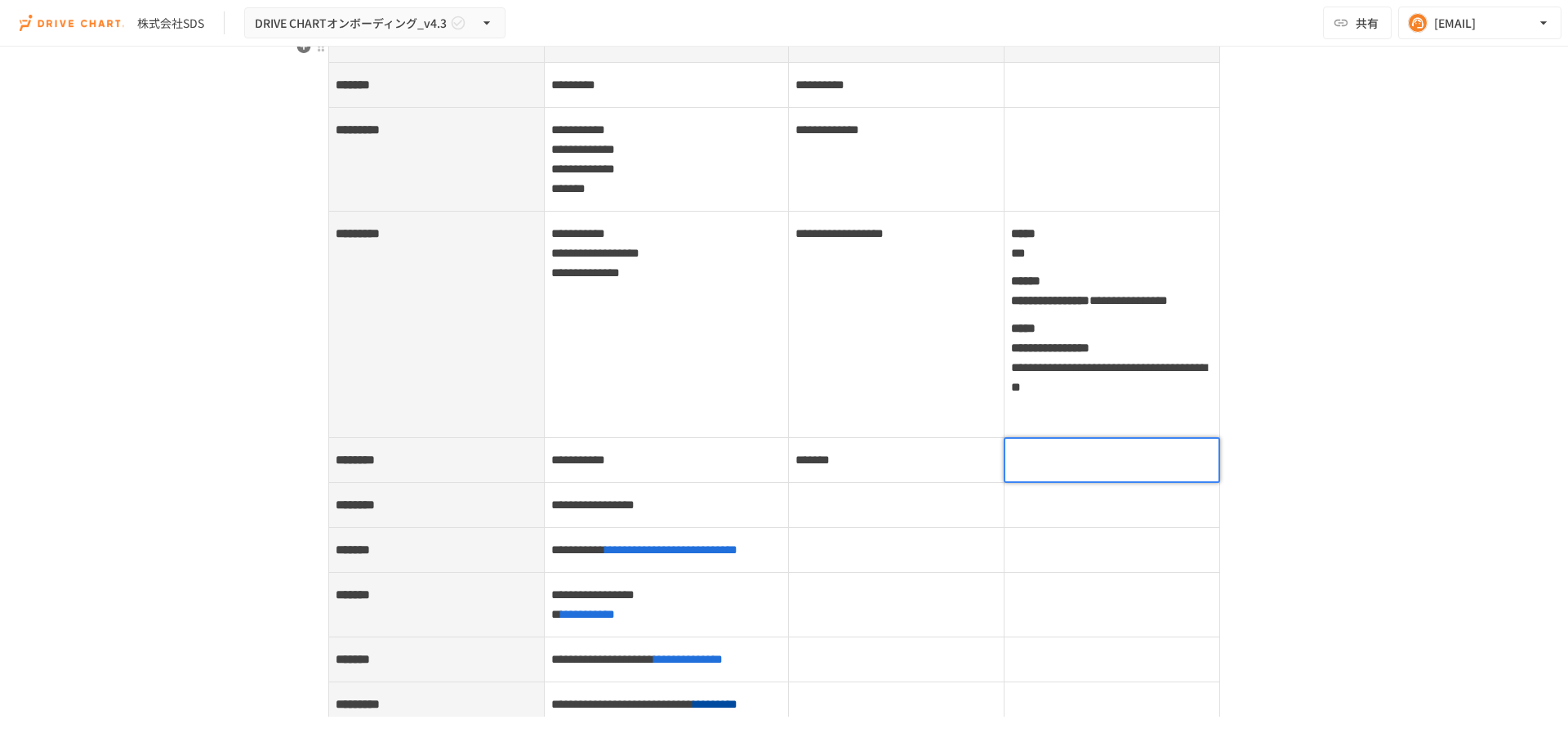 click at bounding box center [1111, 460] 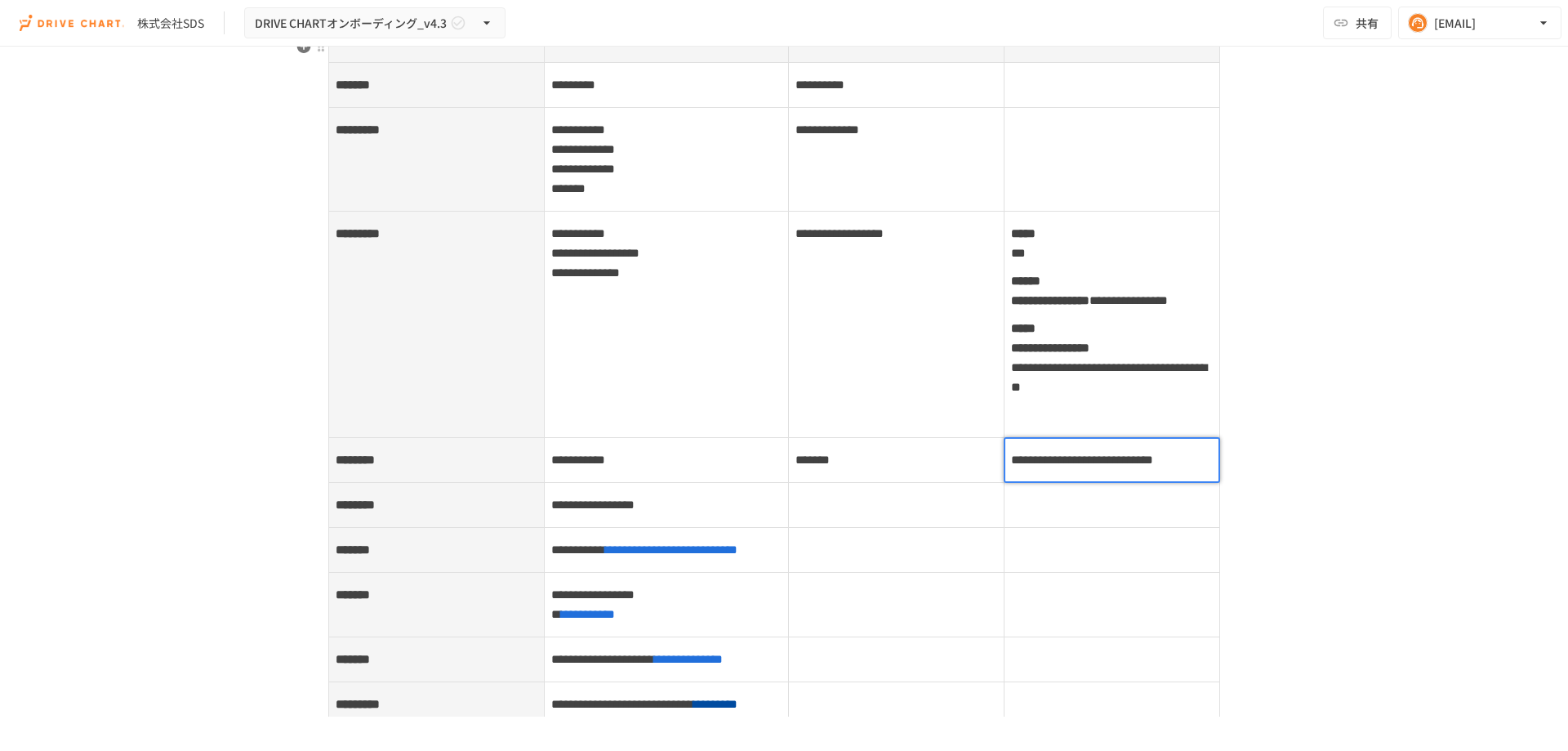 click on "**********" at bounding box center (784, 382) 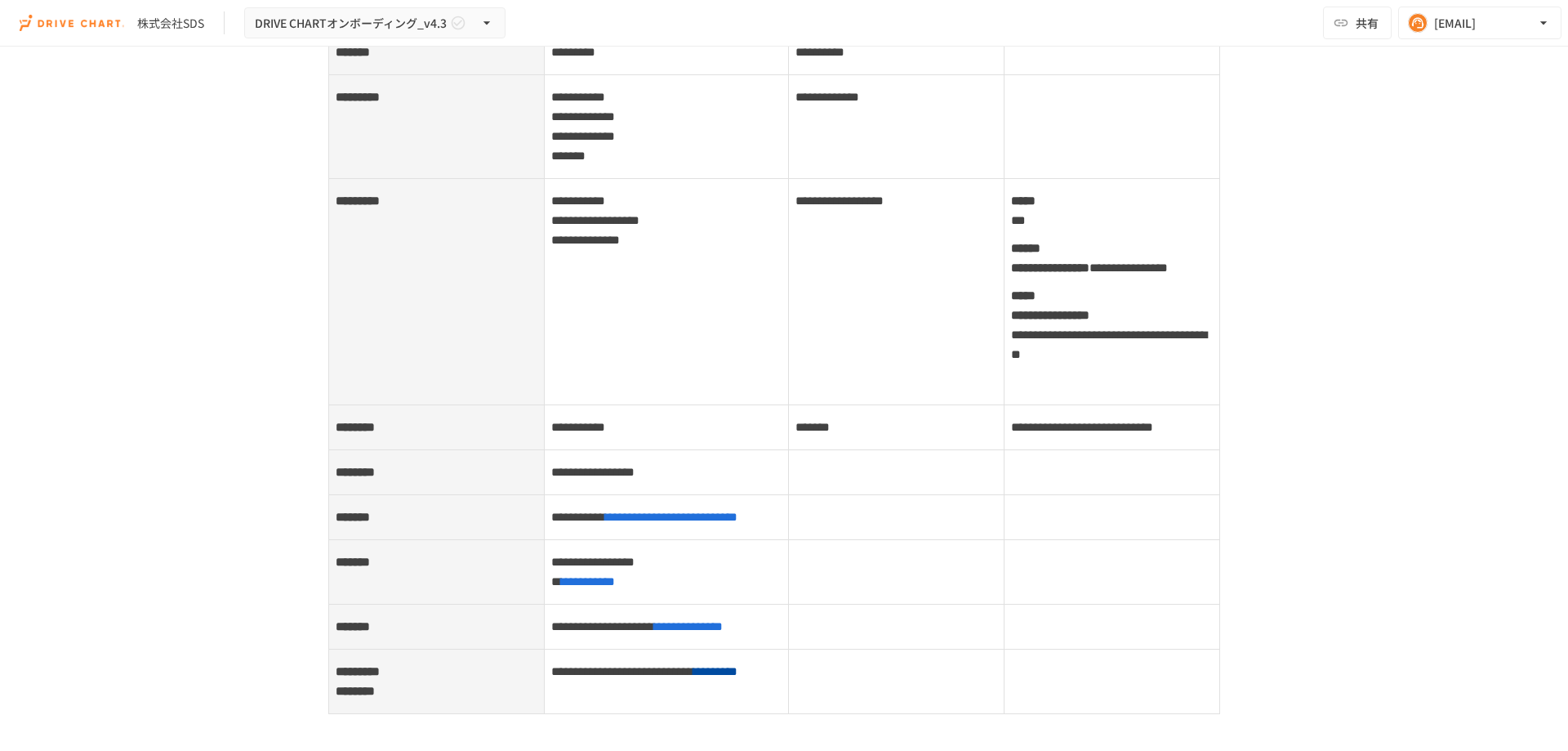 scroll, scrollTop: 6473, scrollLeft: 0, axis: vertical 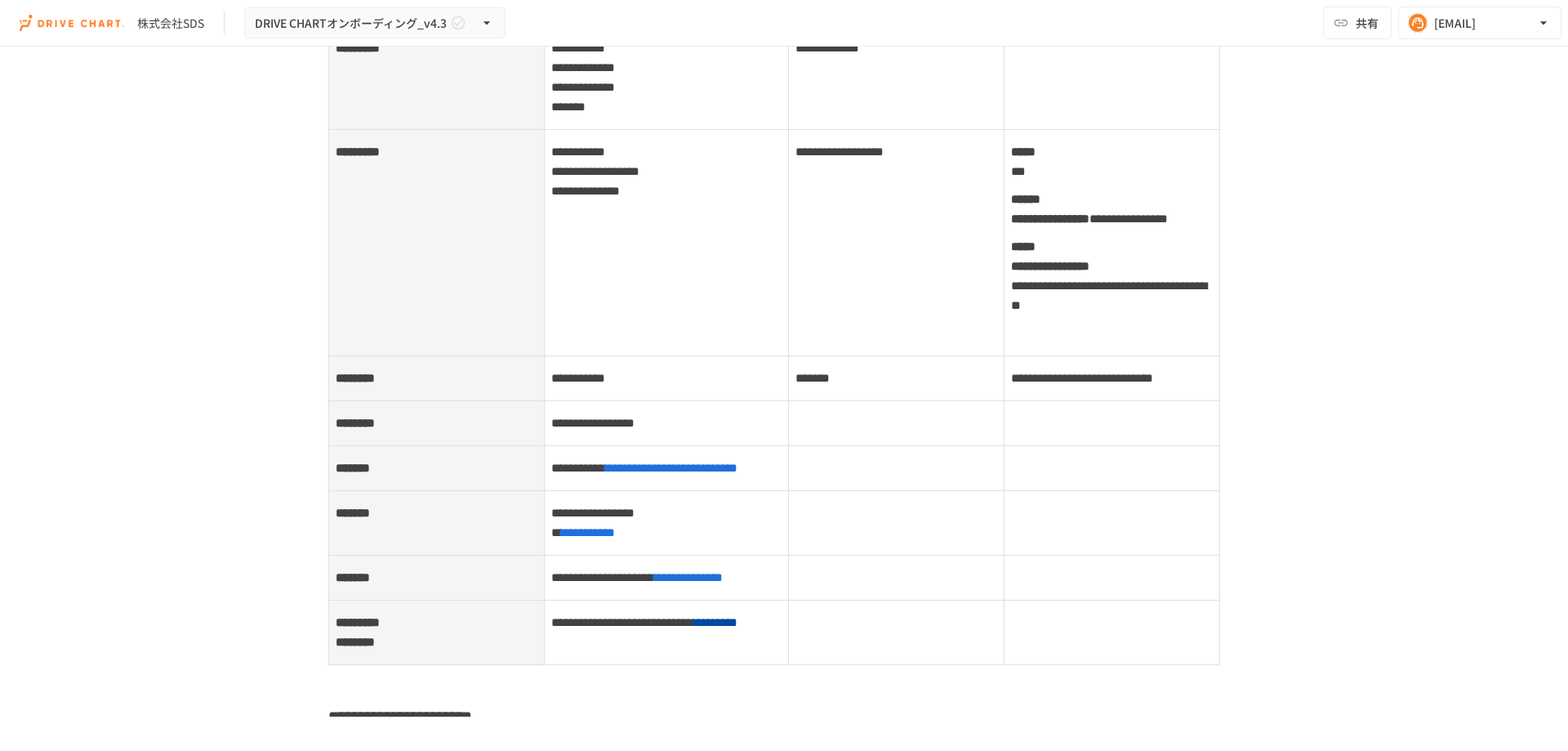 click at bounding box center [896, 422] 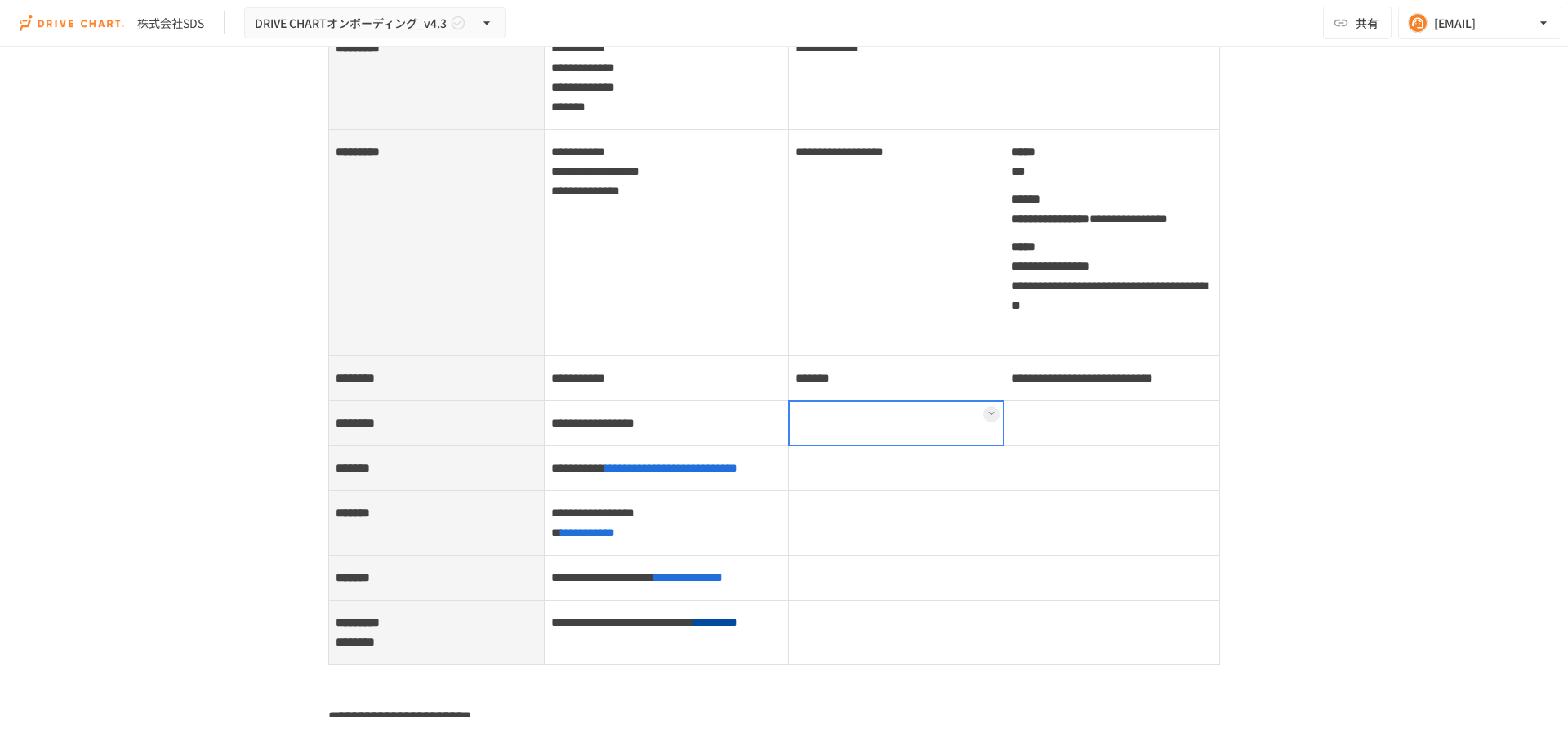 click at bounding box center (896, 423) 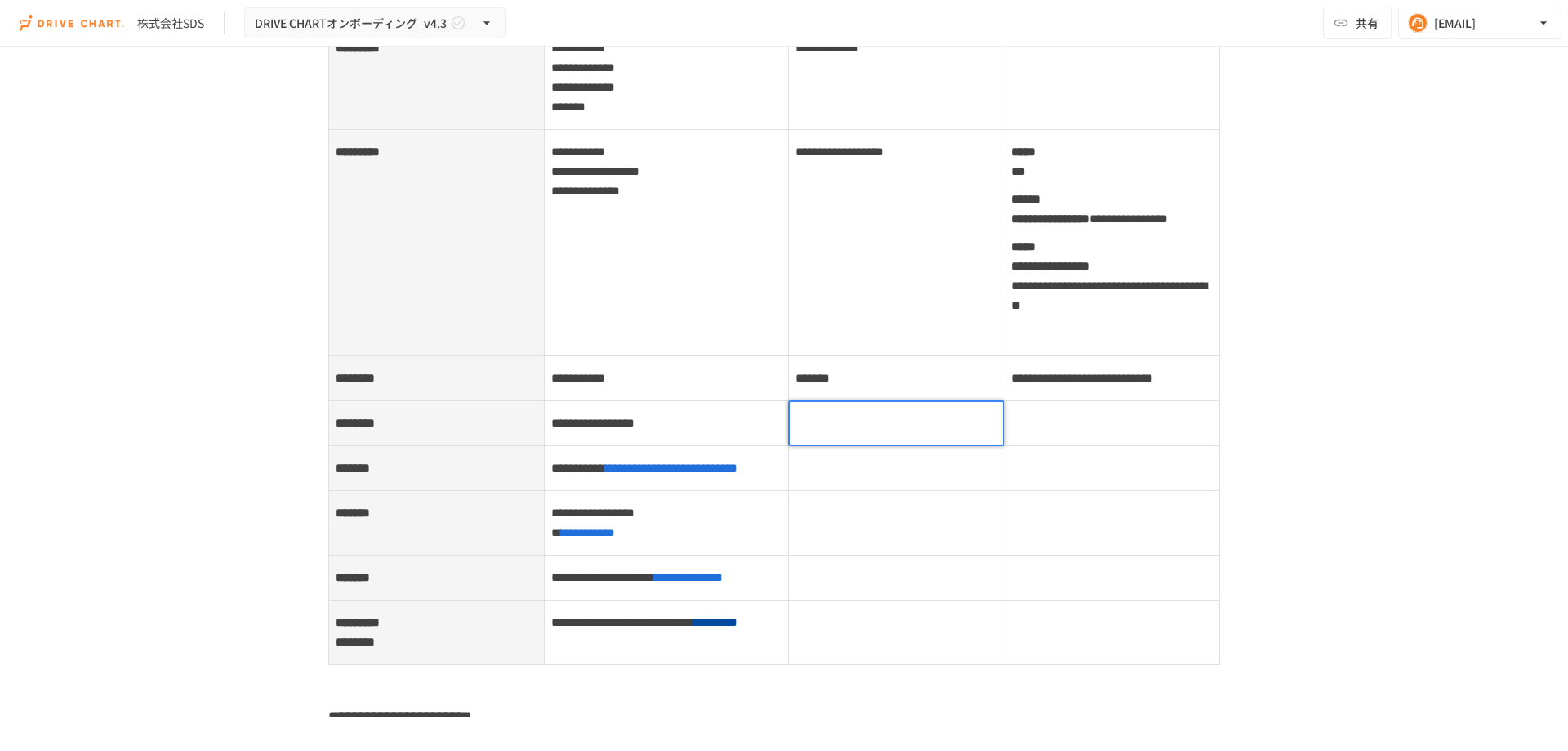 click at bounding box center [896, 423] 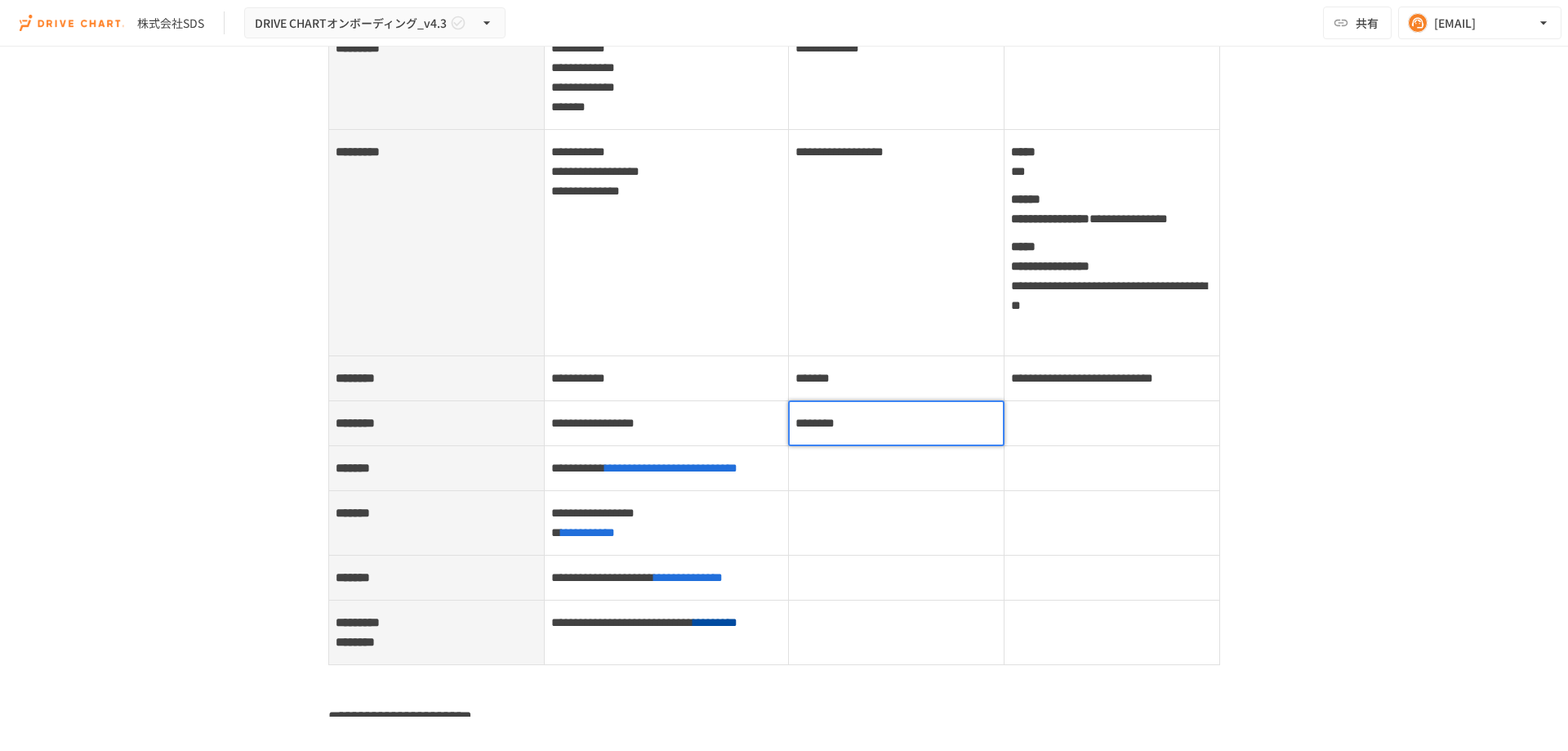 drag, startPoint x: 873, startPoint y: 511, endPoint x: 960, endPoint y: 509, distance: 87.02299 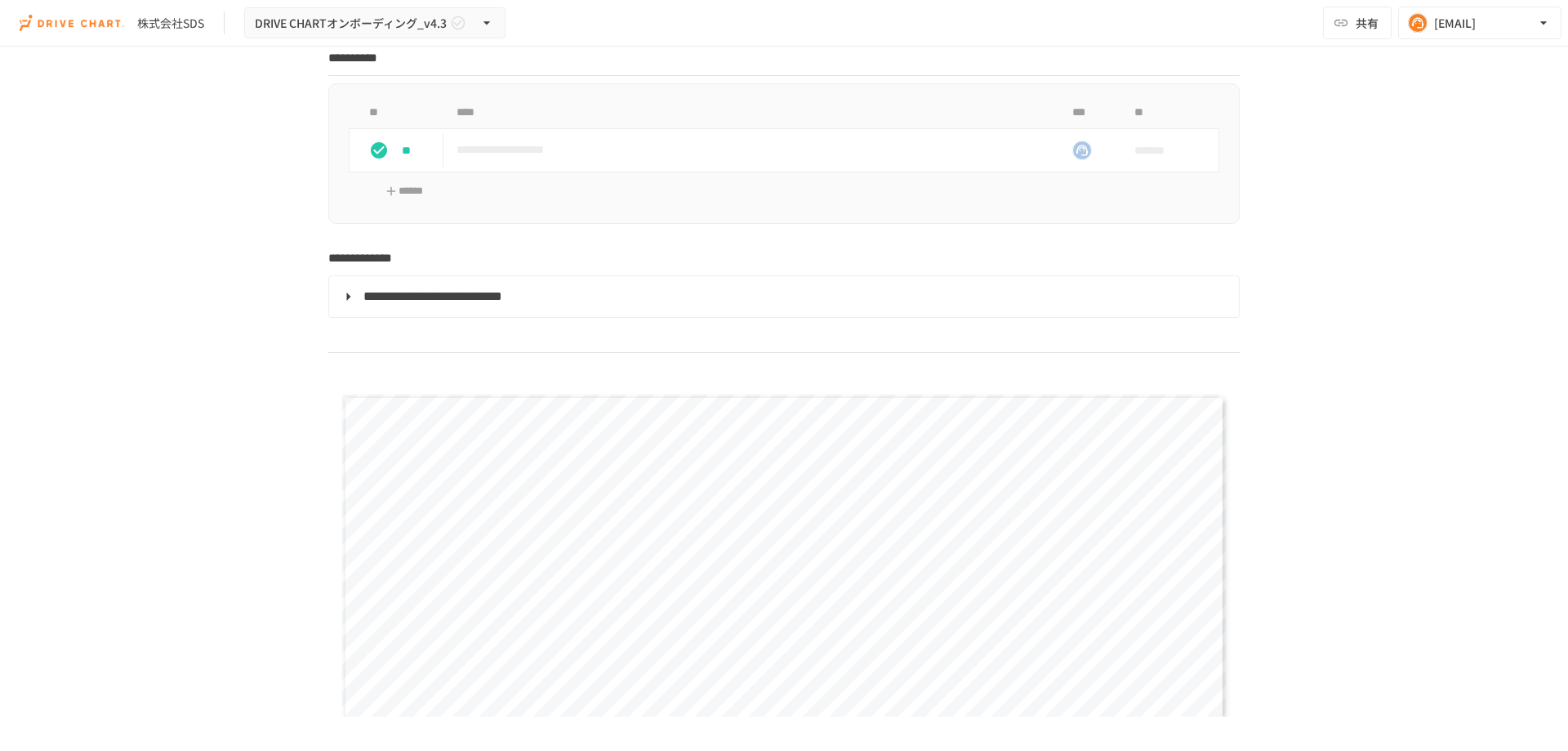 scroll, scrollTop: 1897, scrollLeft: 0, axis: vertical 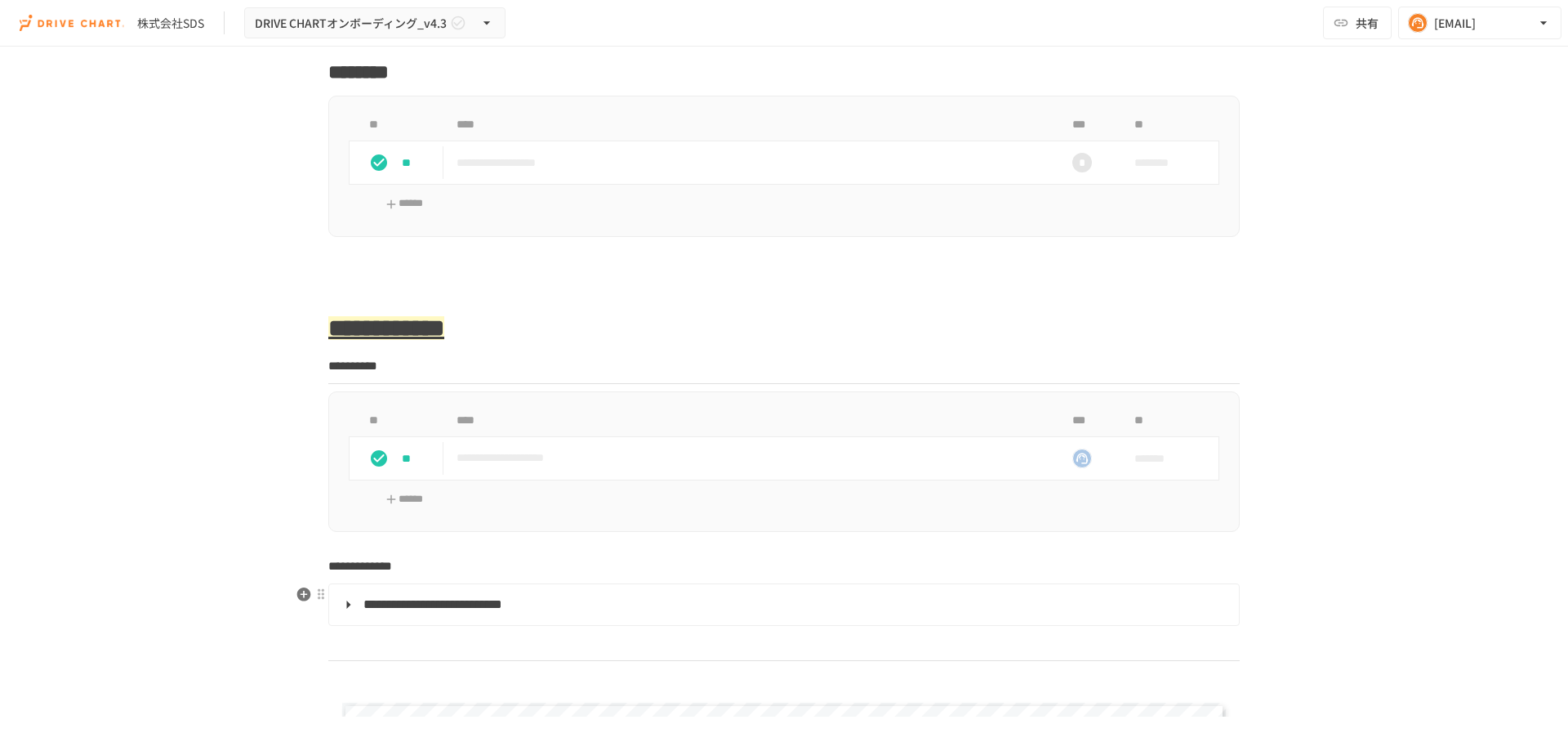 click on "**********" at bounding box center (782, 605) 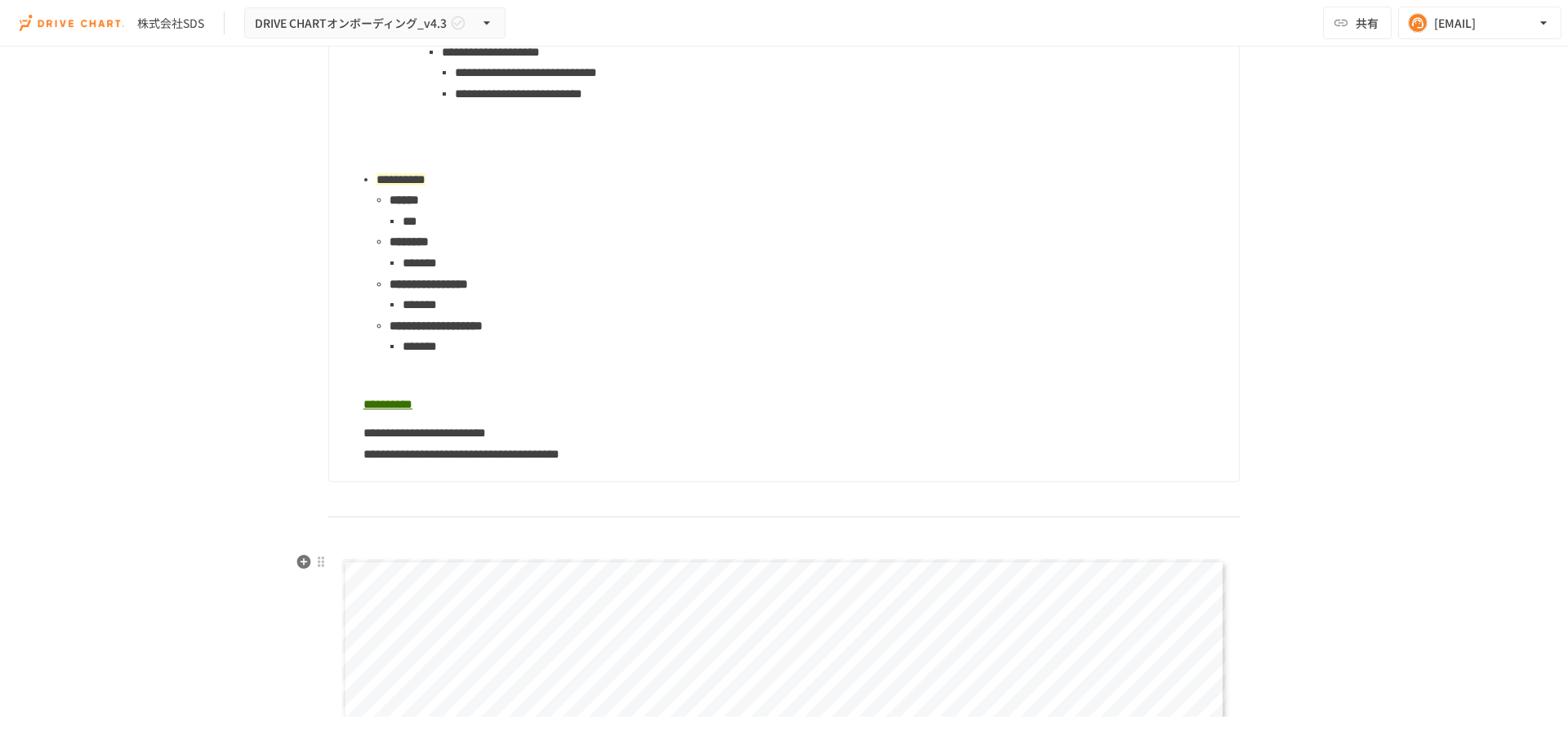 scroll, scrollTop: 2959, scrollLeft: 0, axis: vertical 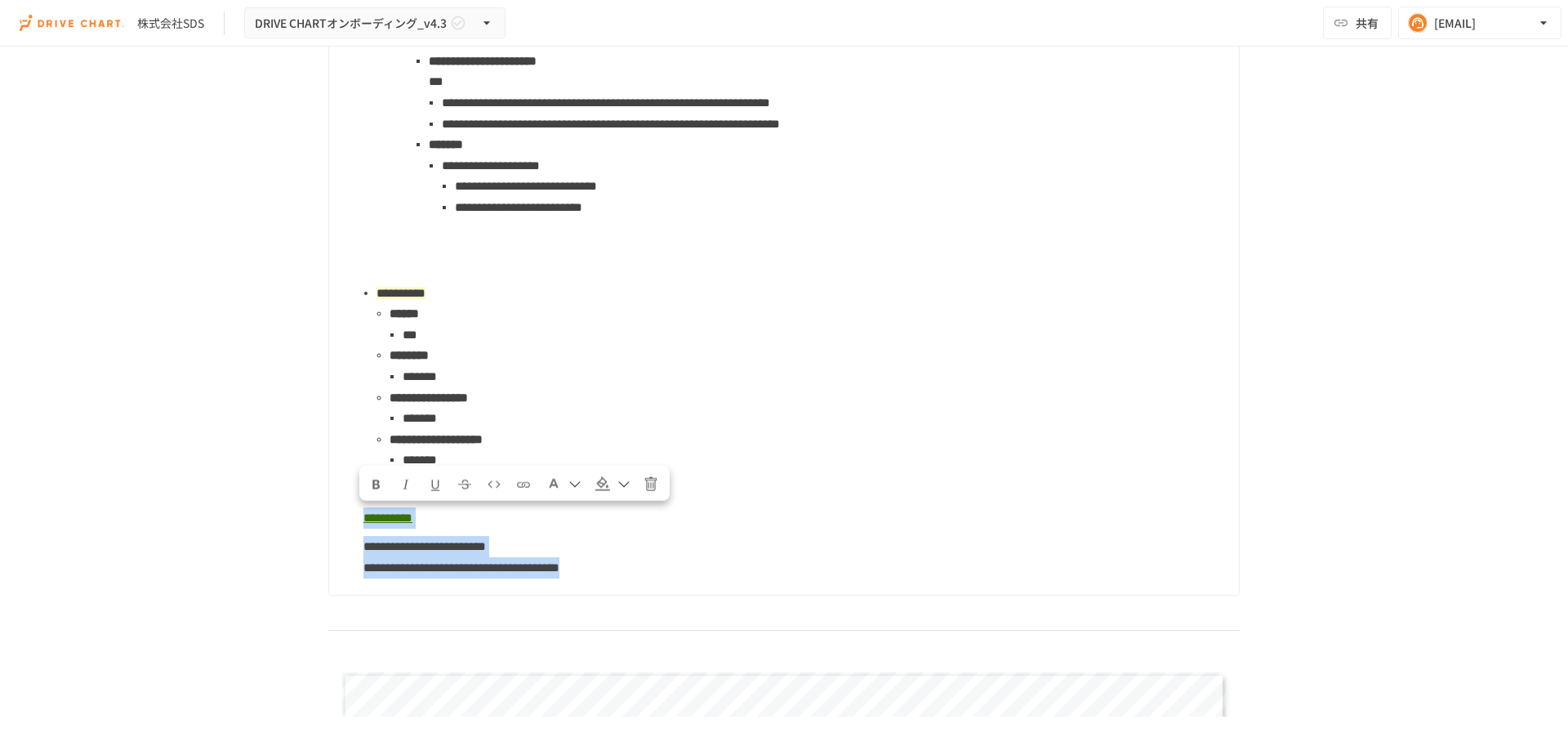 drag, startPoint x: 350, startPoint y: 518, endPoint x: 844, endPoint y: 573, distance: 497.0523 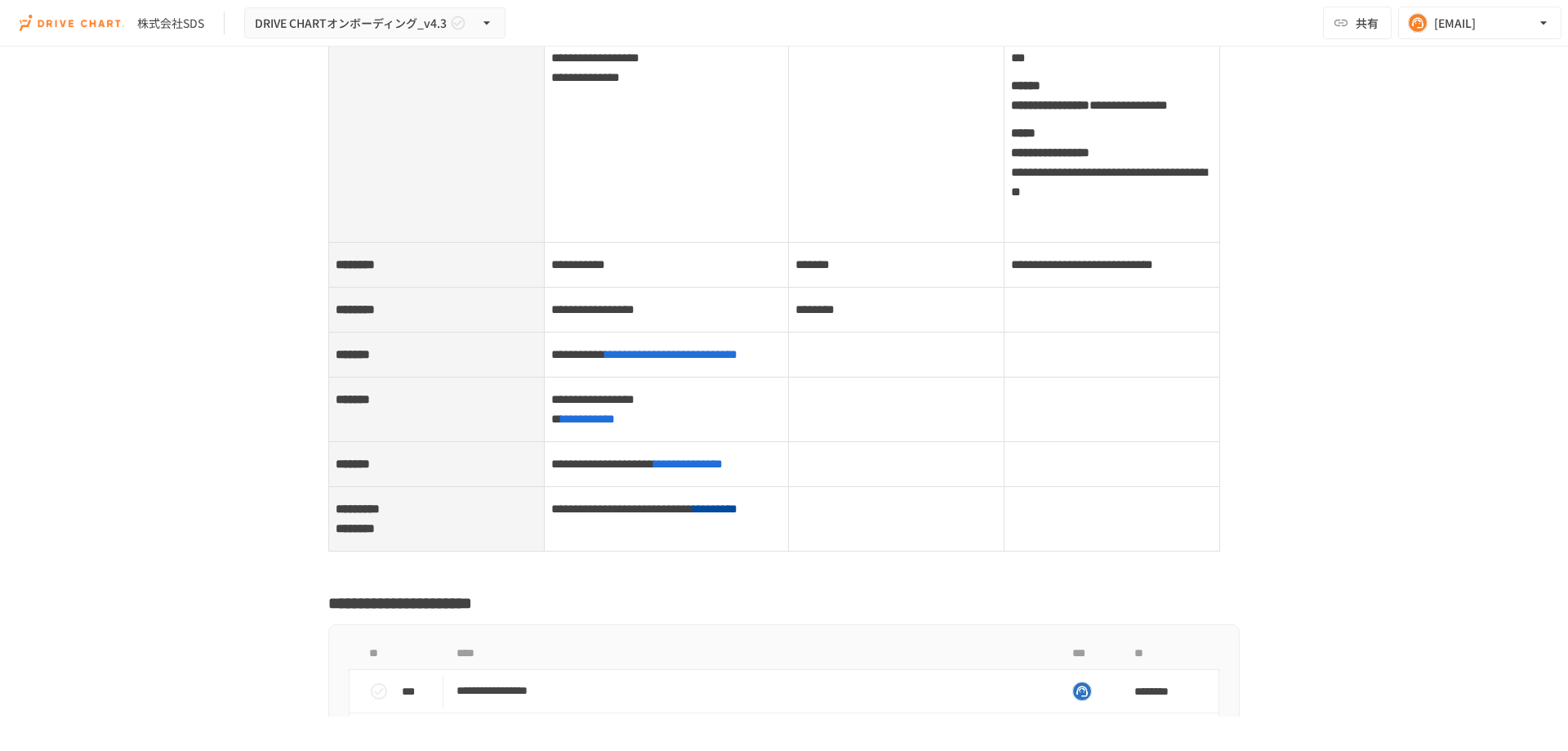 scroll, scrollTop: 7454, scrollLeft: 0, axis: vertical 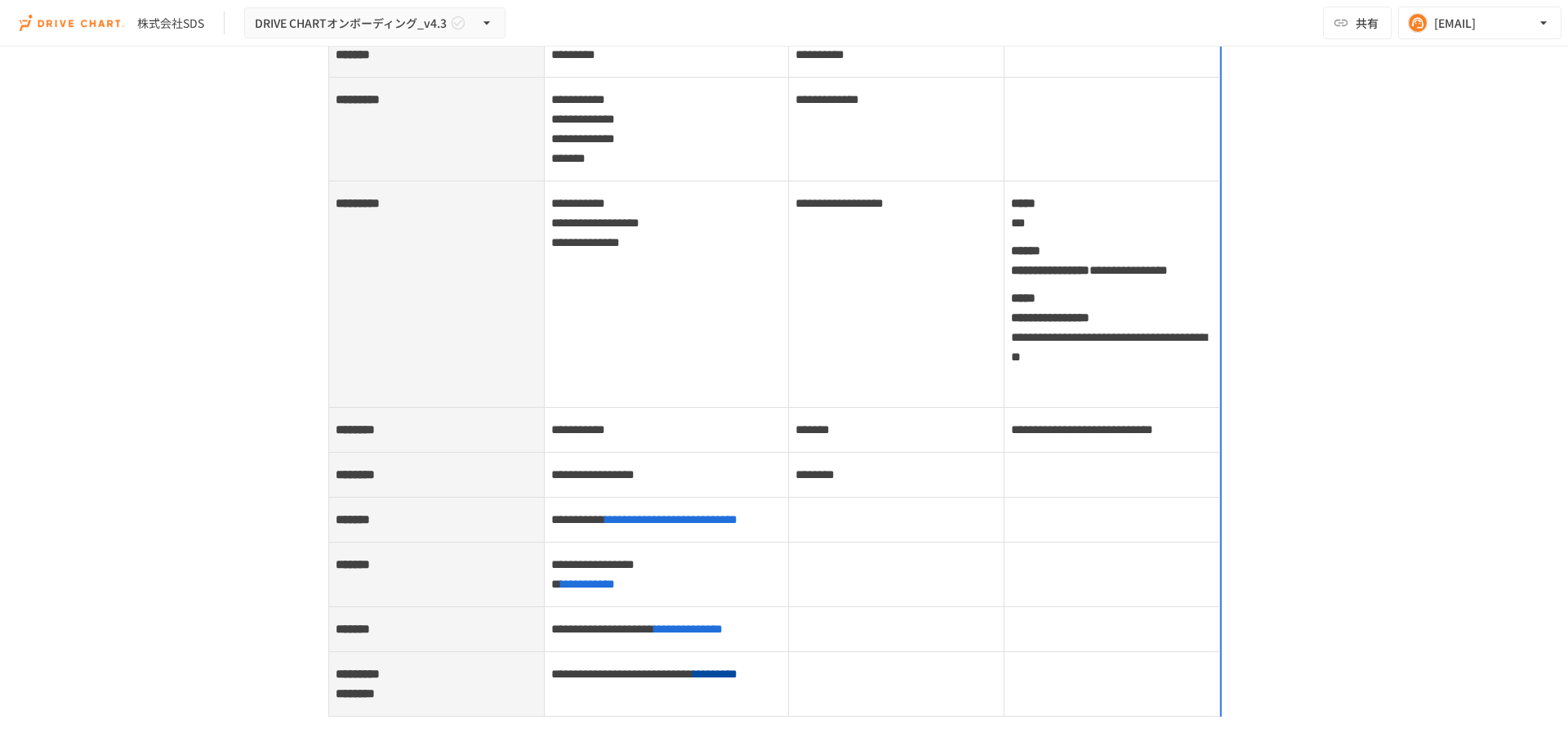 click at bounding box center [1111, 475] 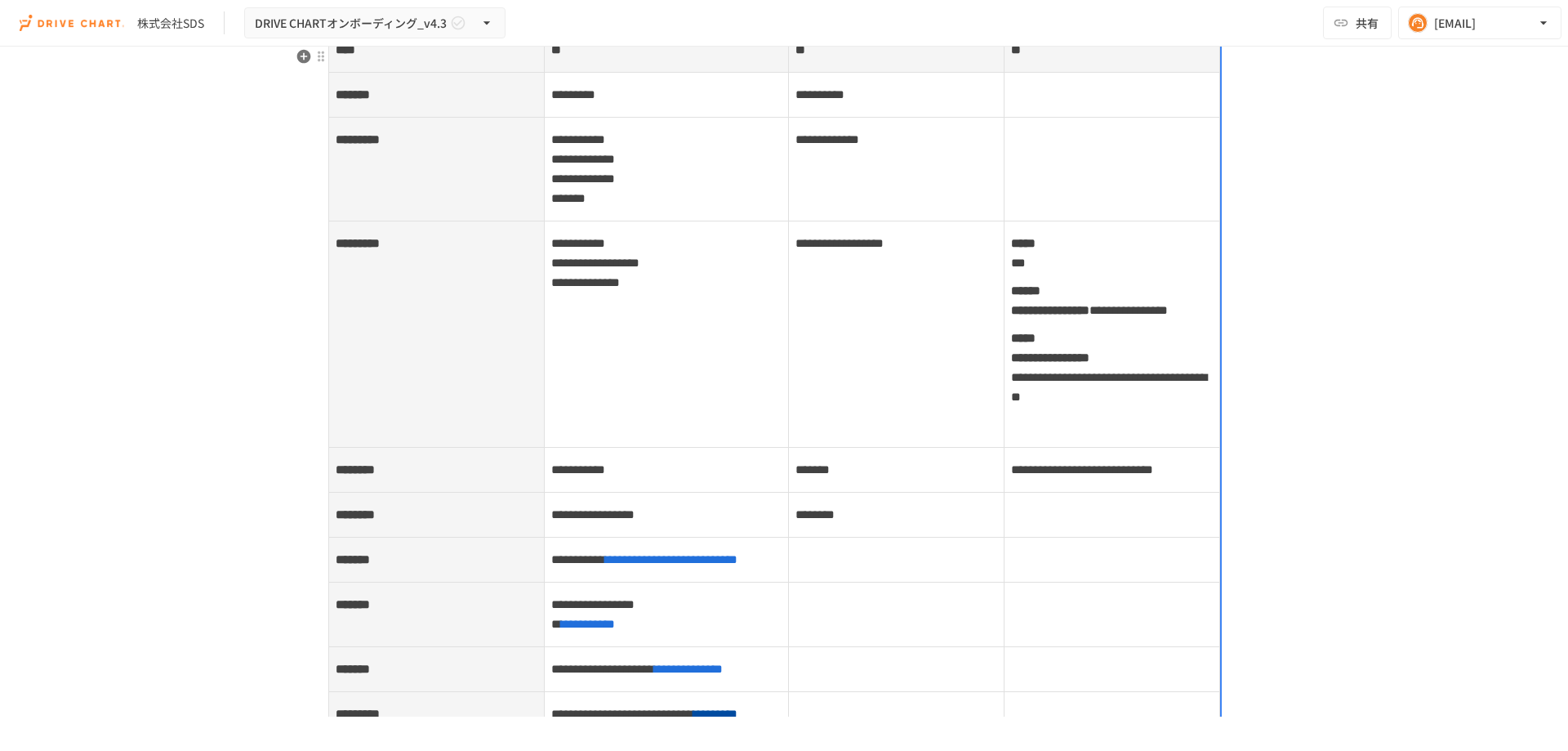 click on "**********" at bounding box center (1111, 469) 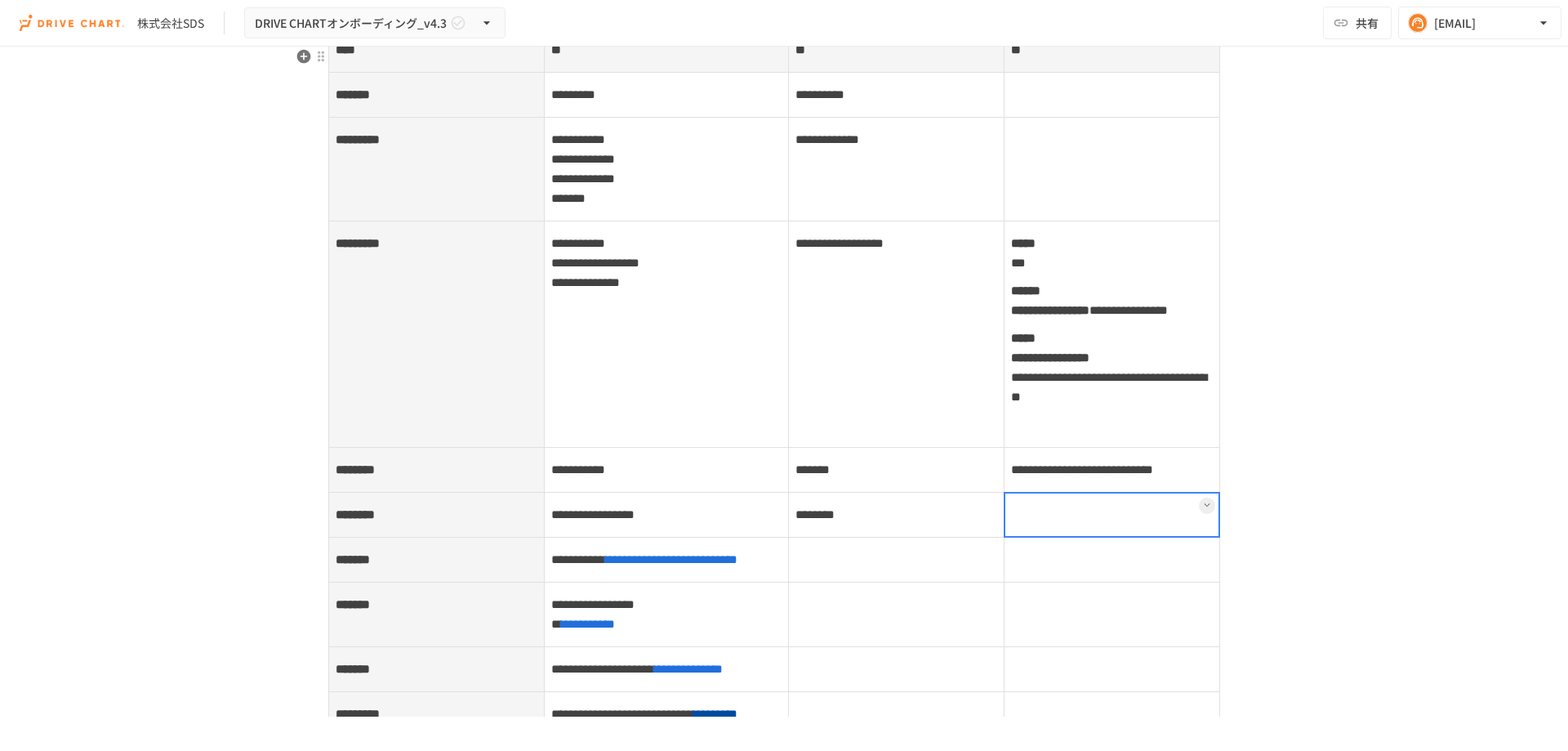 click at bounding box center [1111, 514] 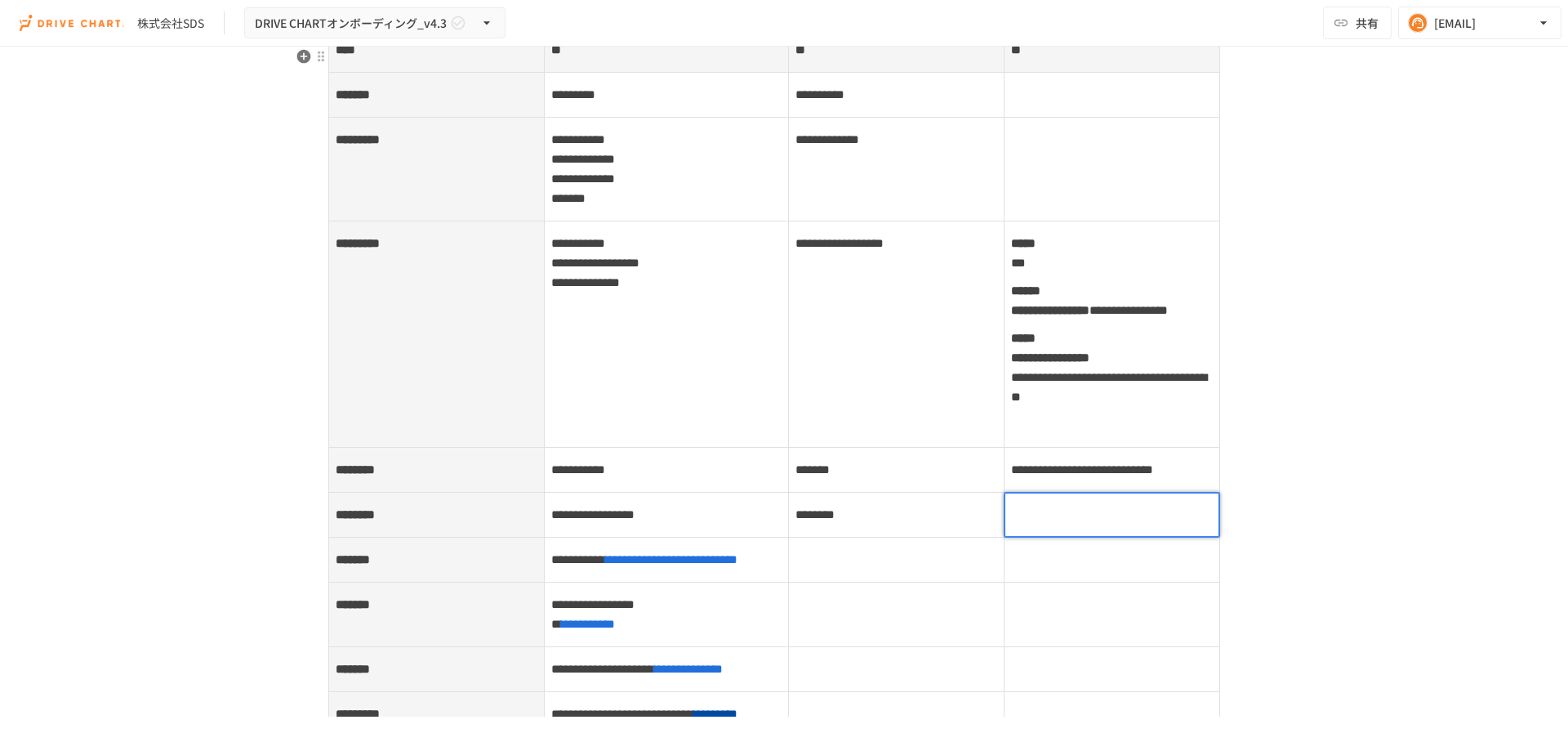 click at bounding box center [1111, 515] 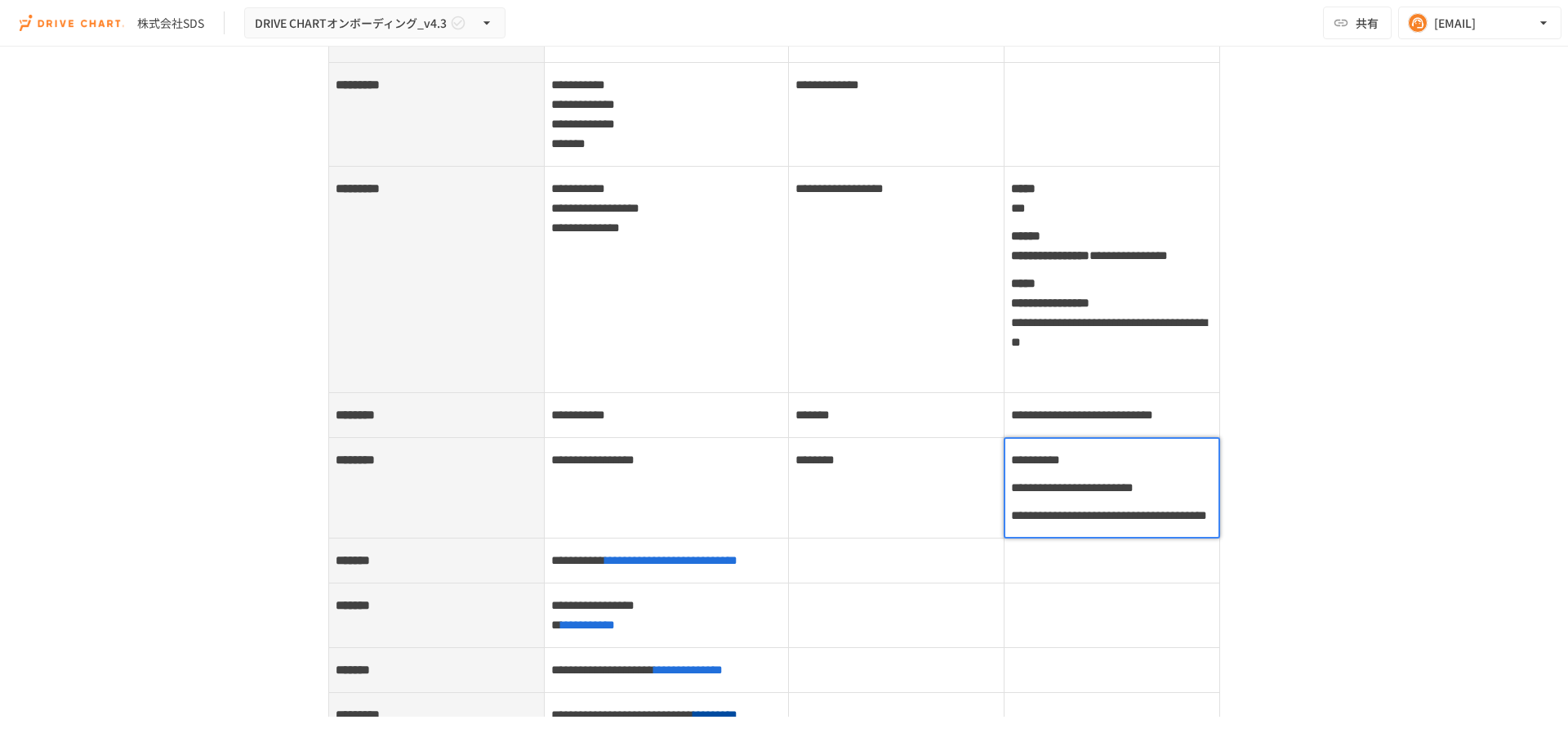 scroll, scrollTop: 7577, scrollLeft: 0, axis: vertical 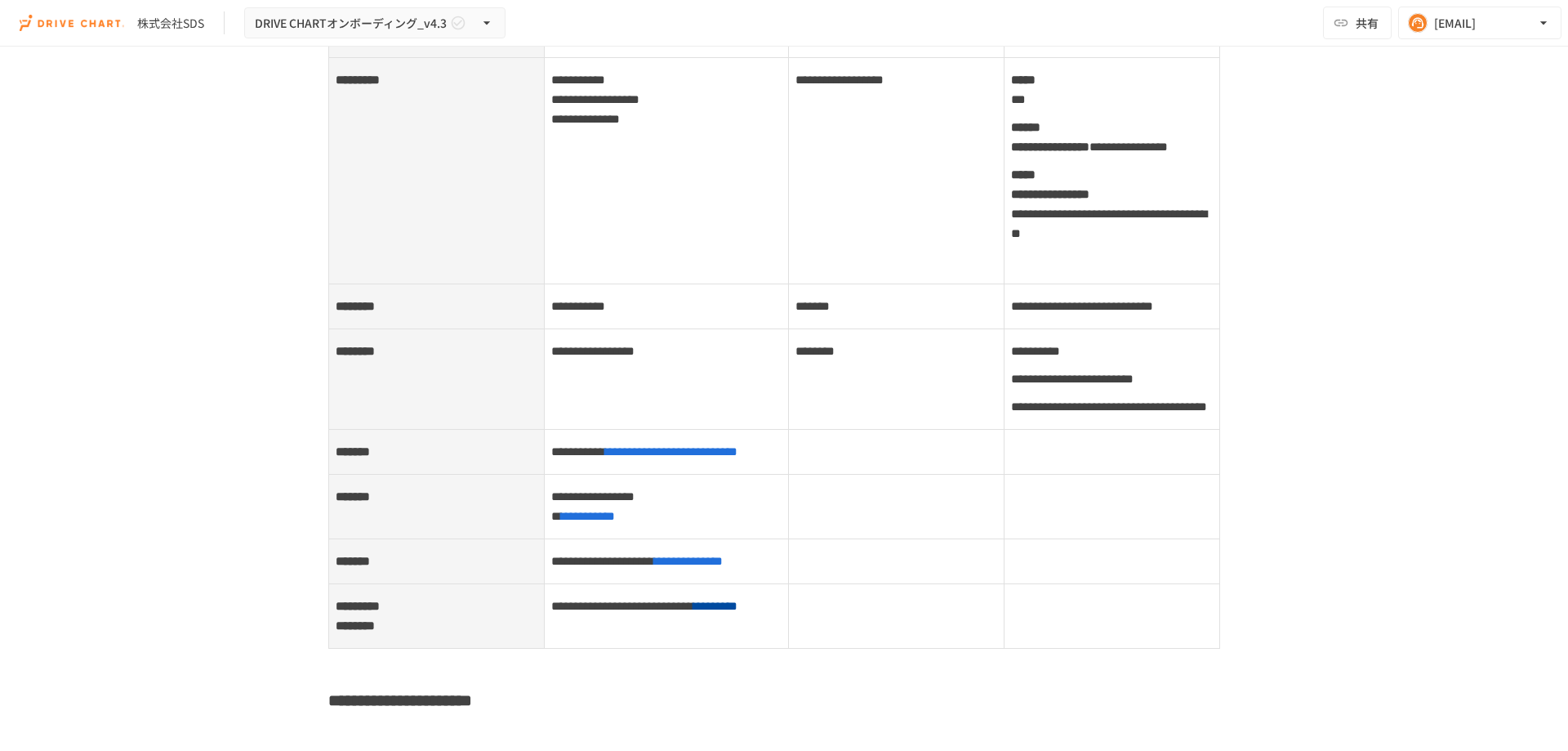 click on "**********" at bounding box center [784, 382] 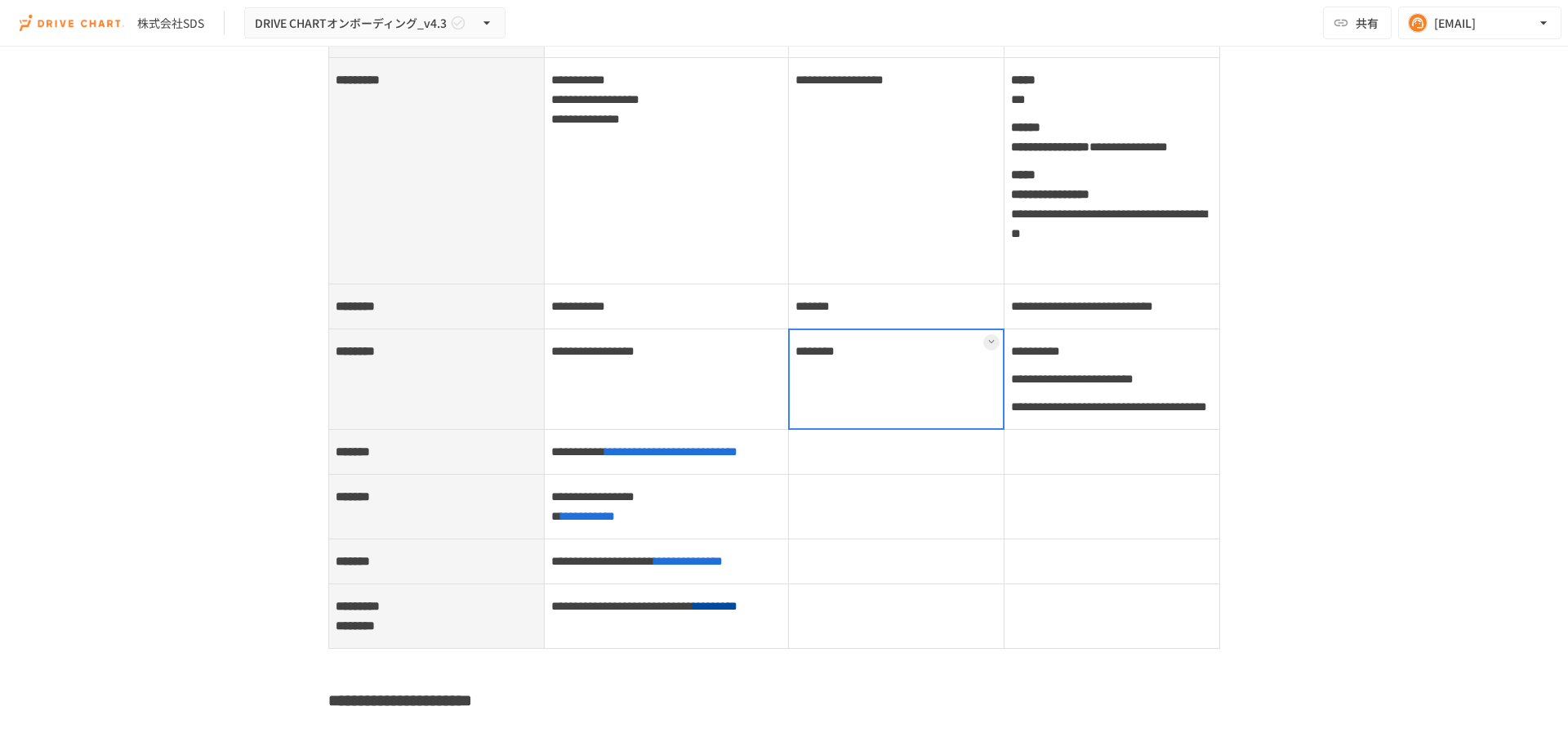click on "********" at bounding box center [896, 378] 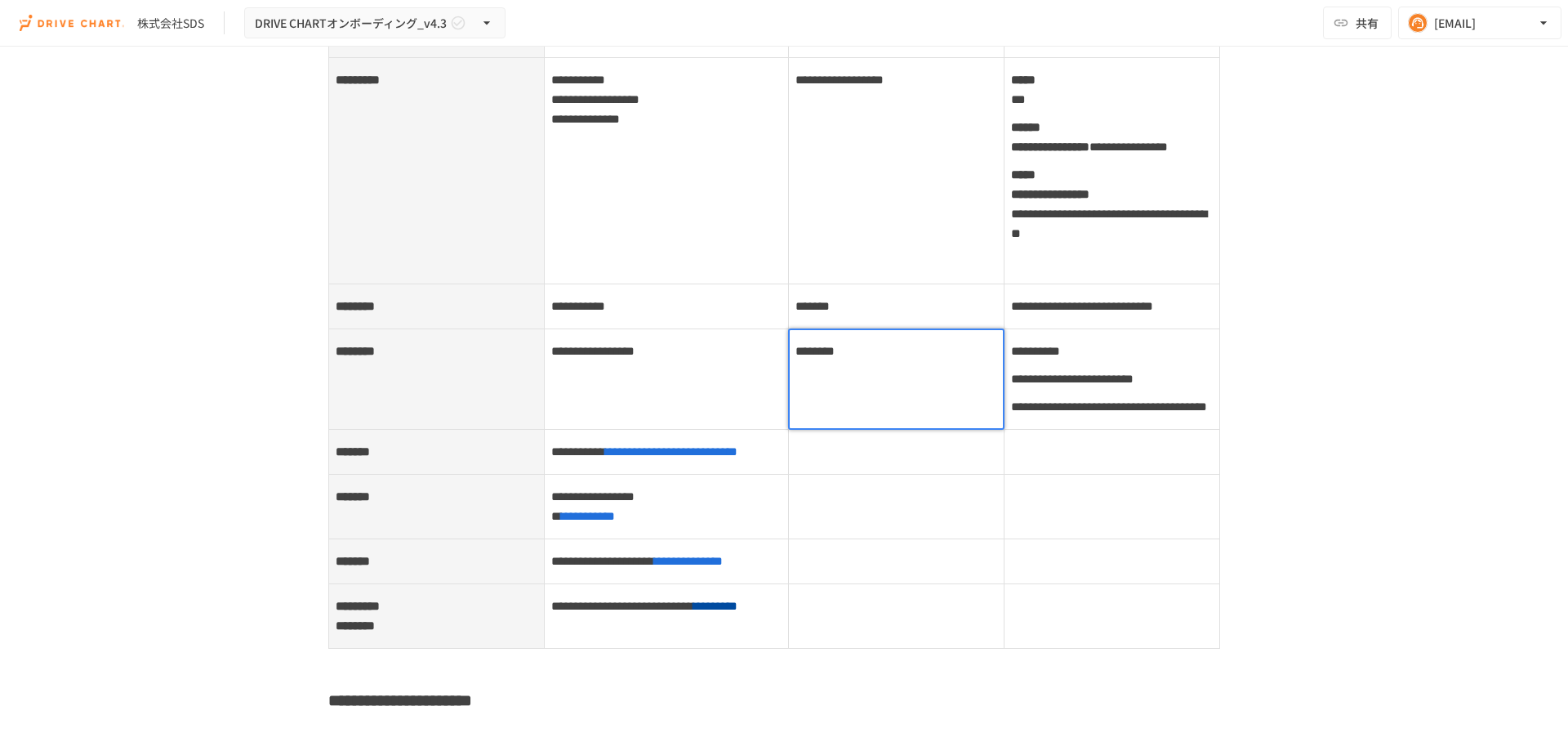 click on "********" at bounding box center [815, 351] 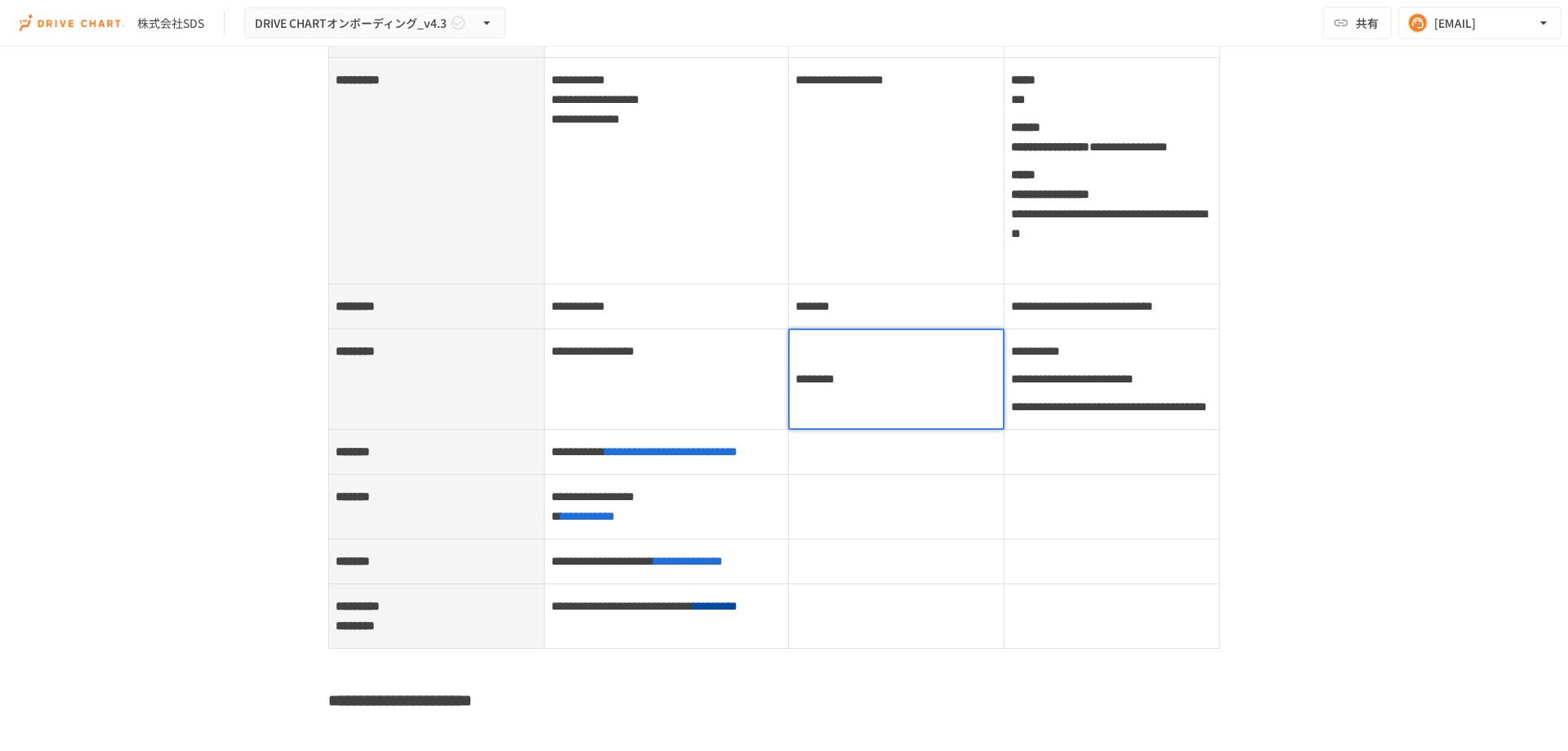 type 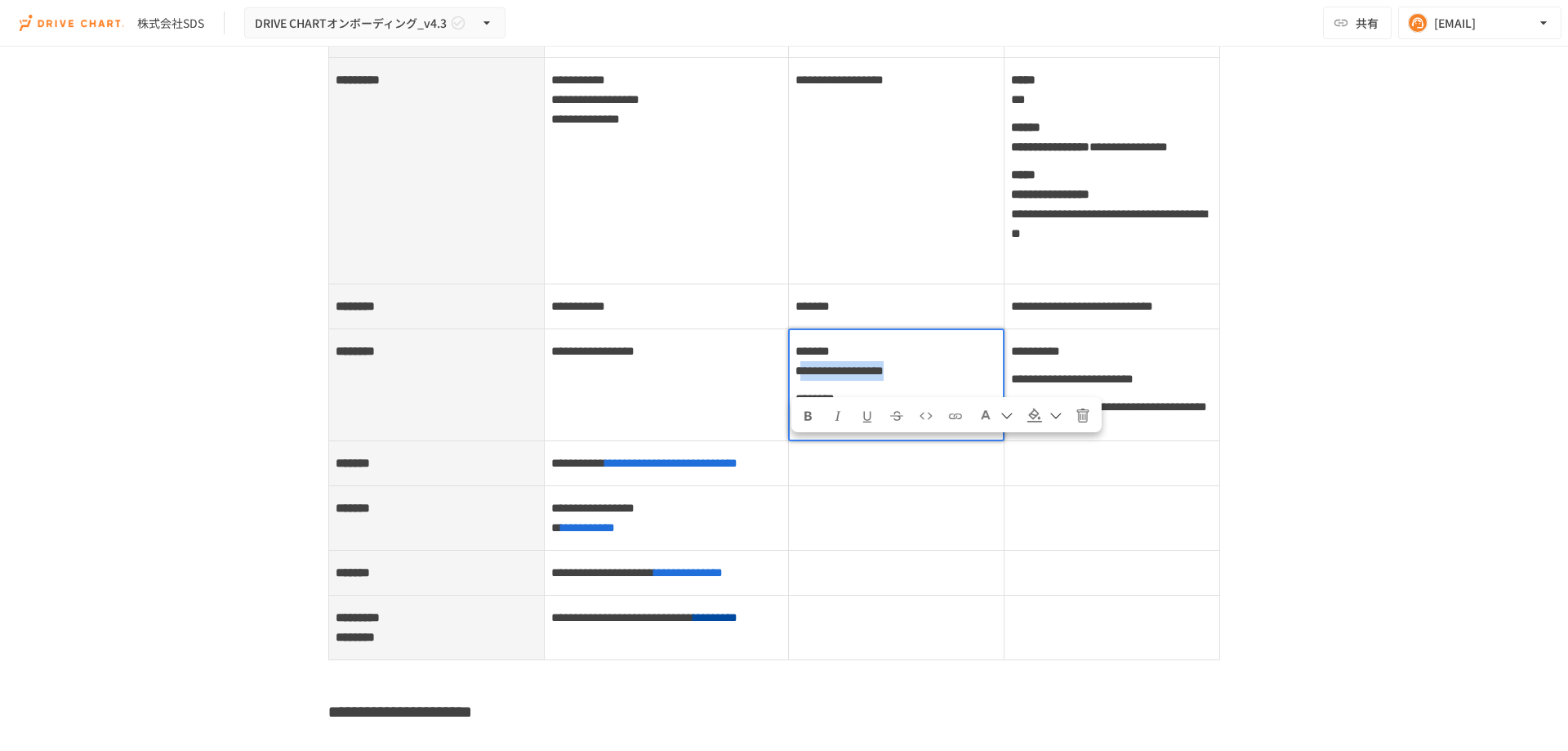 drag, startPoint x: 797, startPoint y: 449, endPoint x: 815, endPoint y: 467, distance: 25.455844 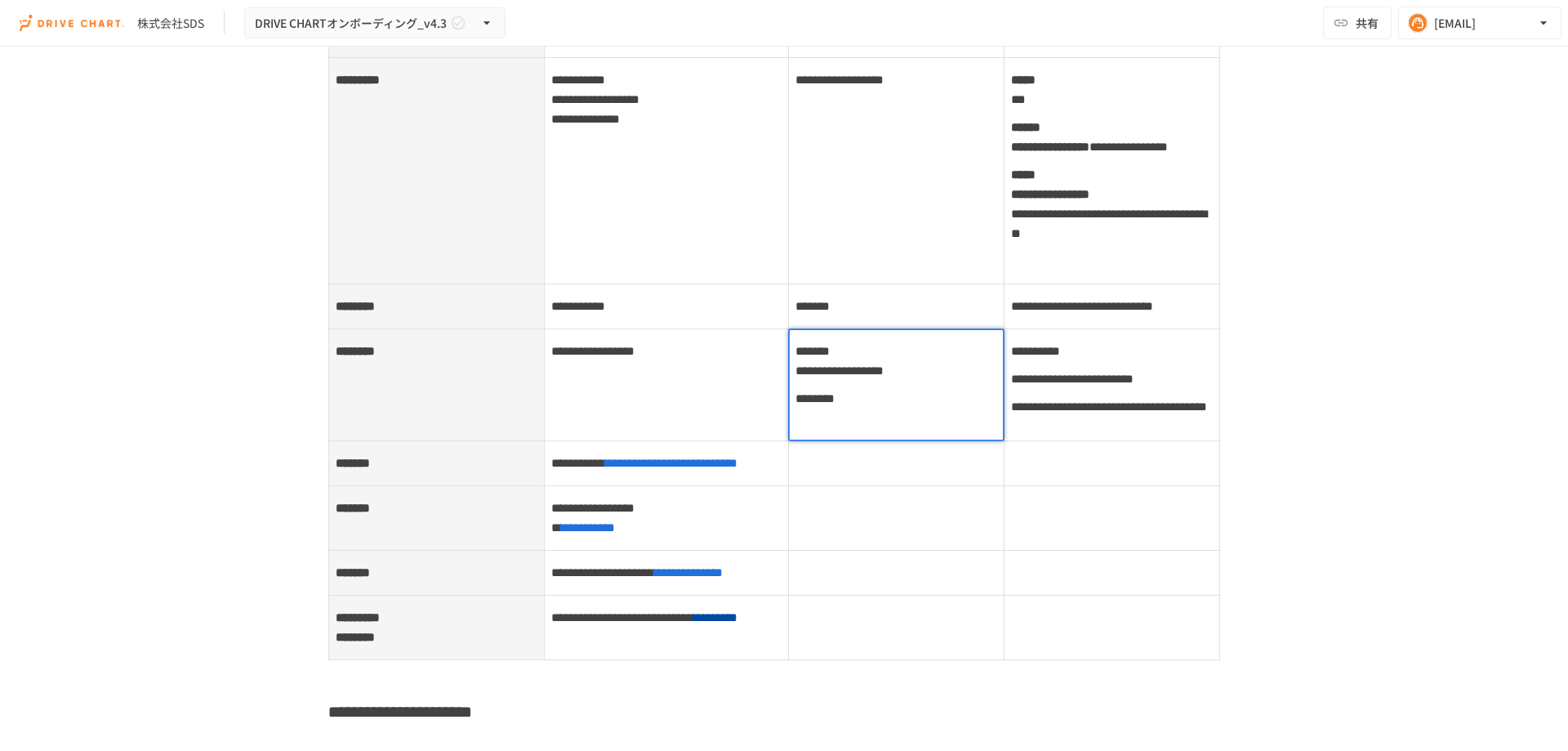 click on "********" at bounding box center [896, 409] 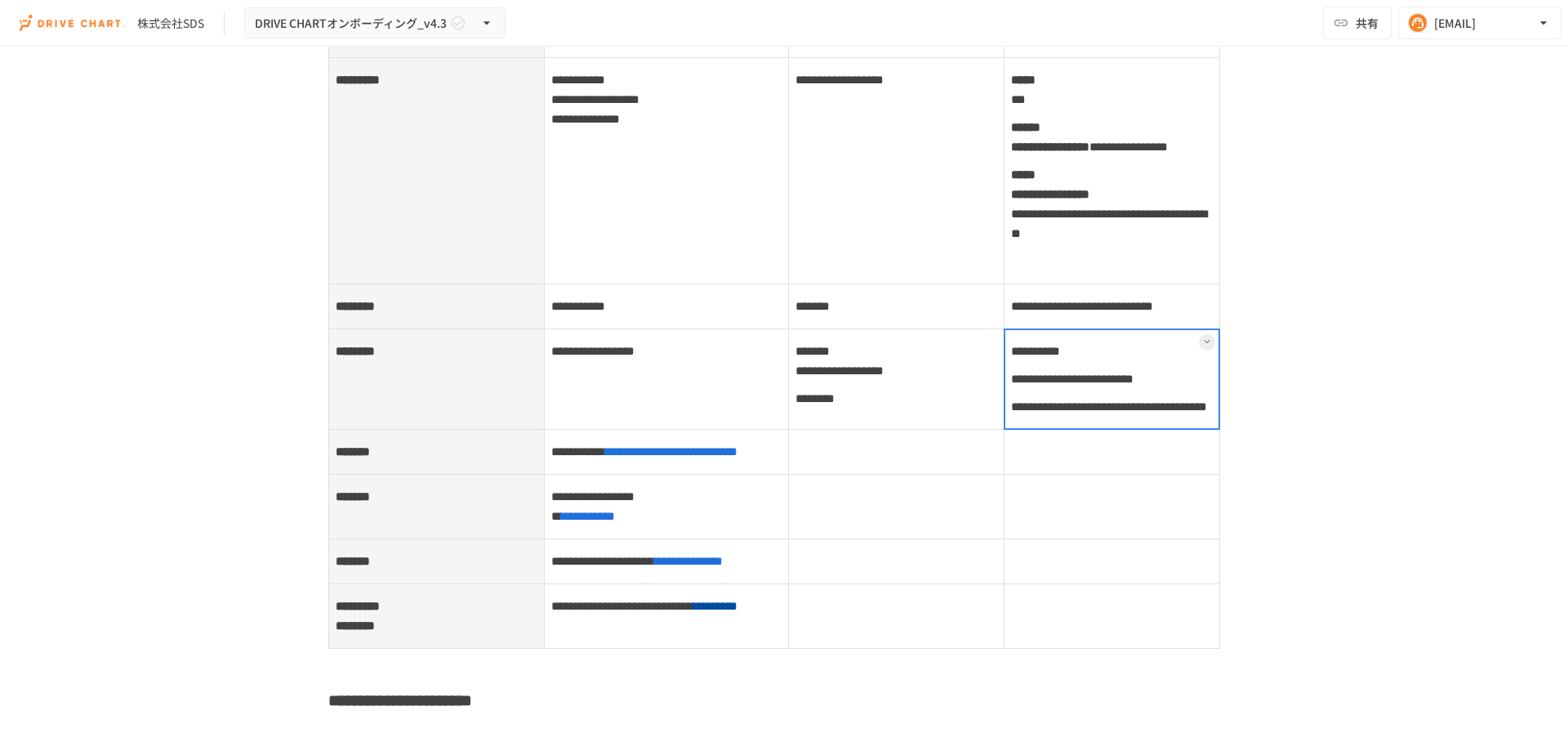 drag, startPoint x: 1049, startPoint y: 505, endPoint x: 1138, endPoint y: 500, distance: 89.140339 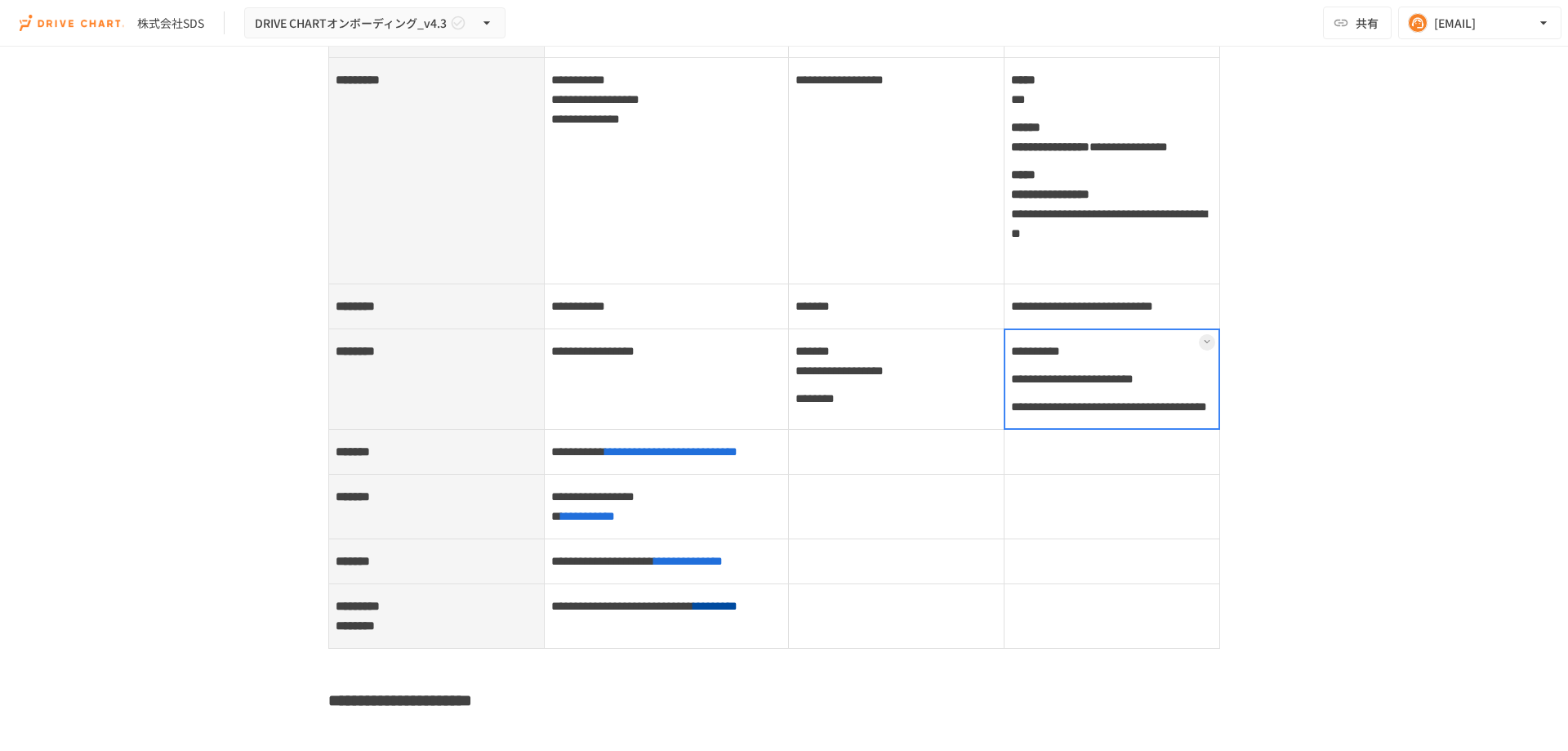 click on "**********" at bounding box center [1111, 378] 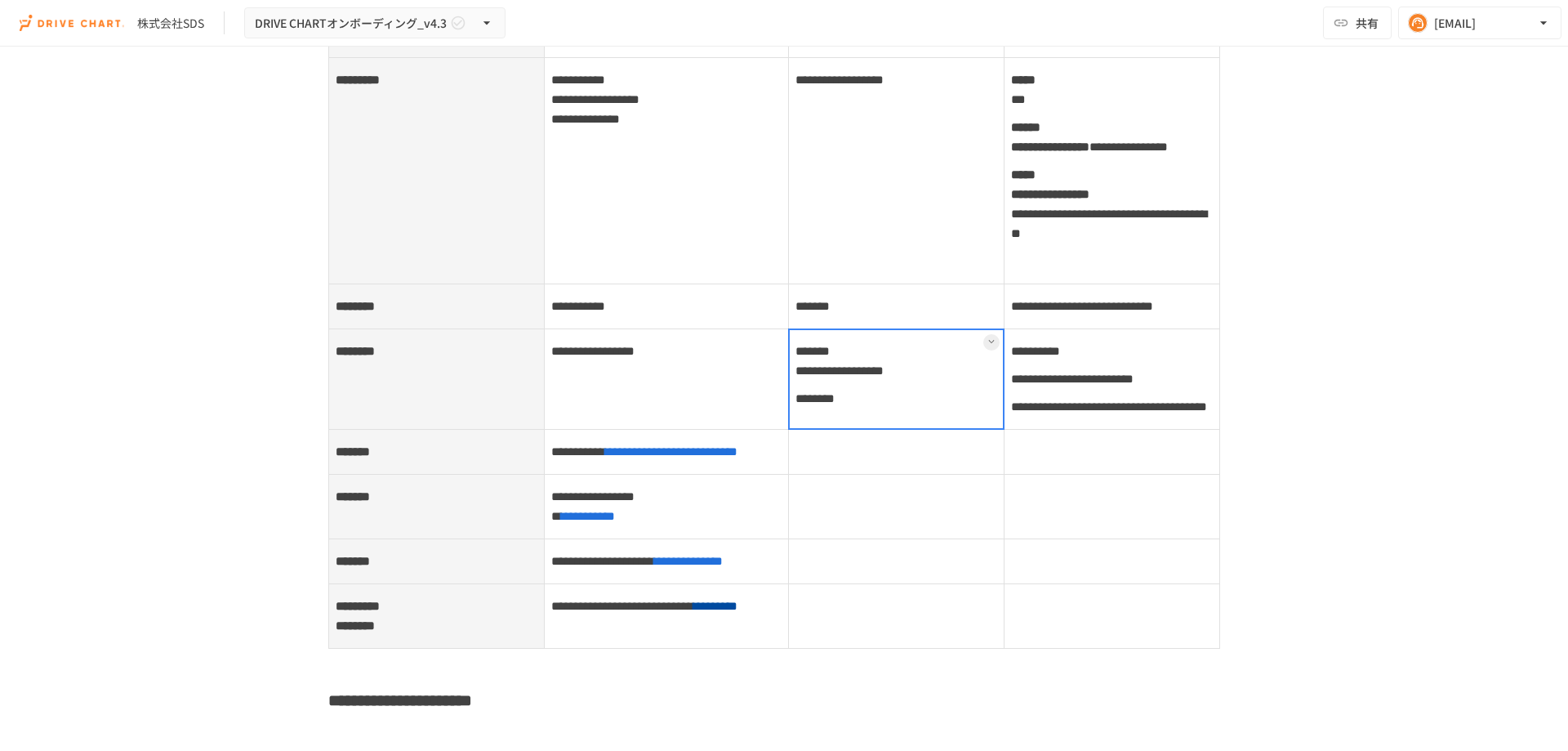 click at bounding box center [896, 379] 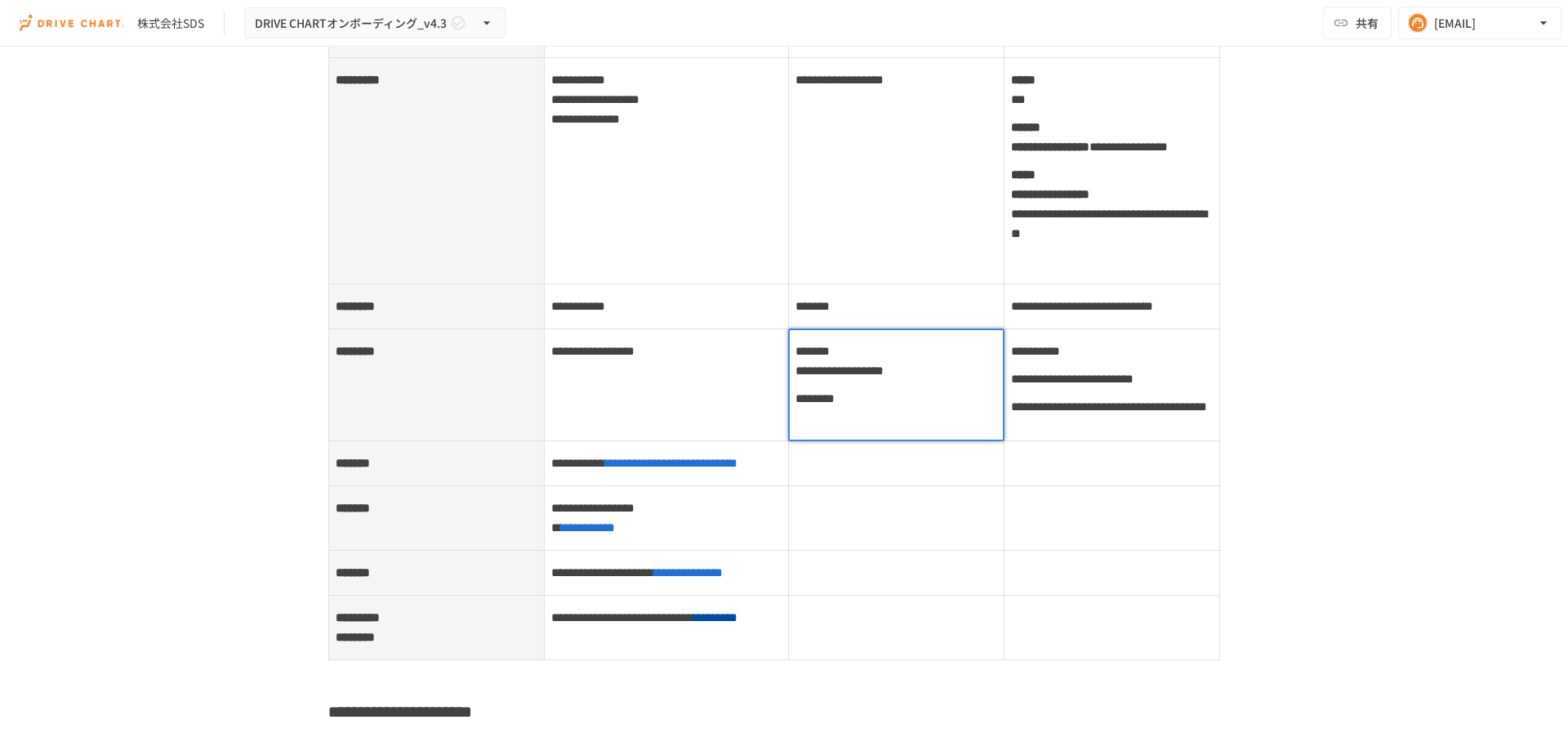 click on "********" at bounding box center (896, 409) 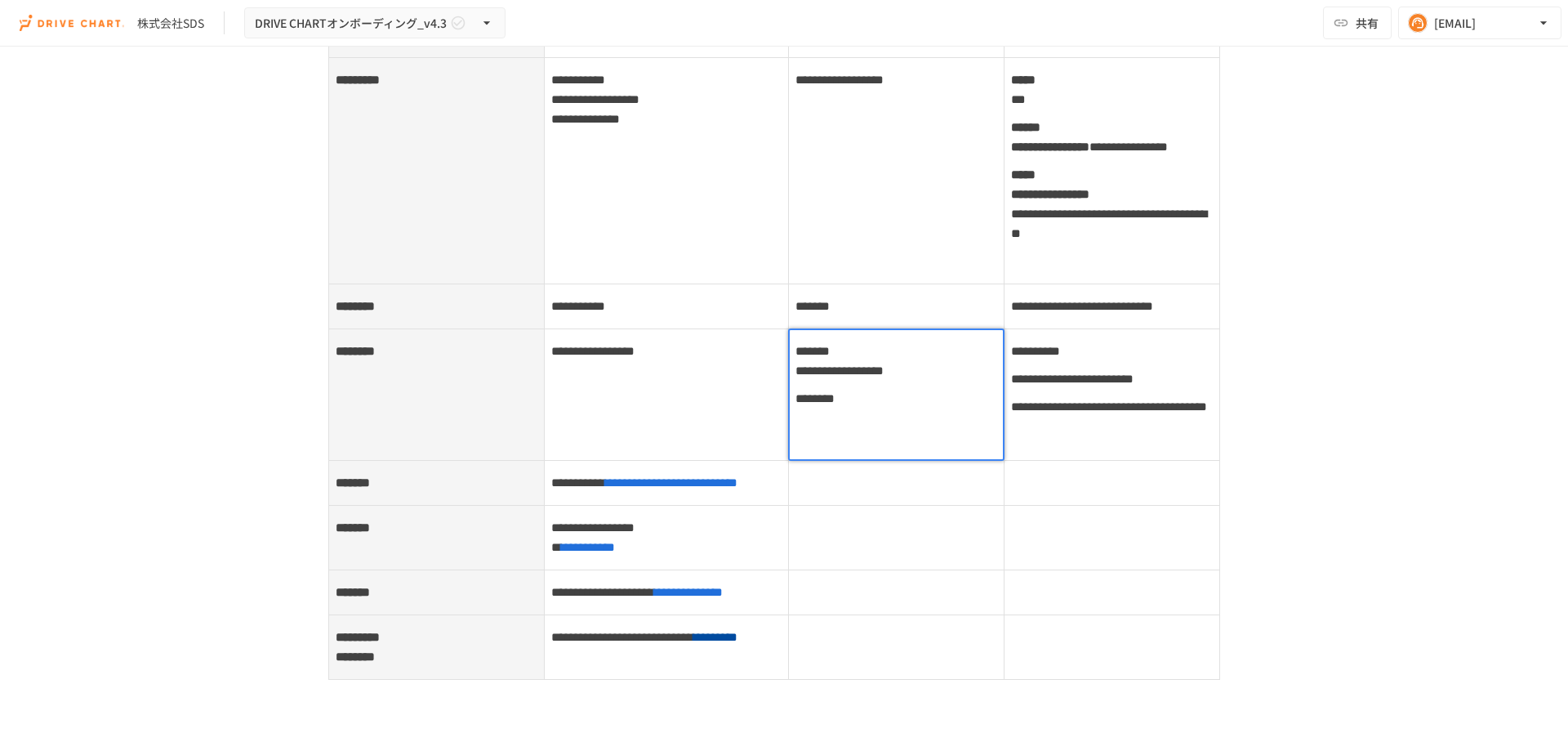 type 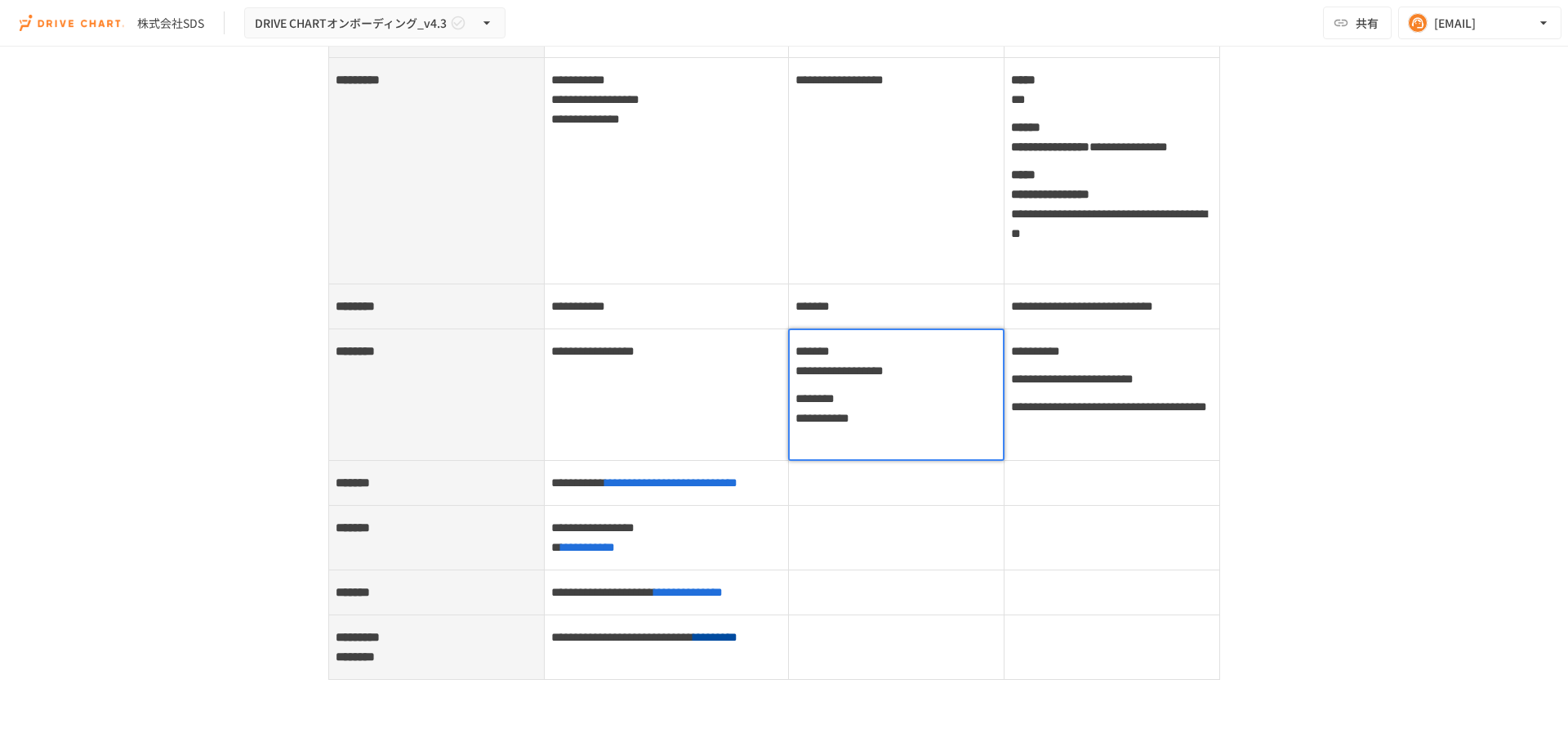 click on "**********" at bounding box center (784, 382) 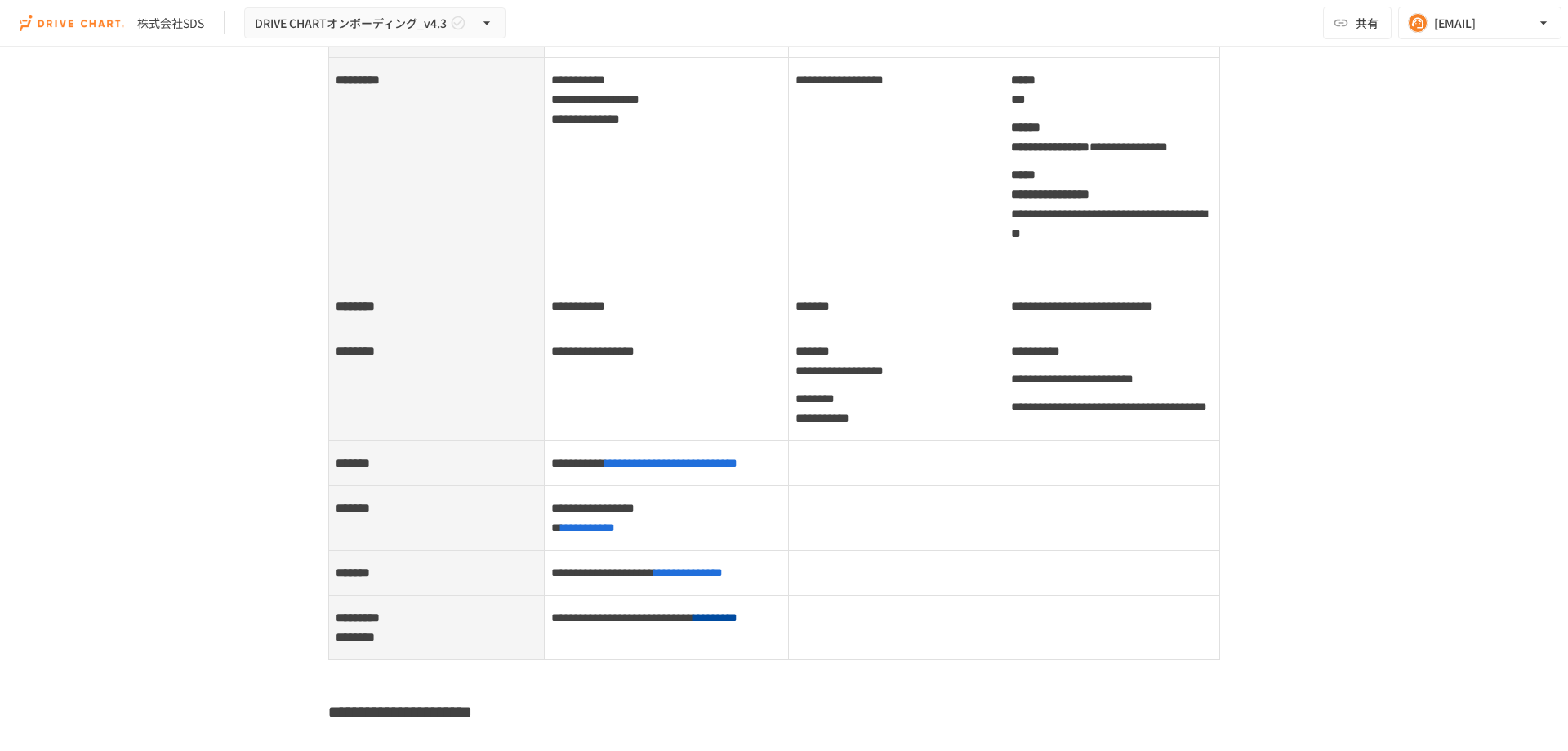 click on "**********" at bounding box center (896, 384) 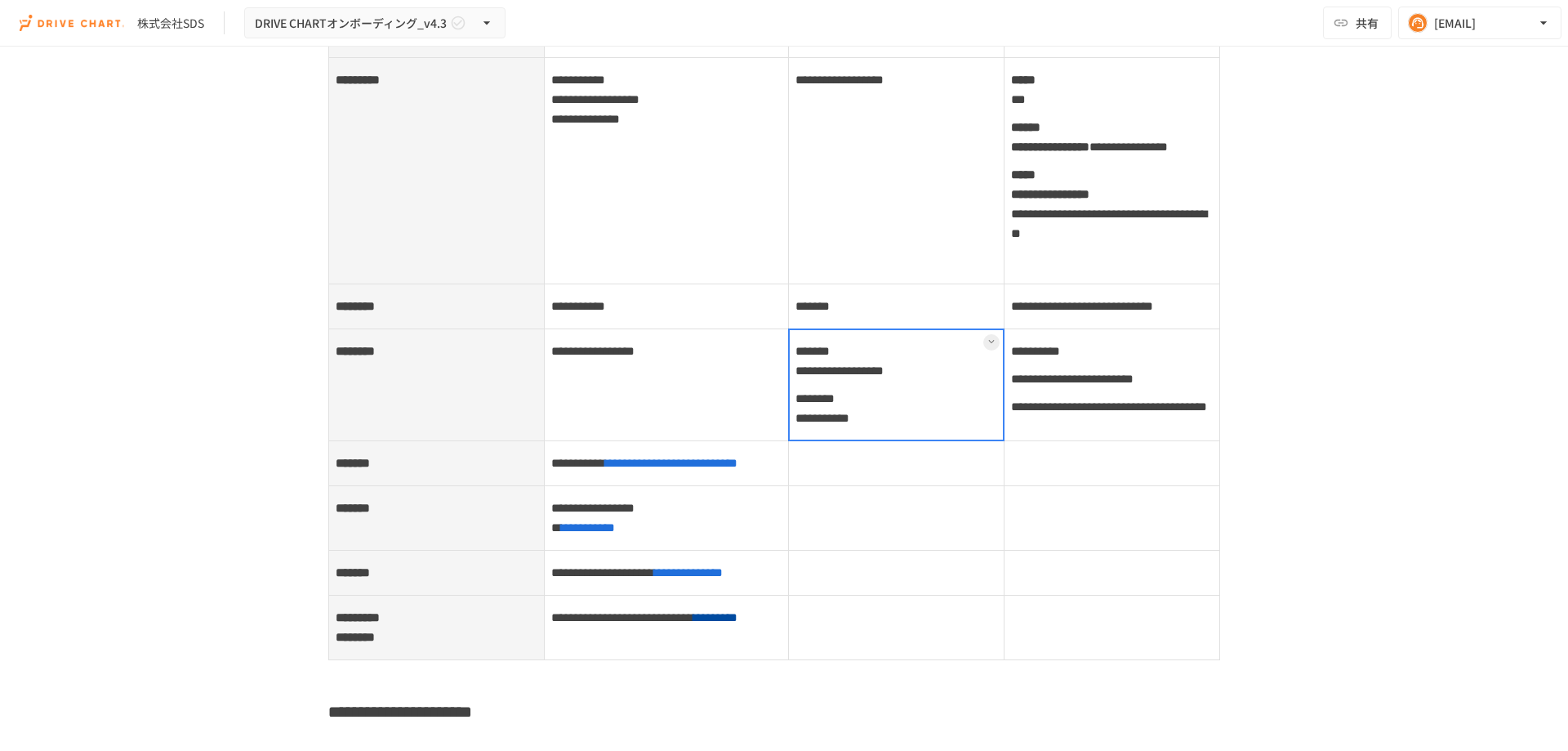click at bounding box center (896, 385) 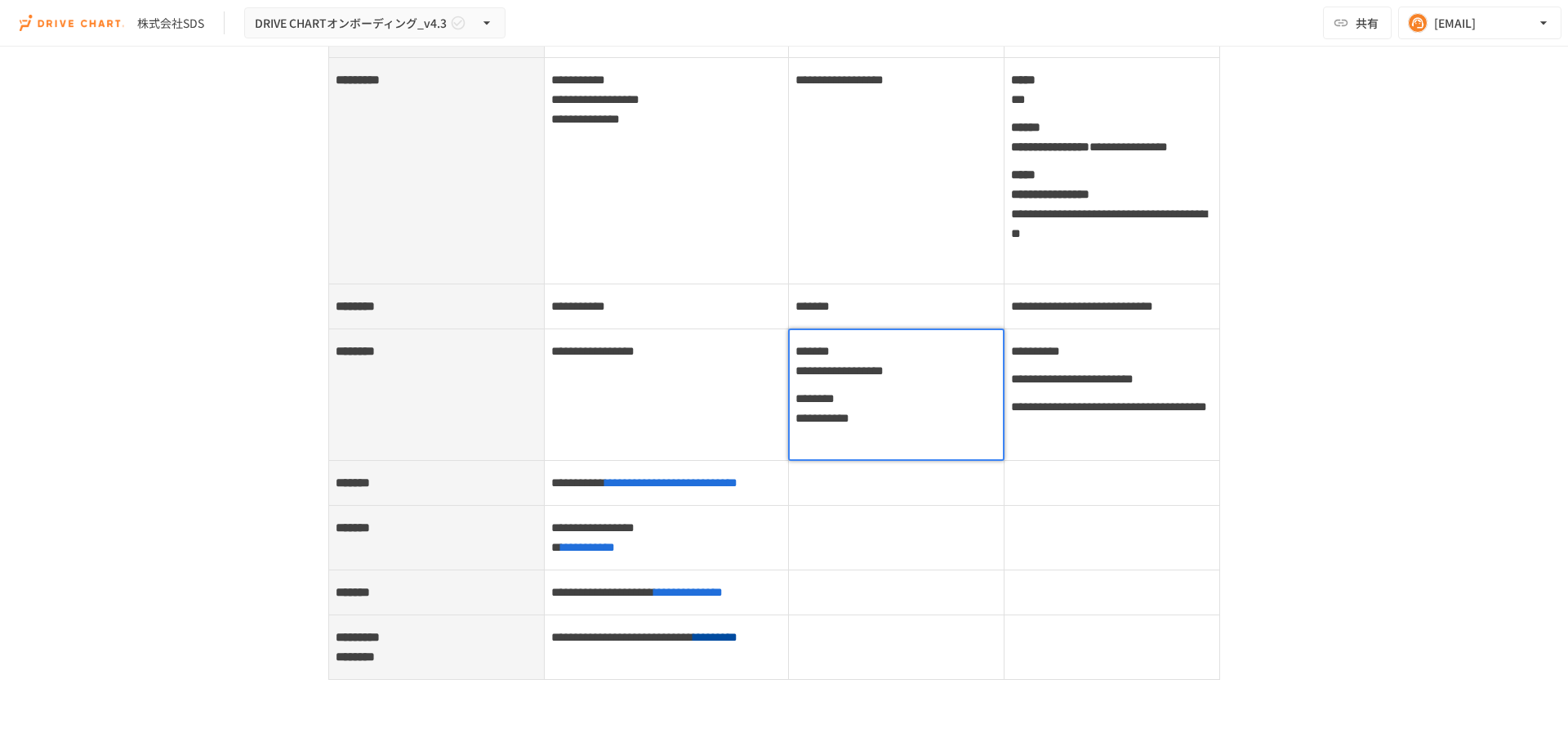 click on "*******" at bounding box center (813, 351) 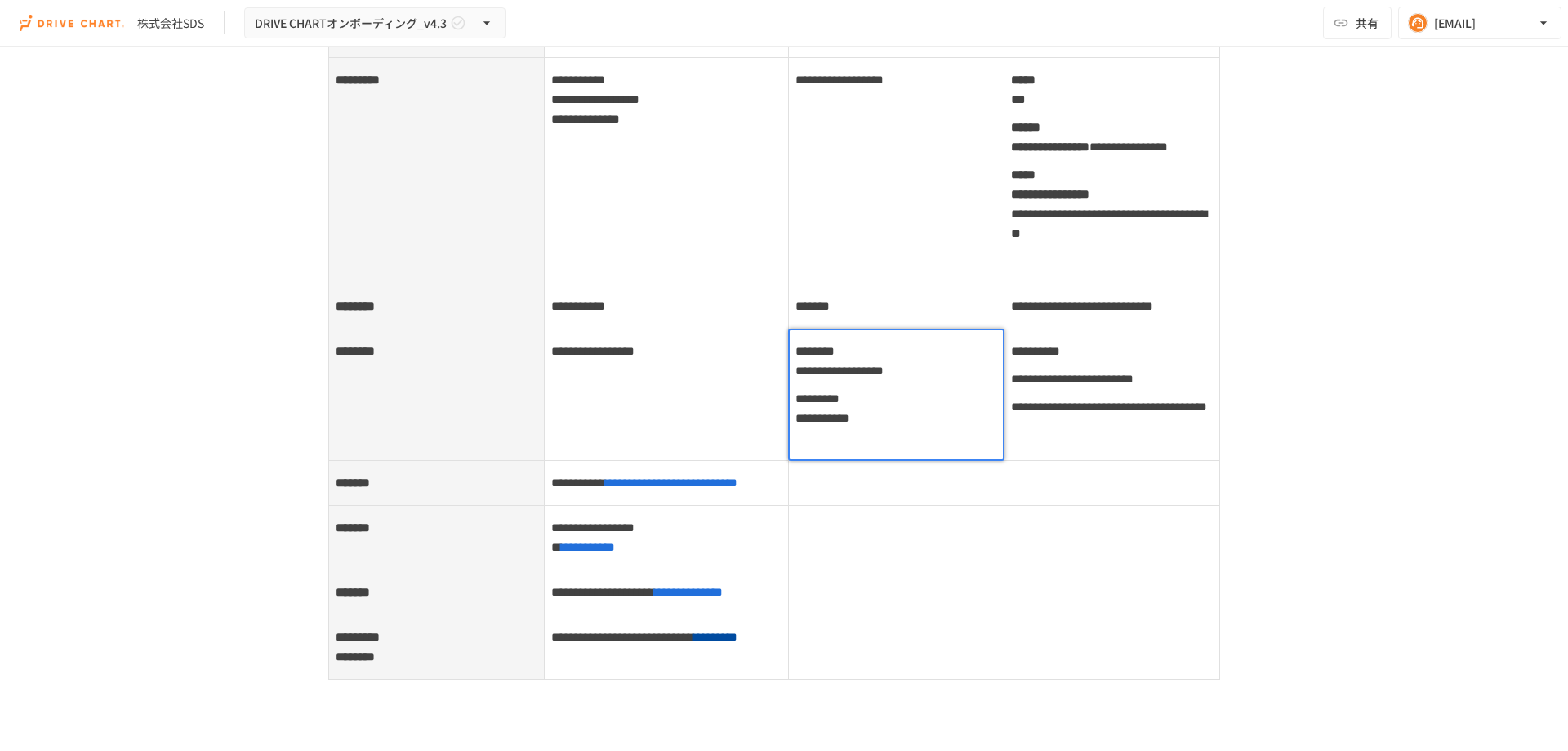 click on "**********" at bounding box center [822, 418] 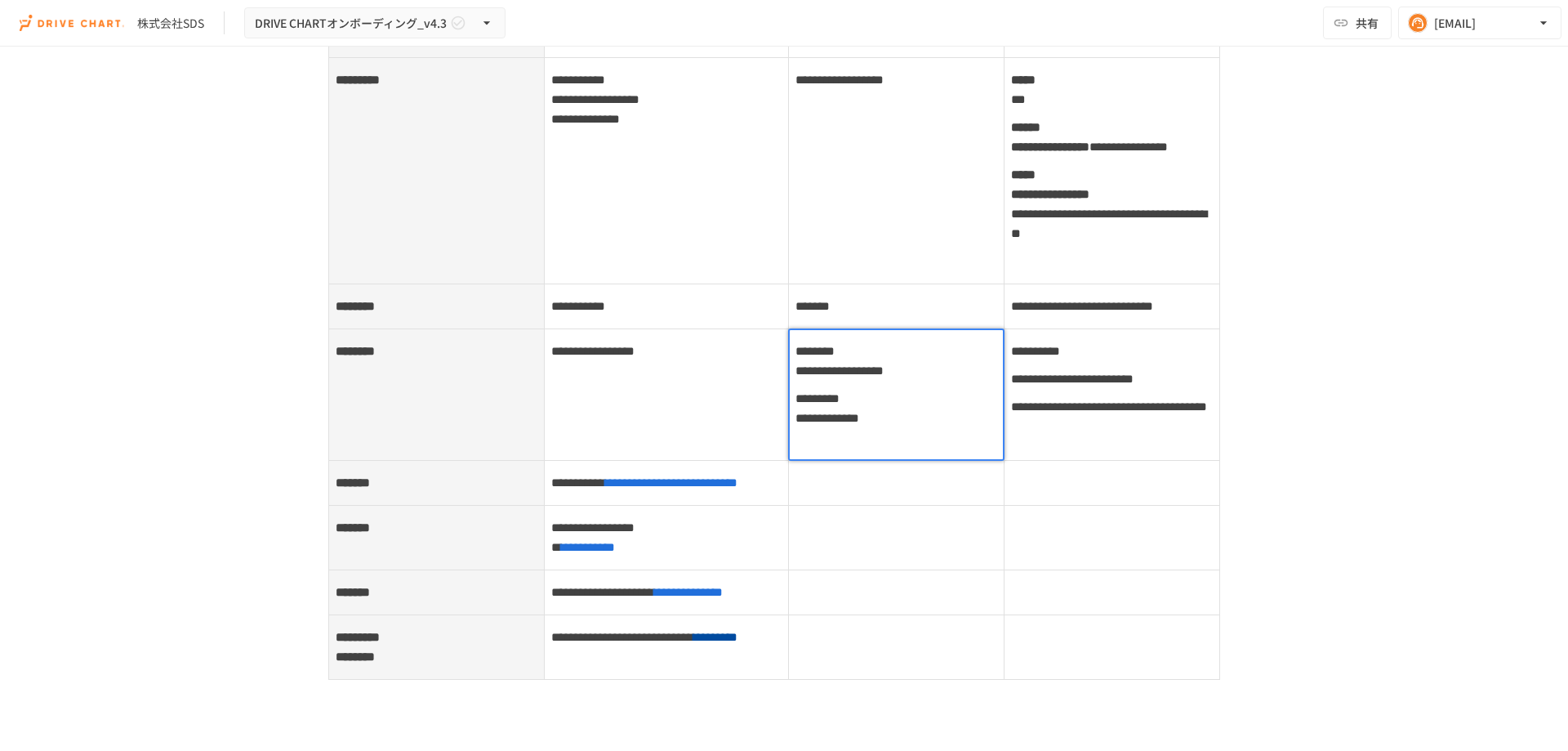click on "**********" at bounding box center (784, 382) 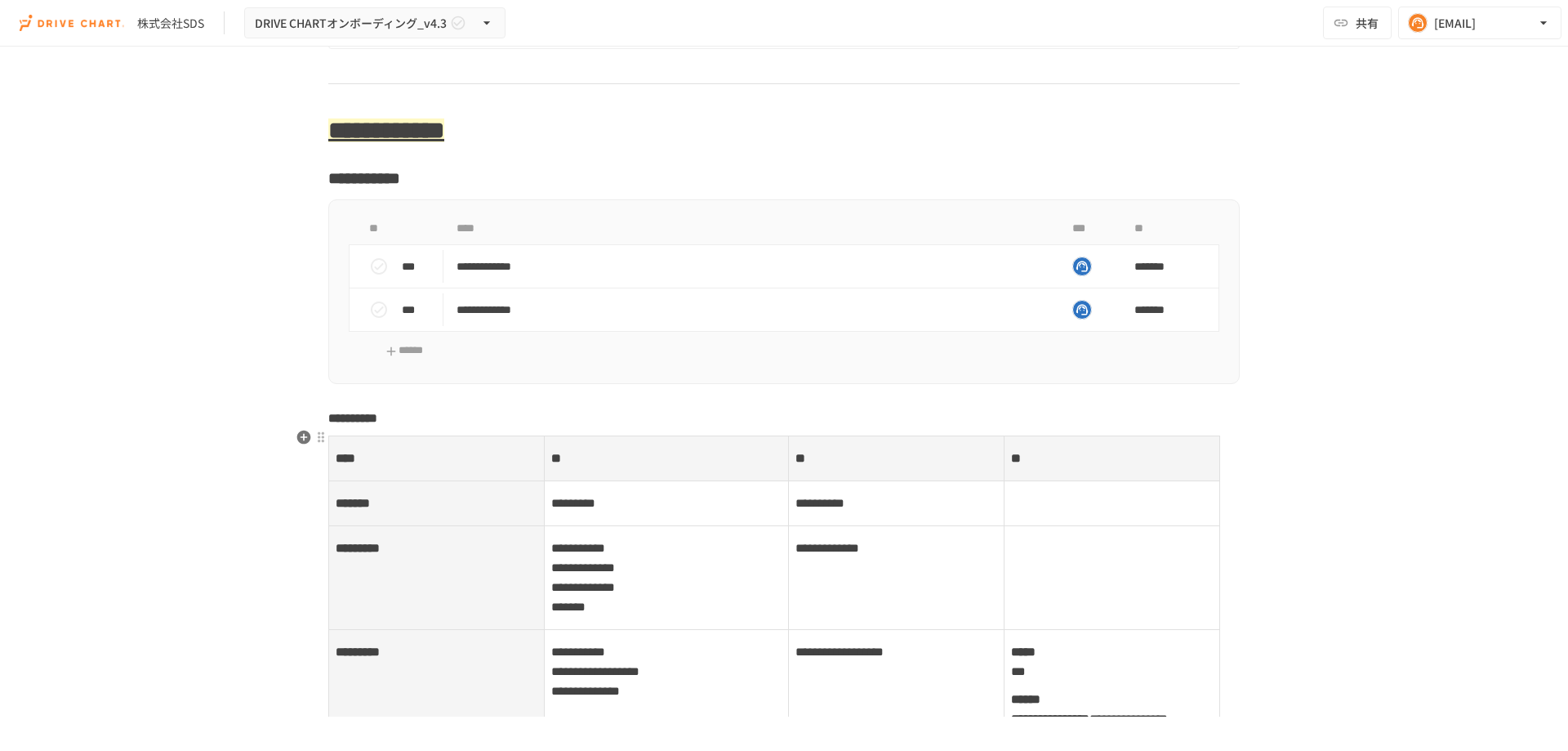 scroll, scrollTop: 7087, scrollLeft: 0, axis: vertical 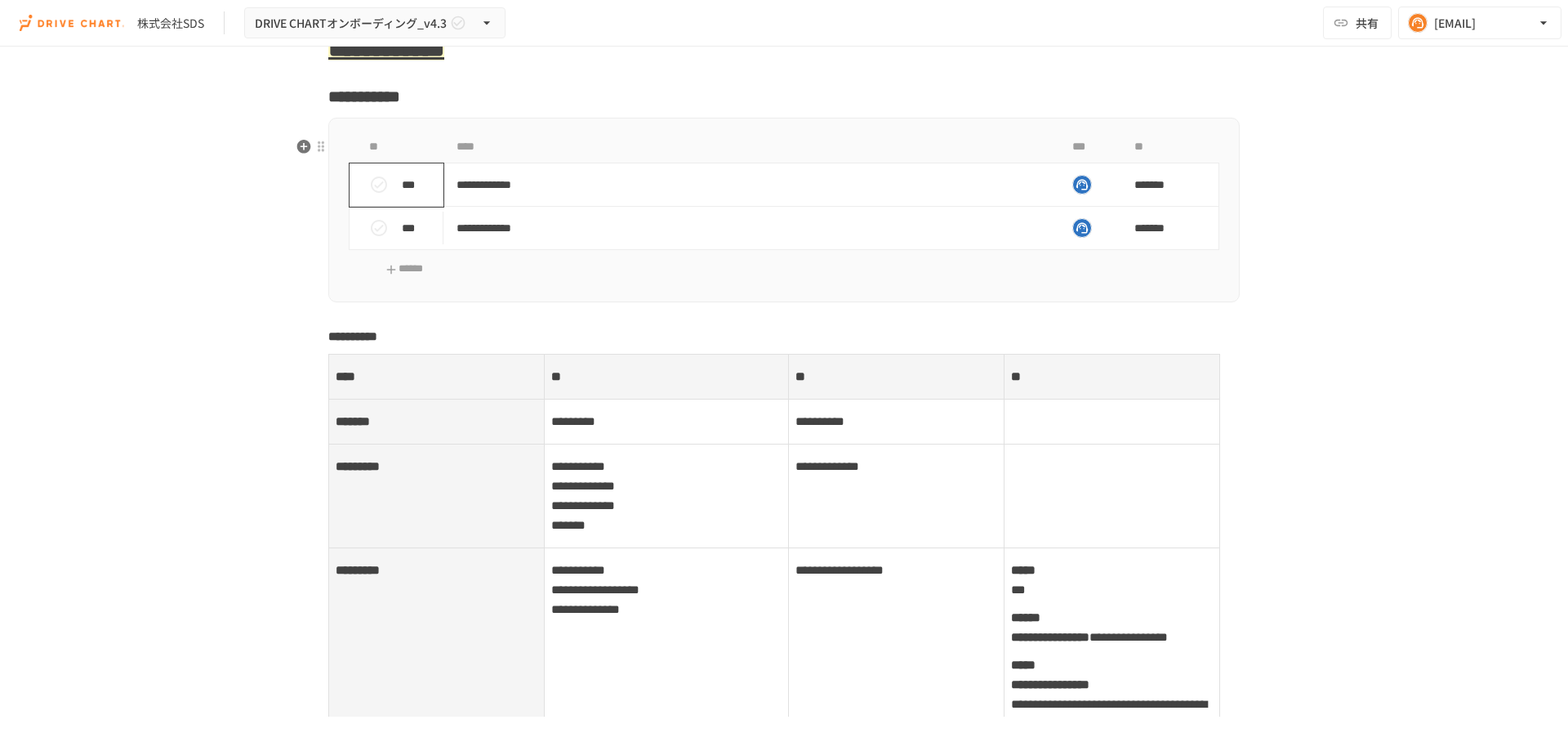 click 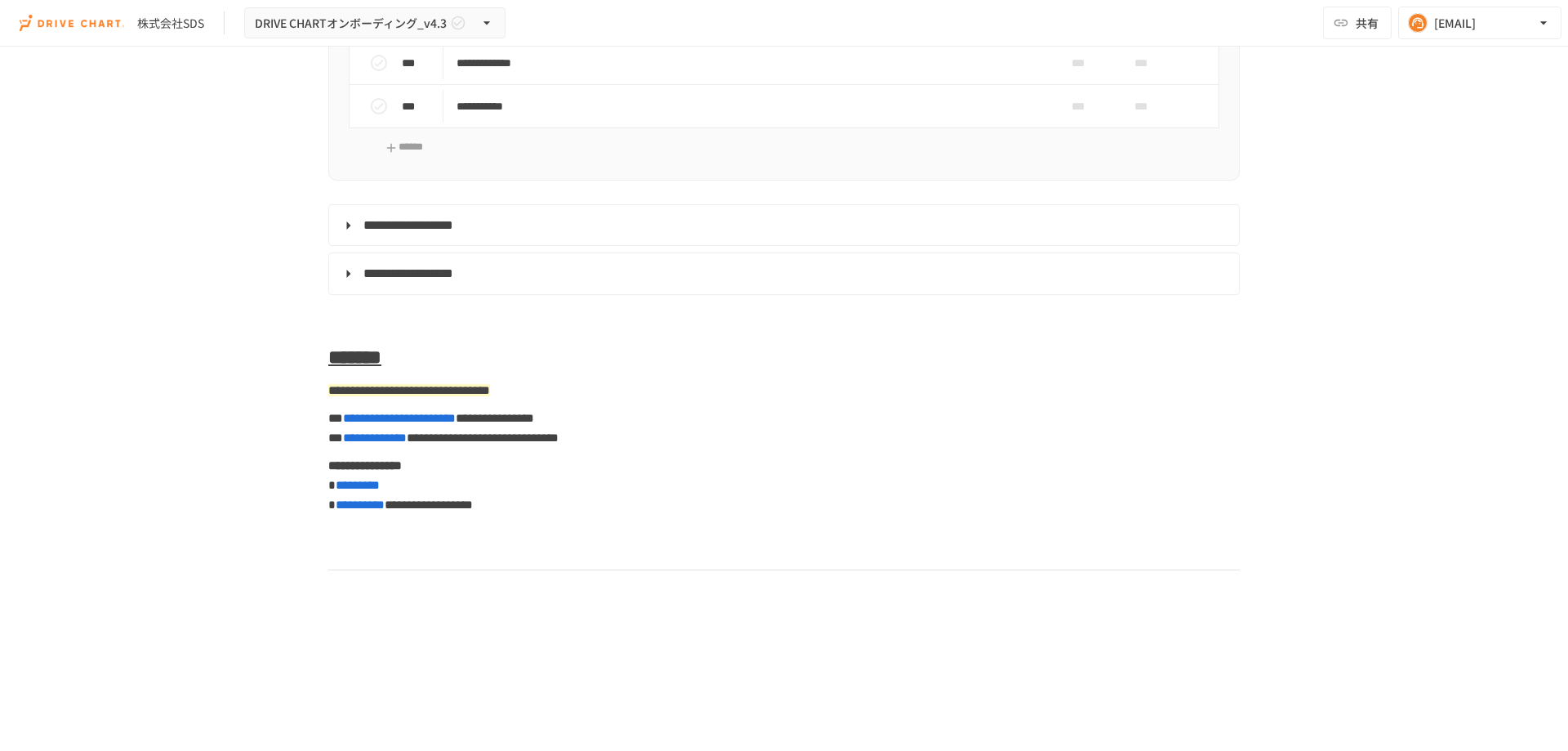 scroll, scrollTop: 8885, scrollLeft: 0, axis: vertical 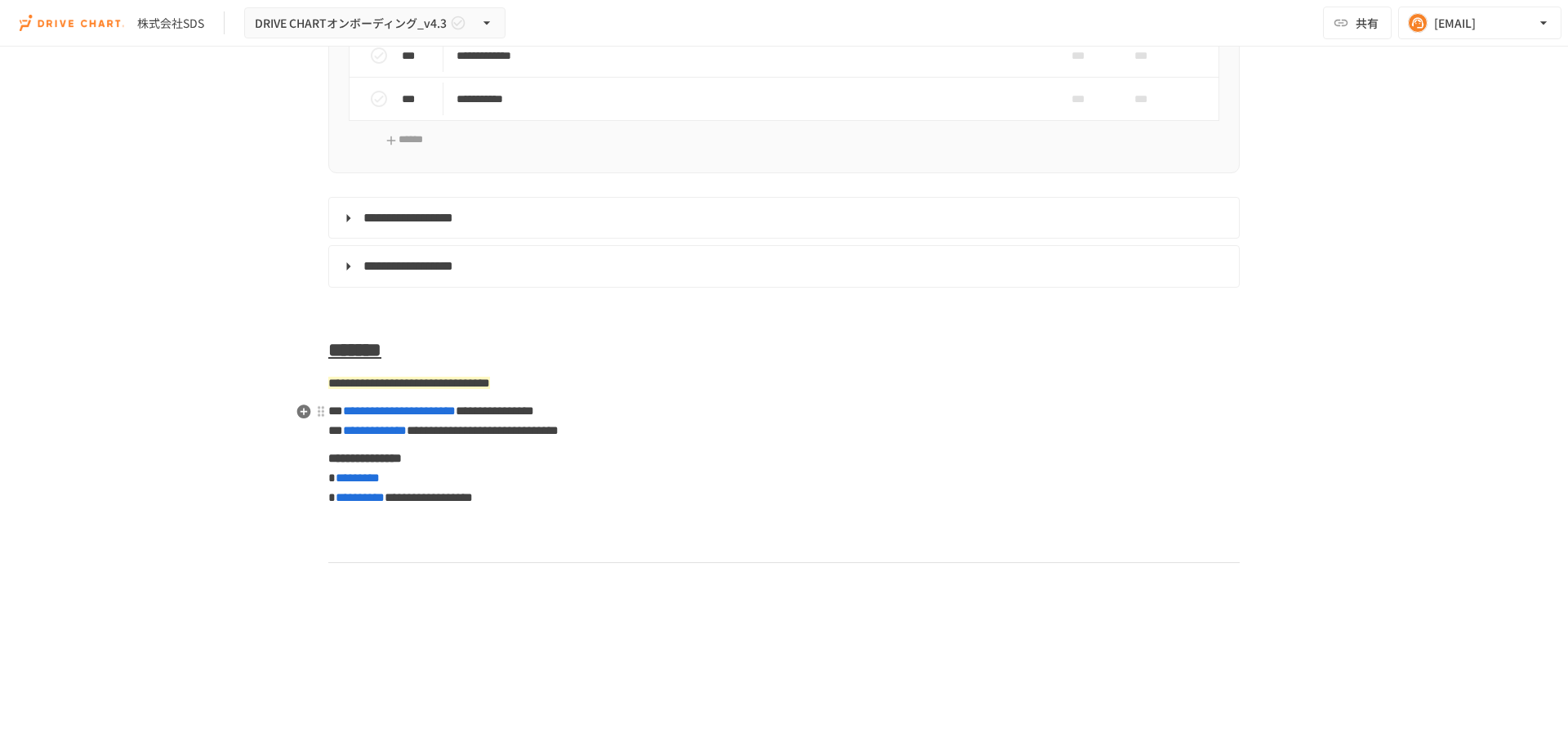 click on "**********" at bounding box center [782, 218] 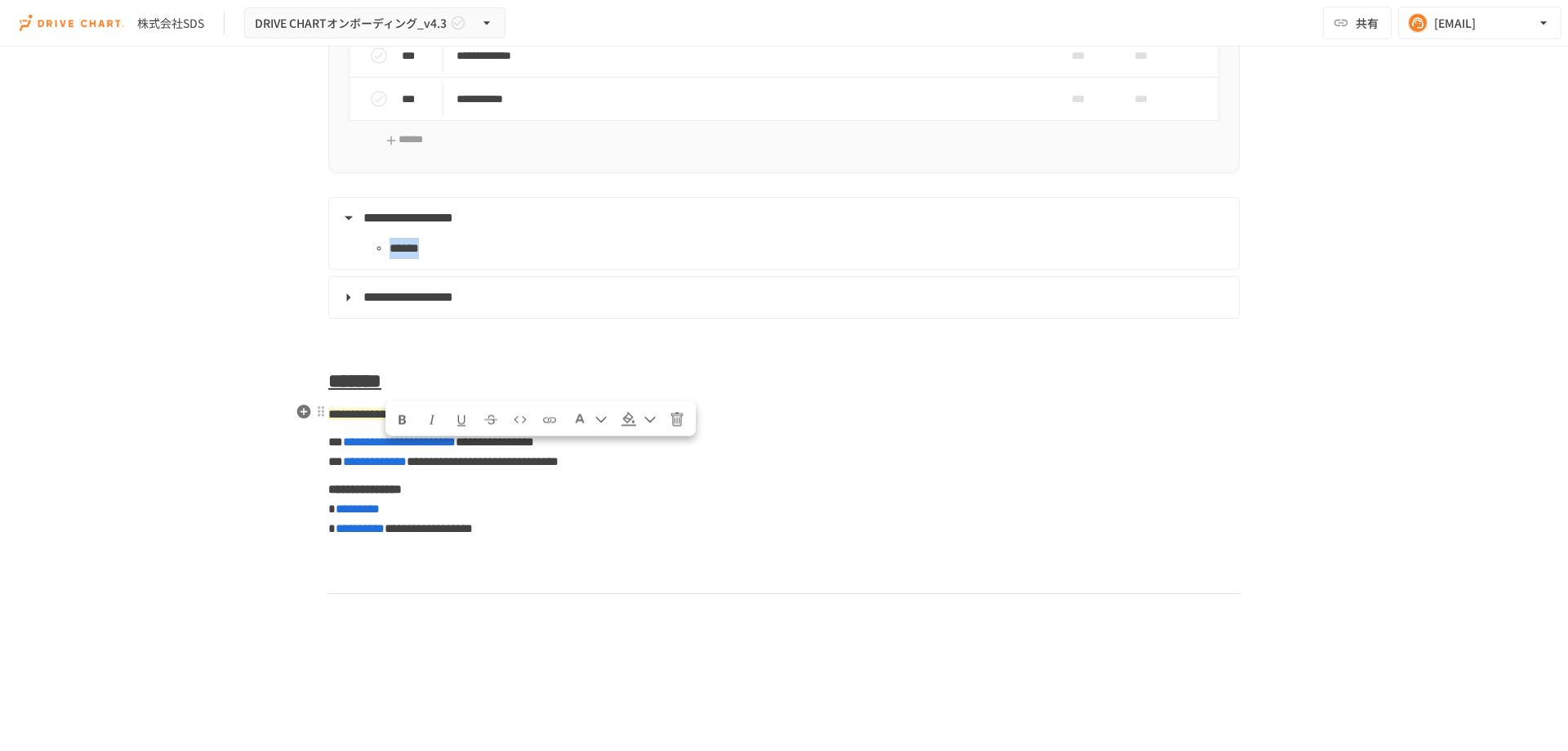 drag, startPoint x: 459, startPoint y: 460, endPoint x: 378, endPoint y: 456, distance: 81.09871 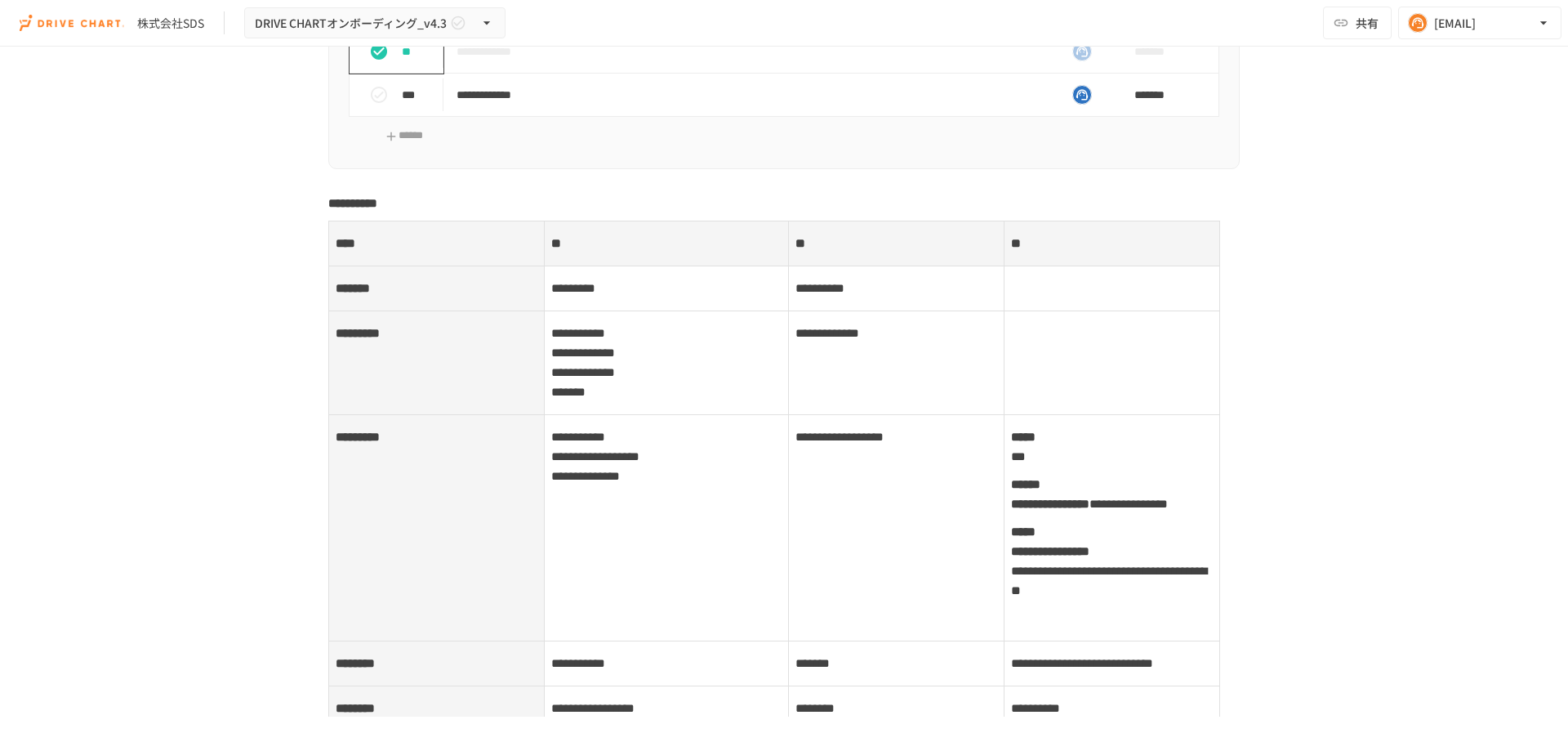 scroll, scrollTop: 7005, scrollLeft: 0, axis: vertical 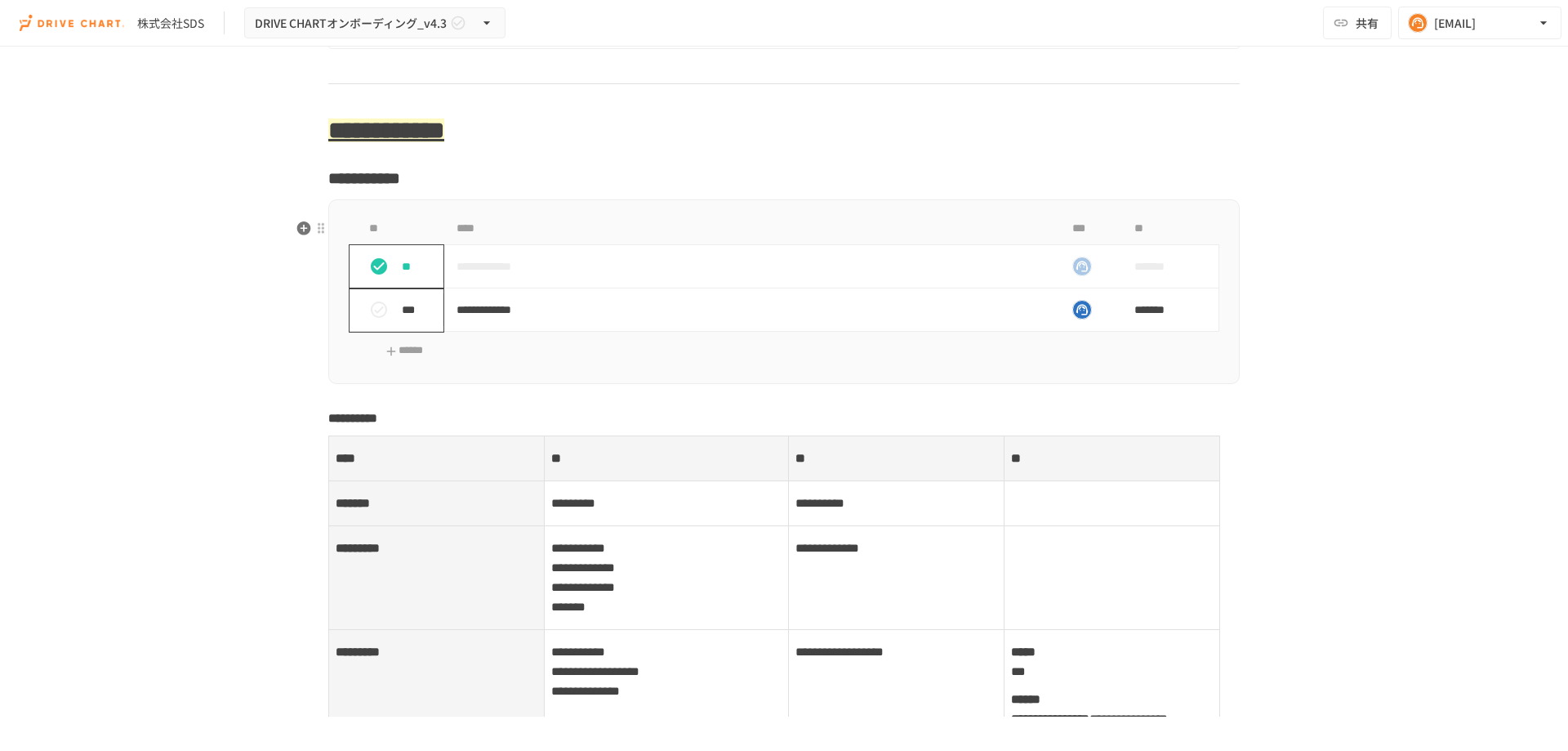 click at bounding box center [379, 310] 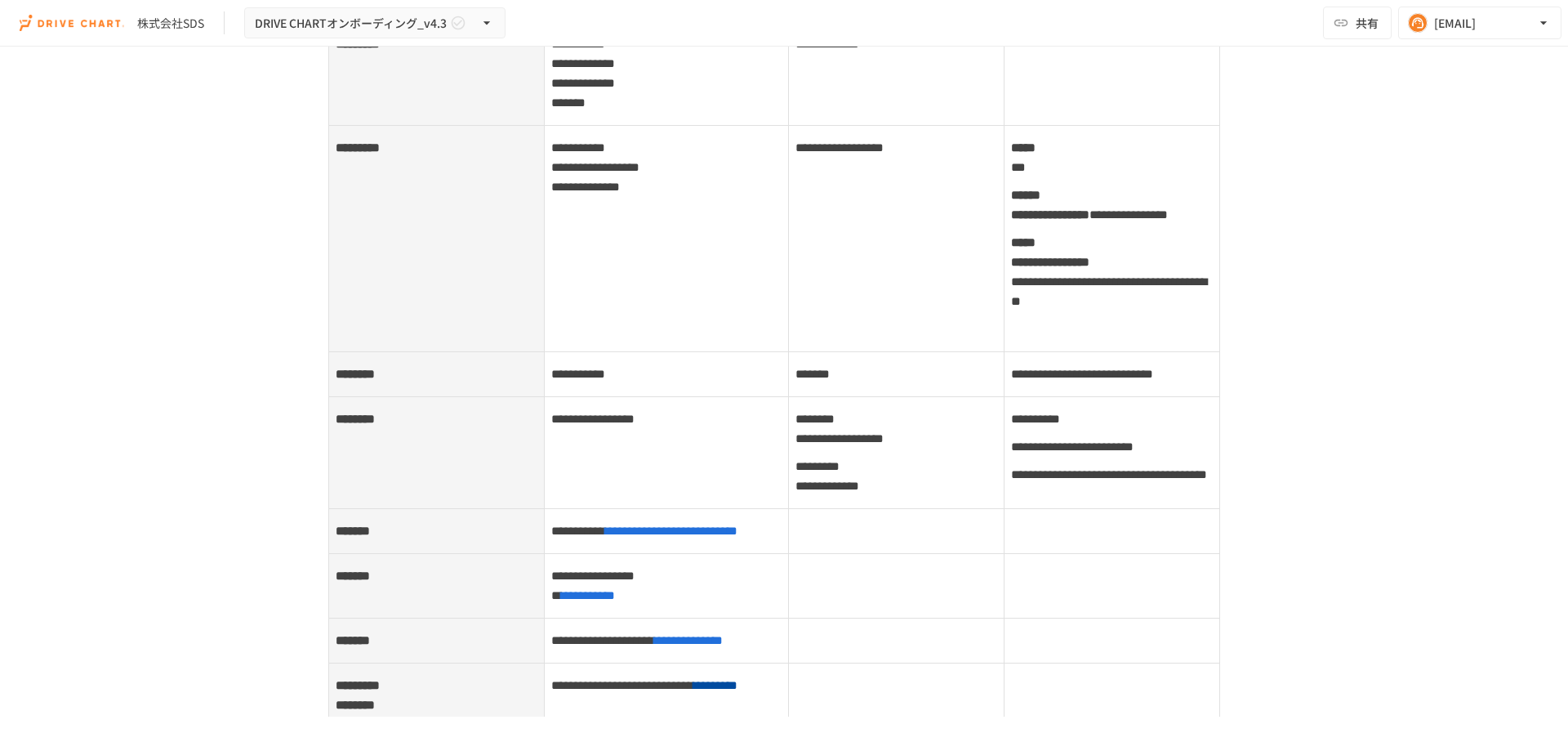 scroll, scrollTop: 7659, scrollLeft: 0, axis: vertical 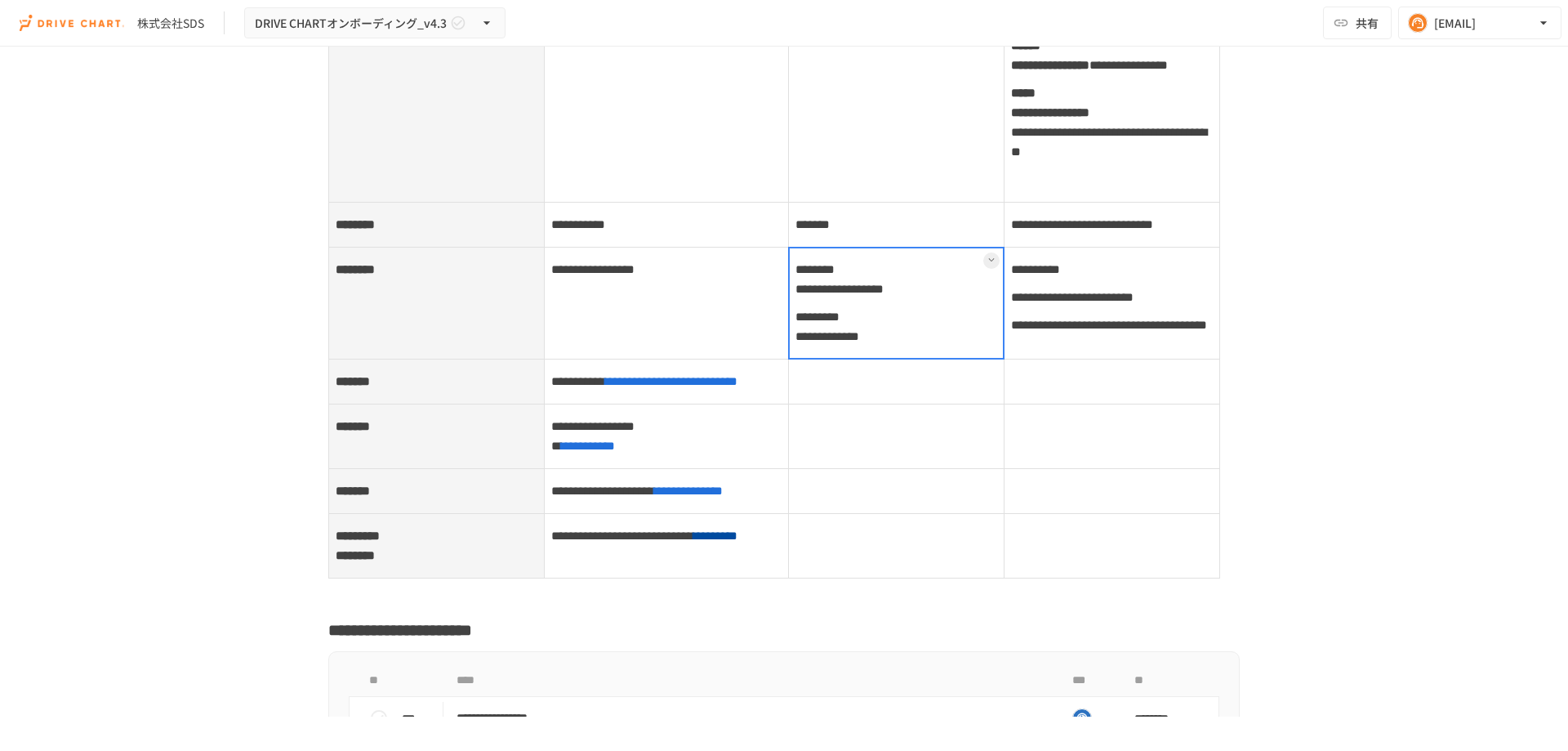 click on "**********" at bounding box center [896, 302] 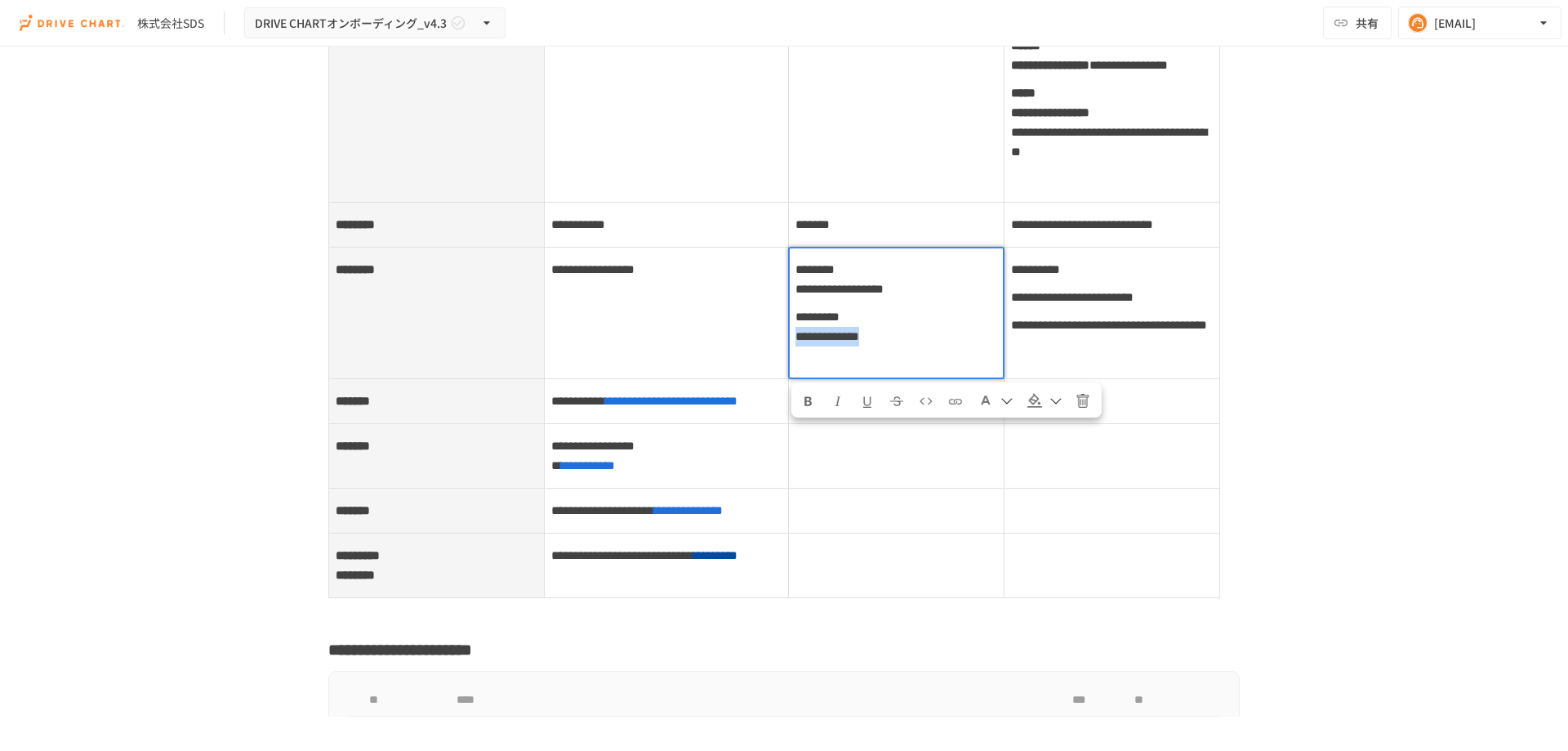 drag, startPoint x: 789, startPoint y: 440, endPoint x: 926, endPoint y: 439, distance: 137.00365 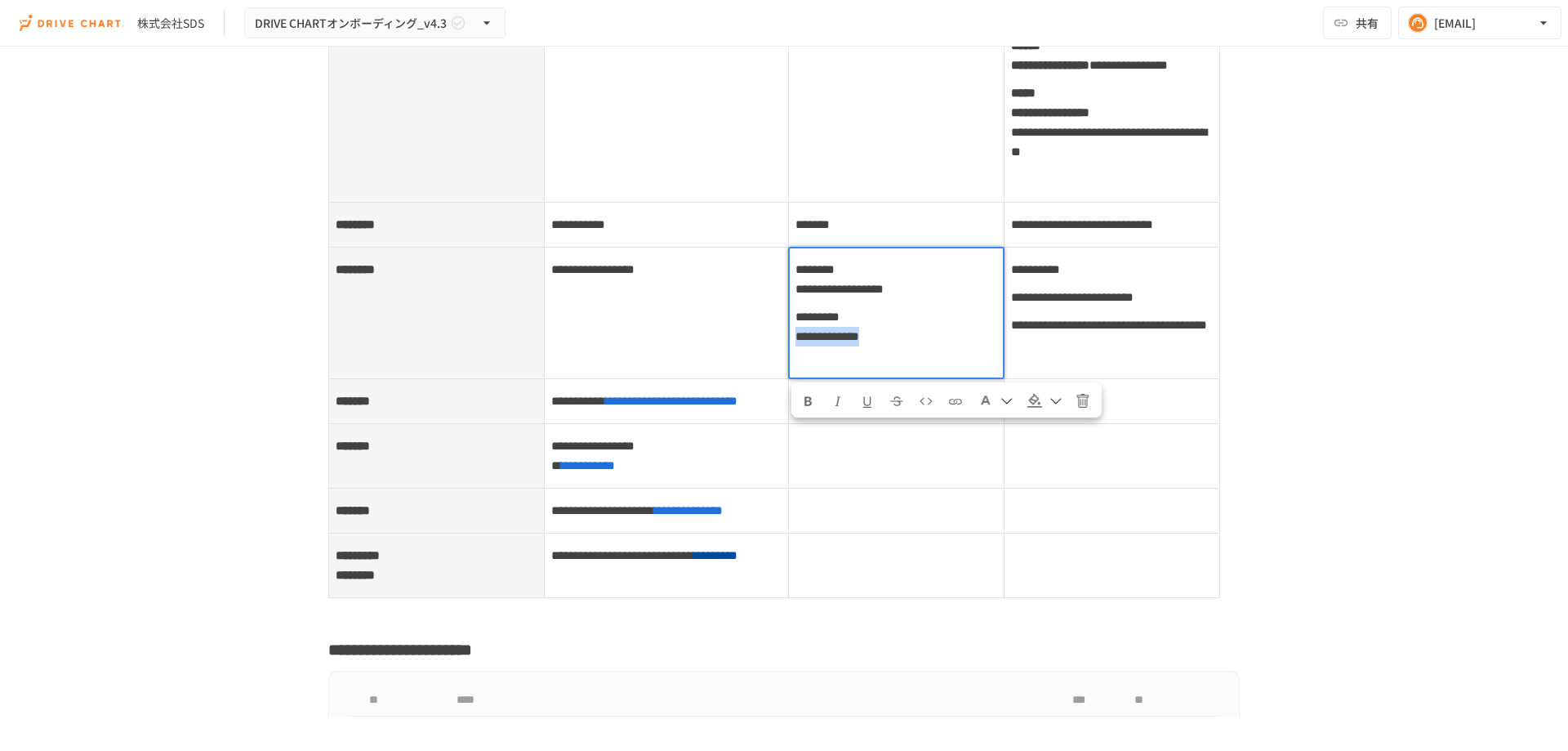 click on "**********" at bounding box center [896, 337] 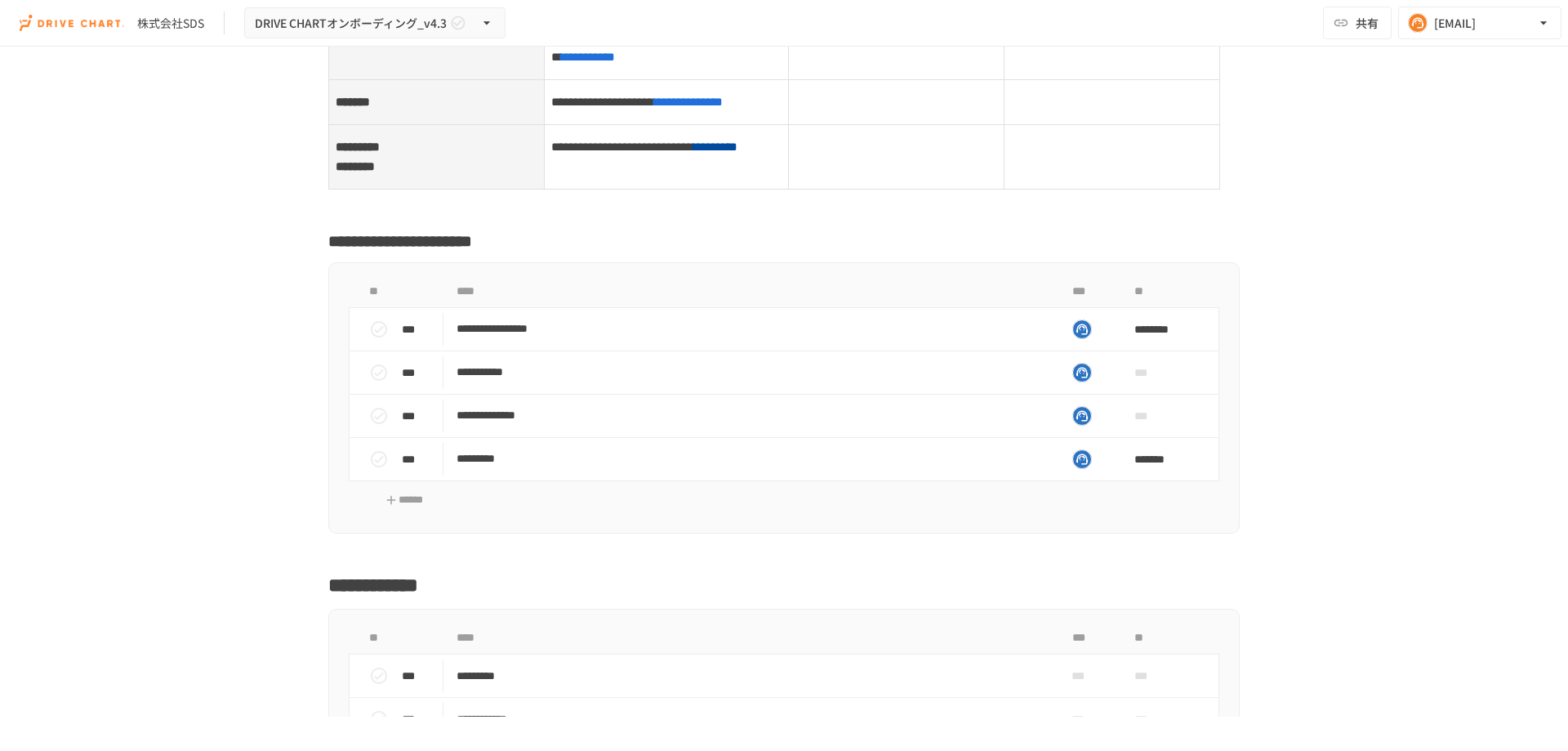 scroll, scrollTop: 8312, scrollLeft: 0, axis: vertical 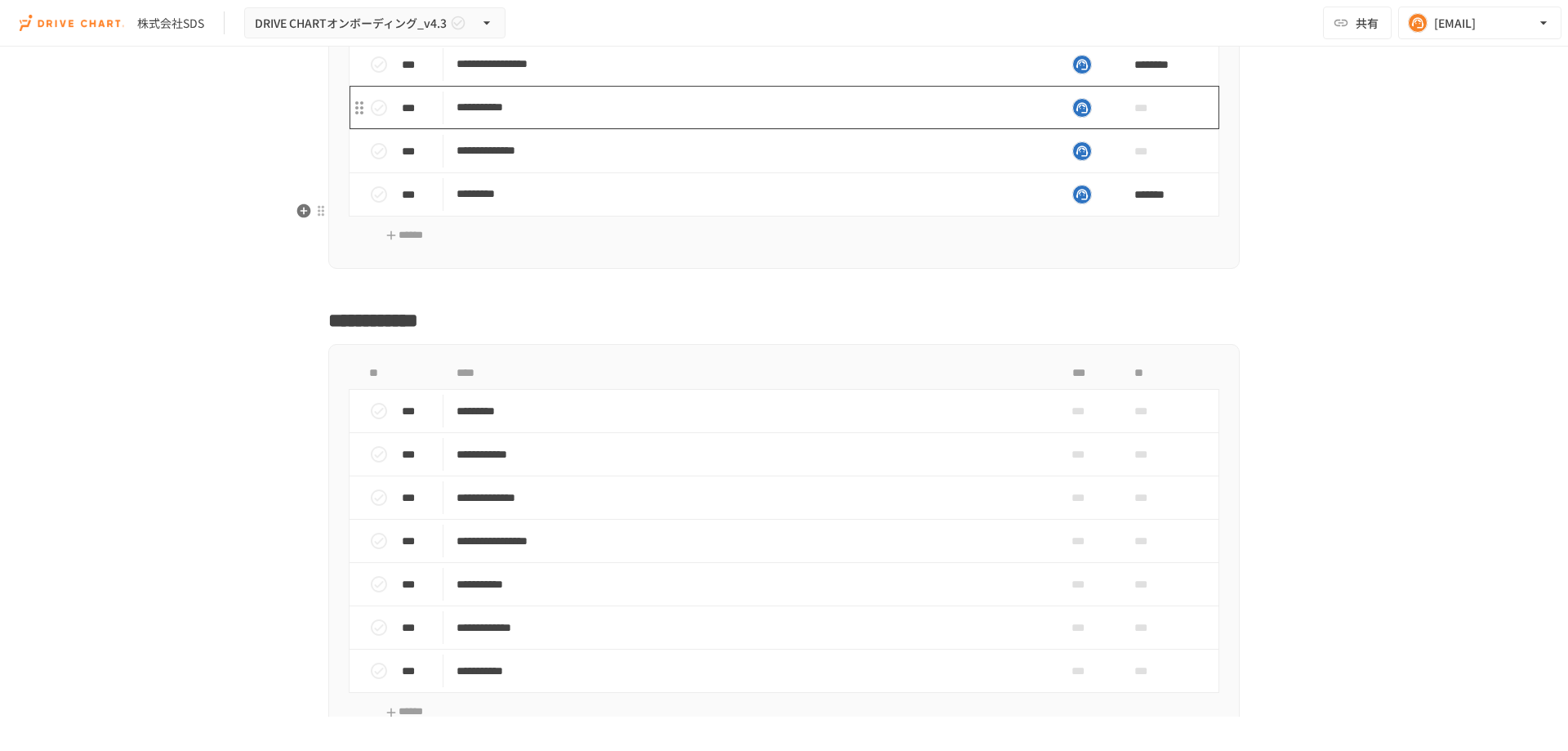 click on "**********" at bounding box center [750, 107] 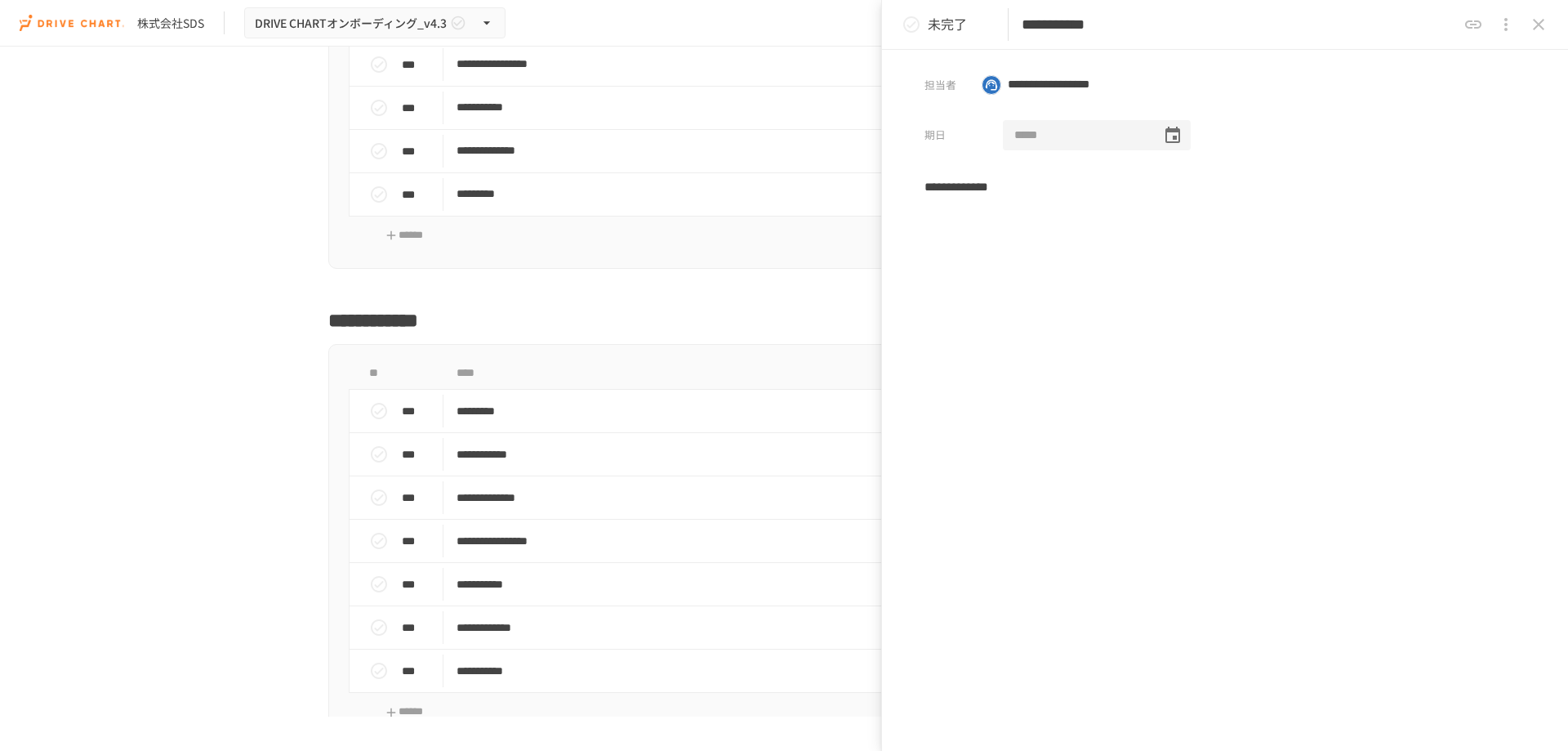 click at bounding box center [1076, 136] 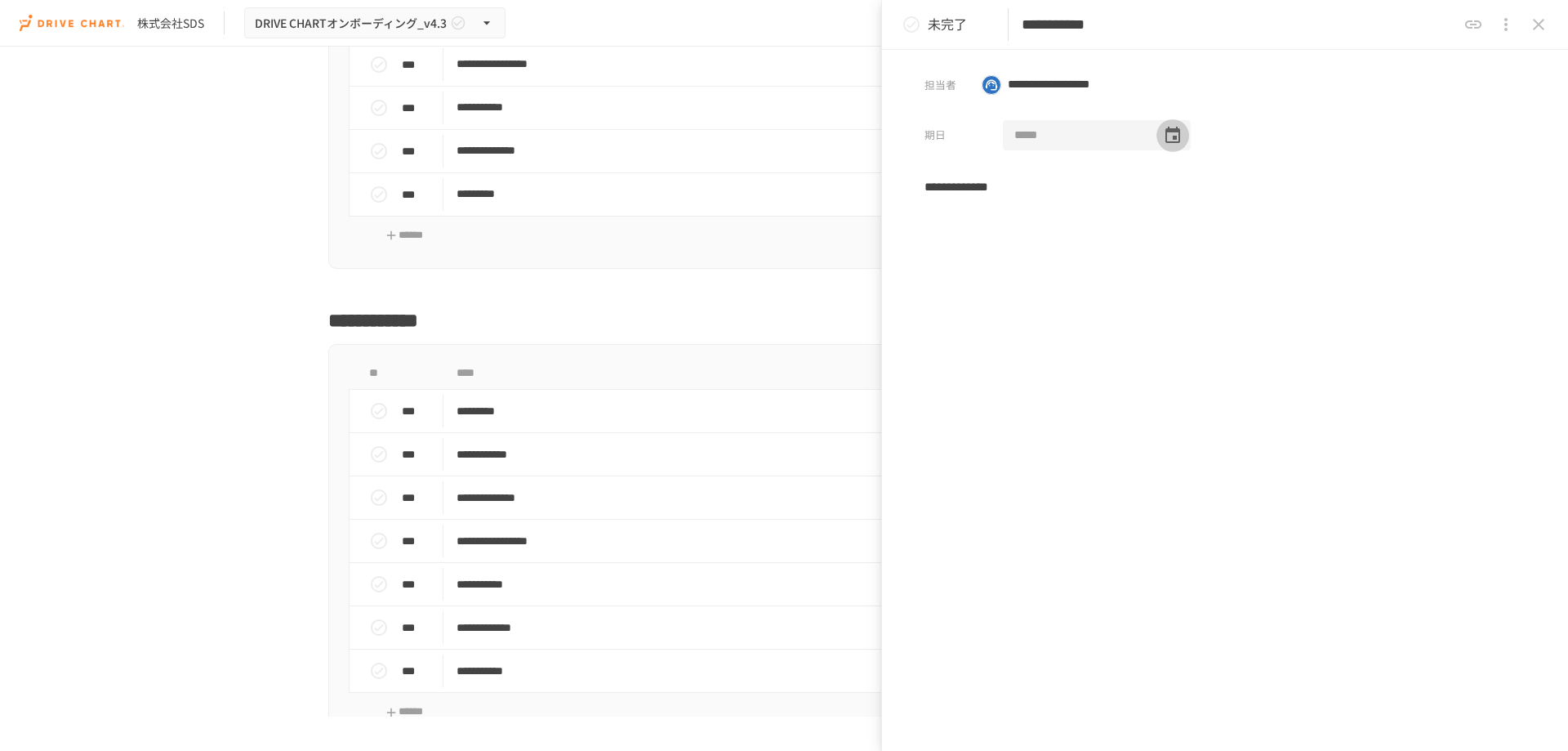 click 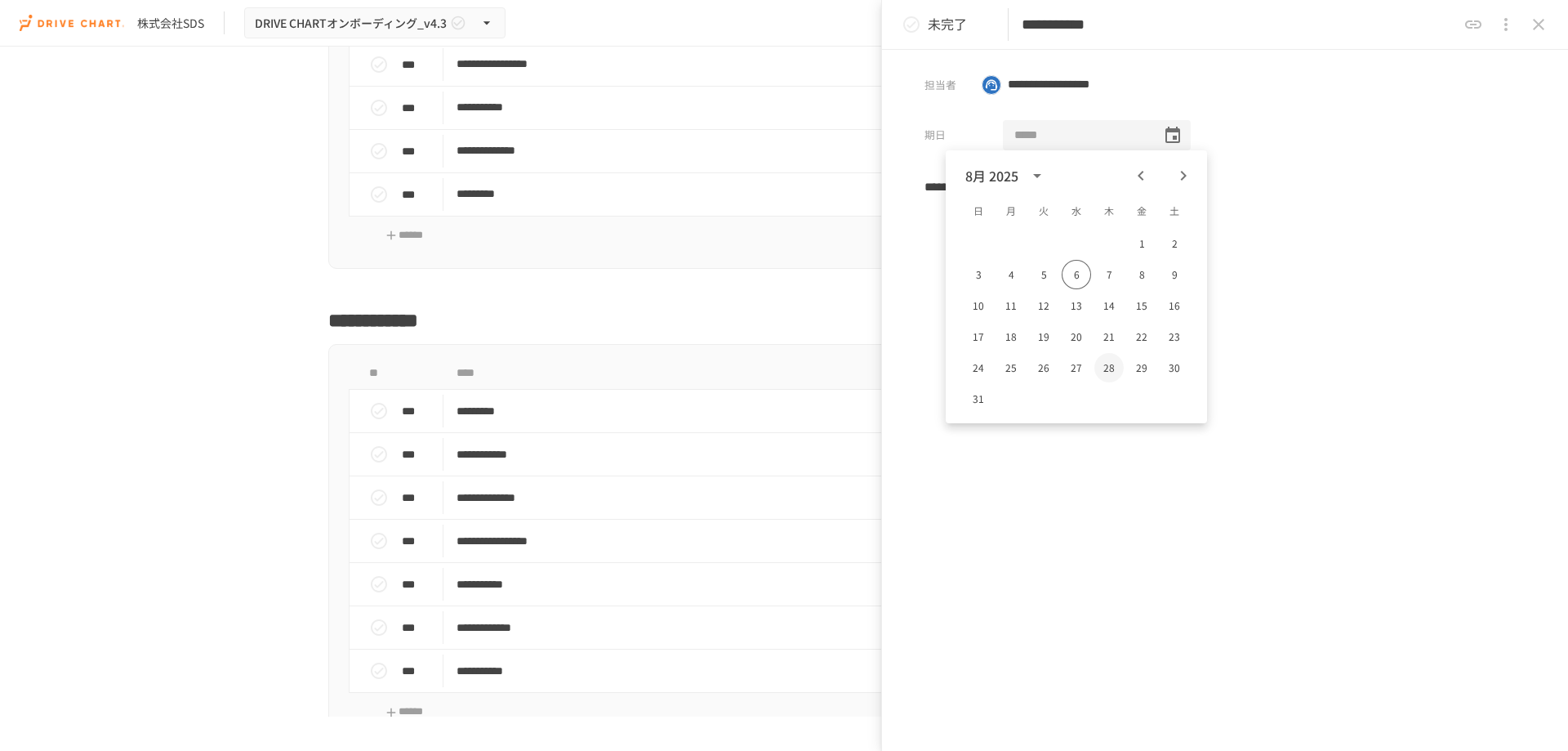 click on "28" at bounding box center [1109, 368] 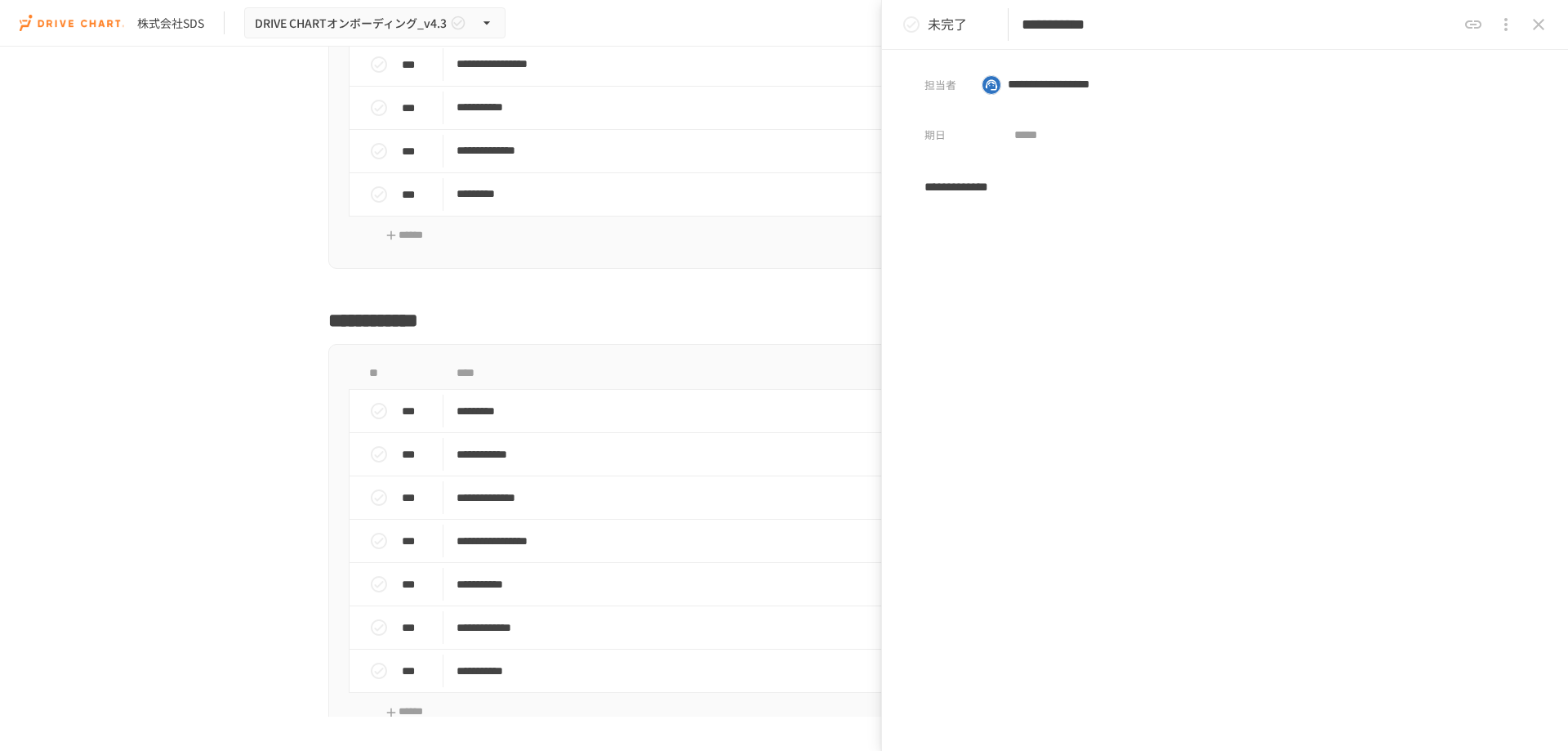 type on "**********" 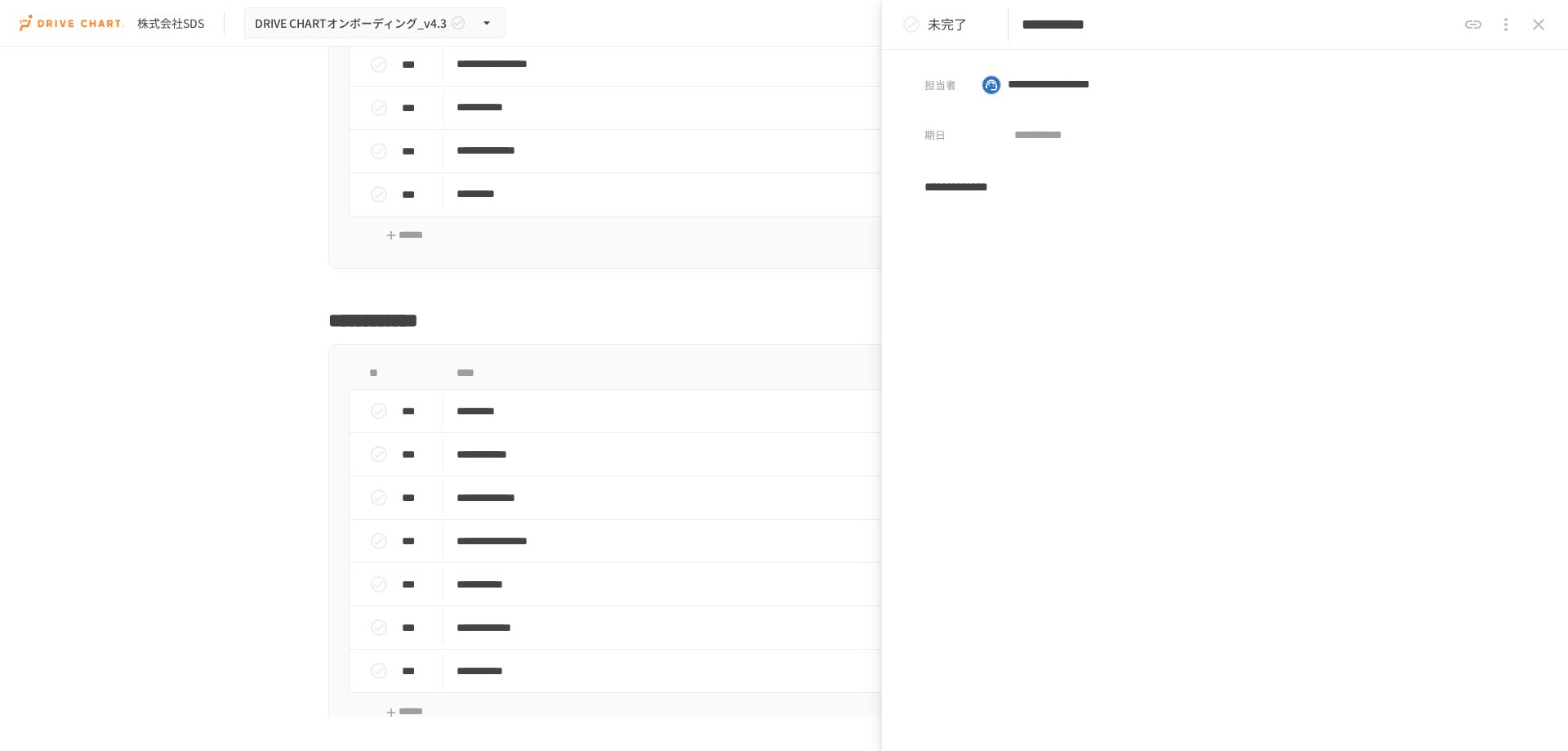 click 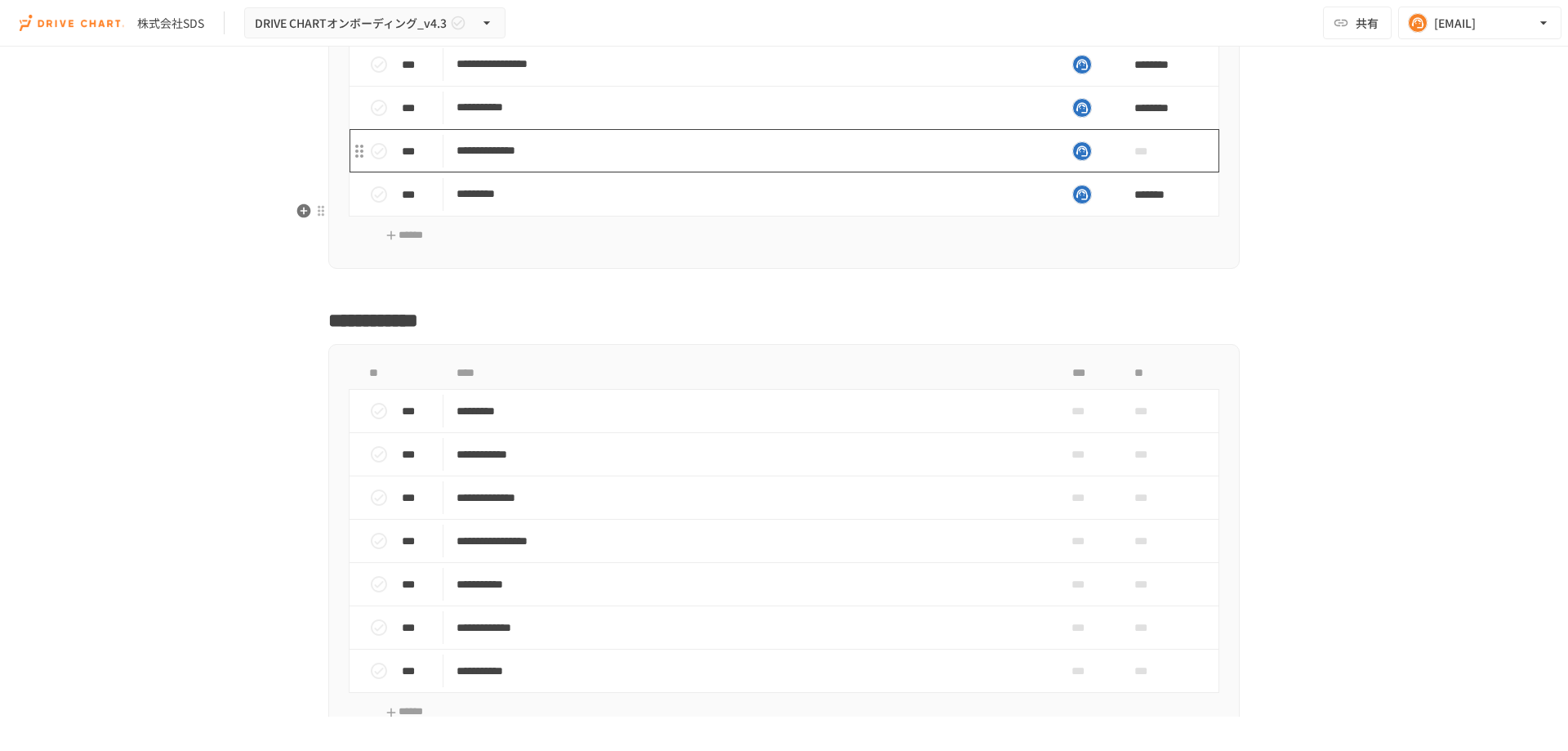 click on "**********" at bounding box center (750, 150) 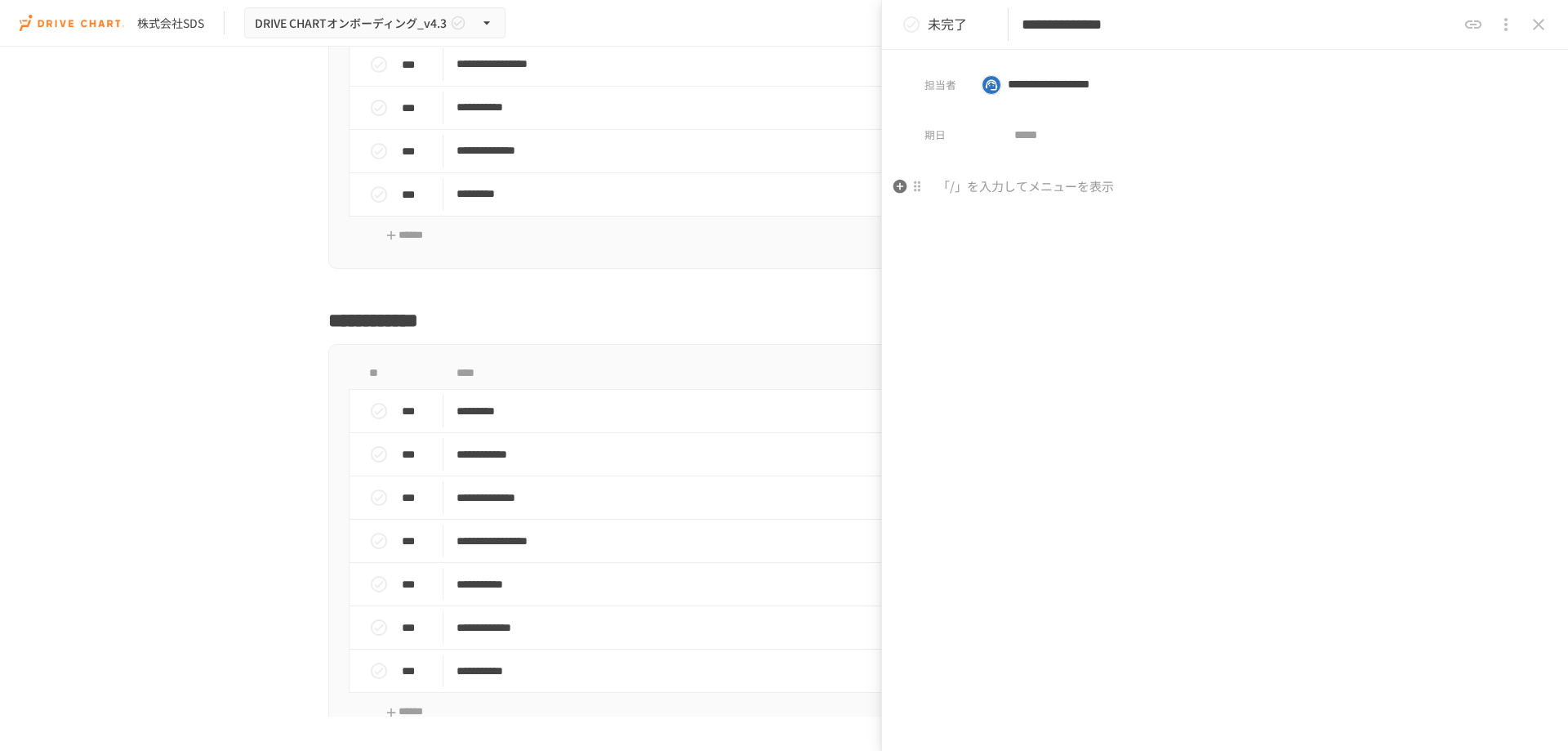 click at bounding box center (1225, 187) 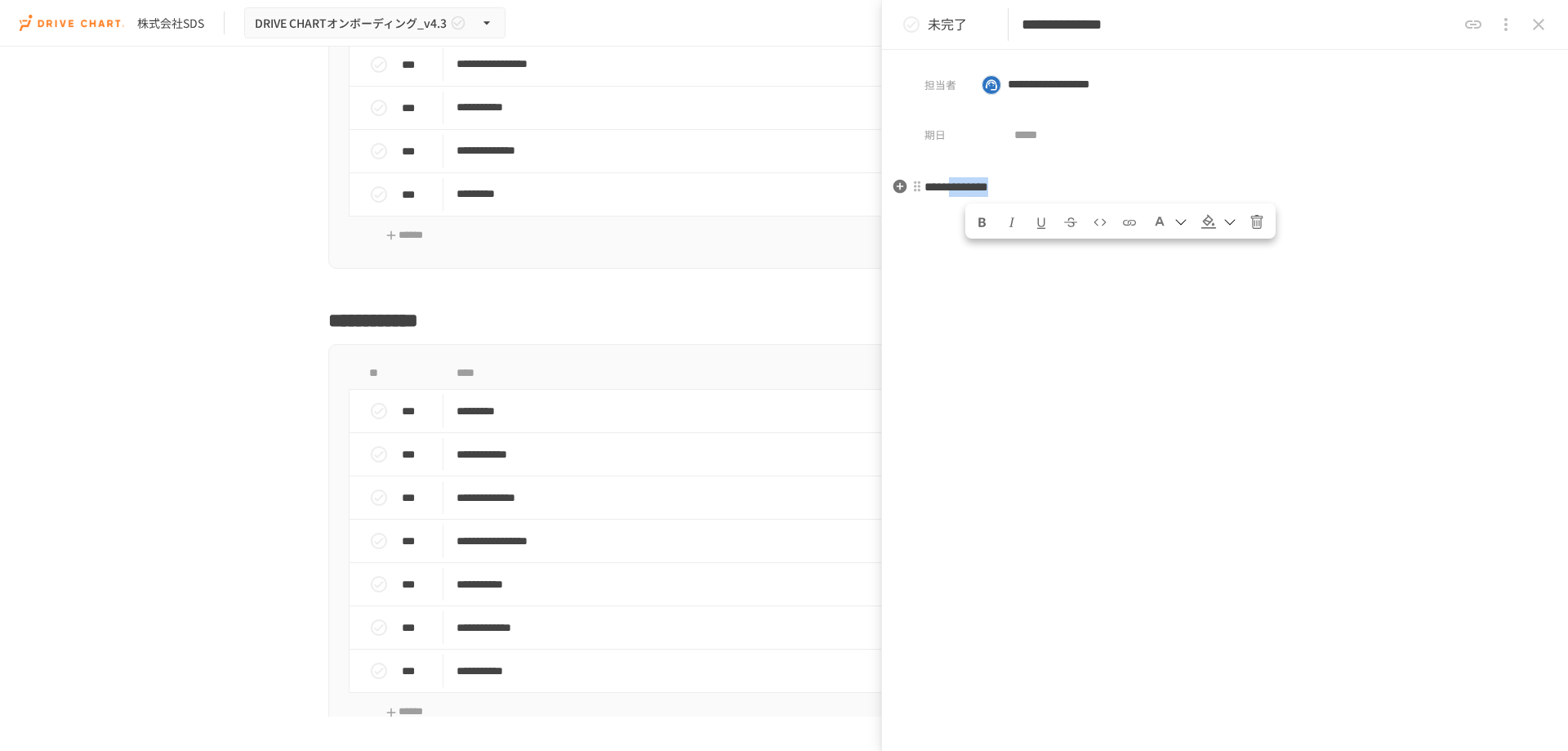 drag, startPoint x: 1083, startPoint y: 190, endPoint x: 968, endPoint y: 190, distance: 115 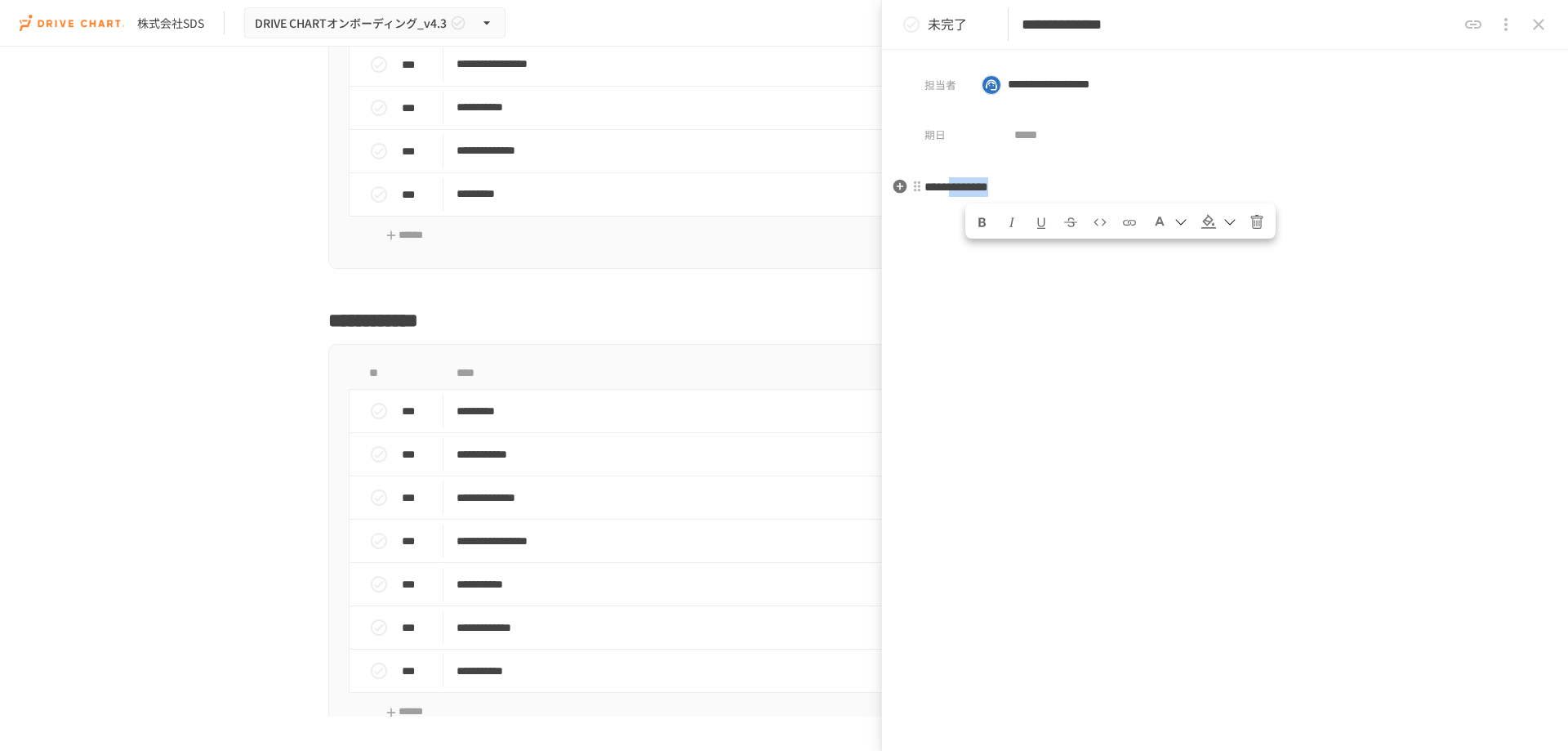click on "**********" at bounding box center (1225, 187) 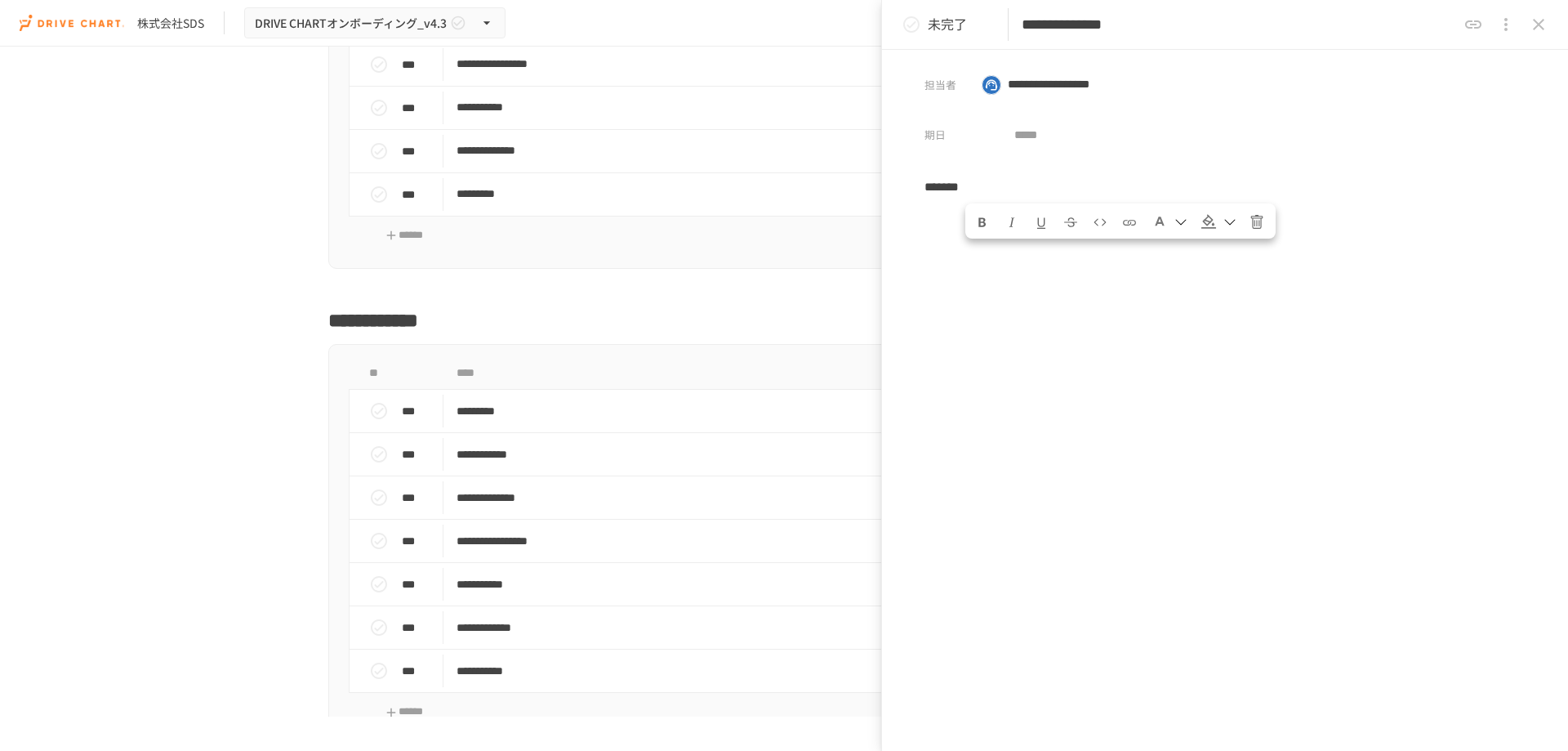 click on "******" at bounding box center (942, 186) 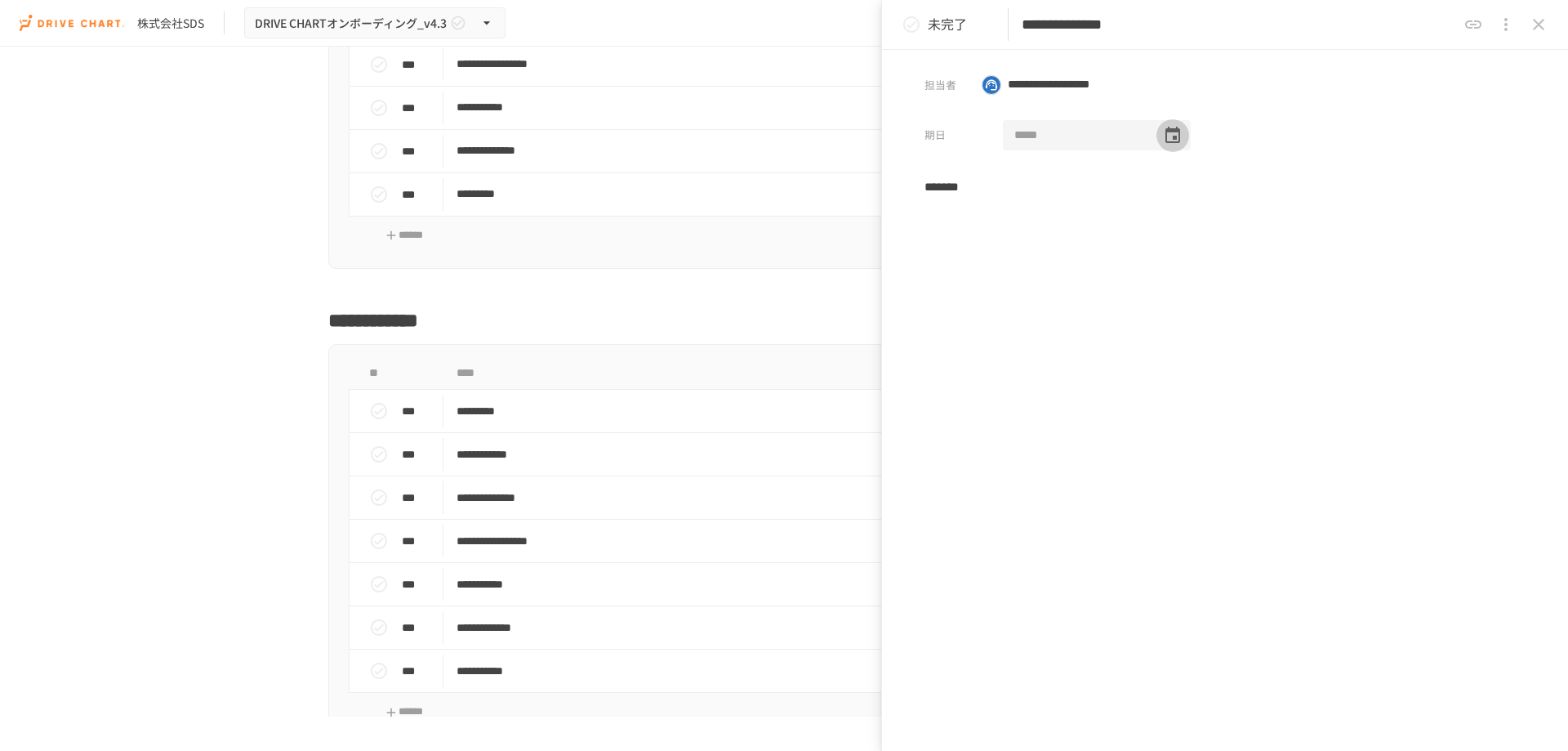 click at bounding box center [1173, 136] 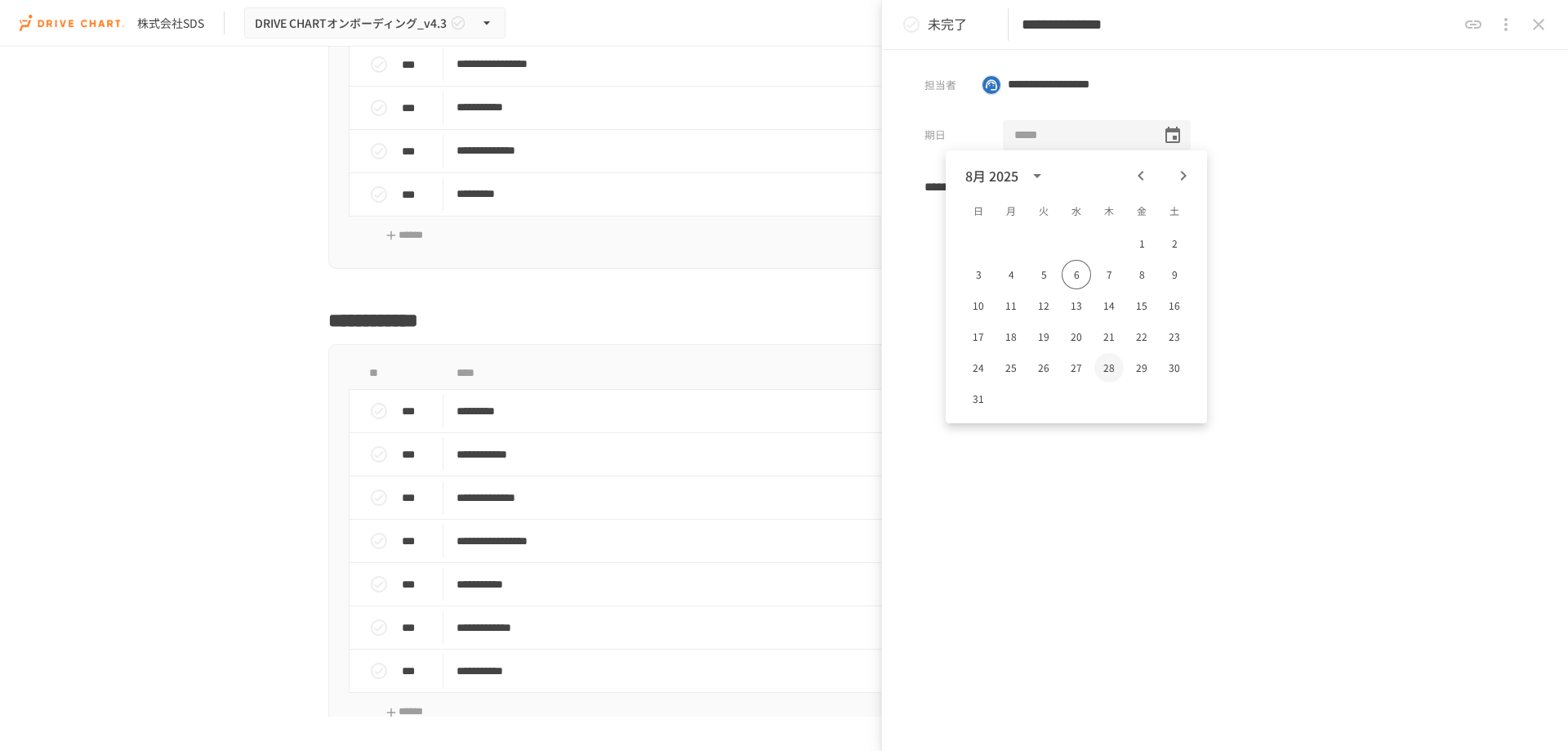 click on "28" at bounding box center (1109, 368) 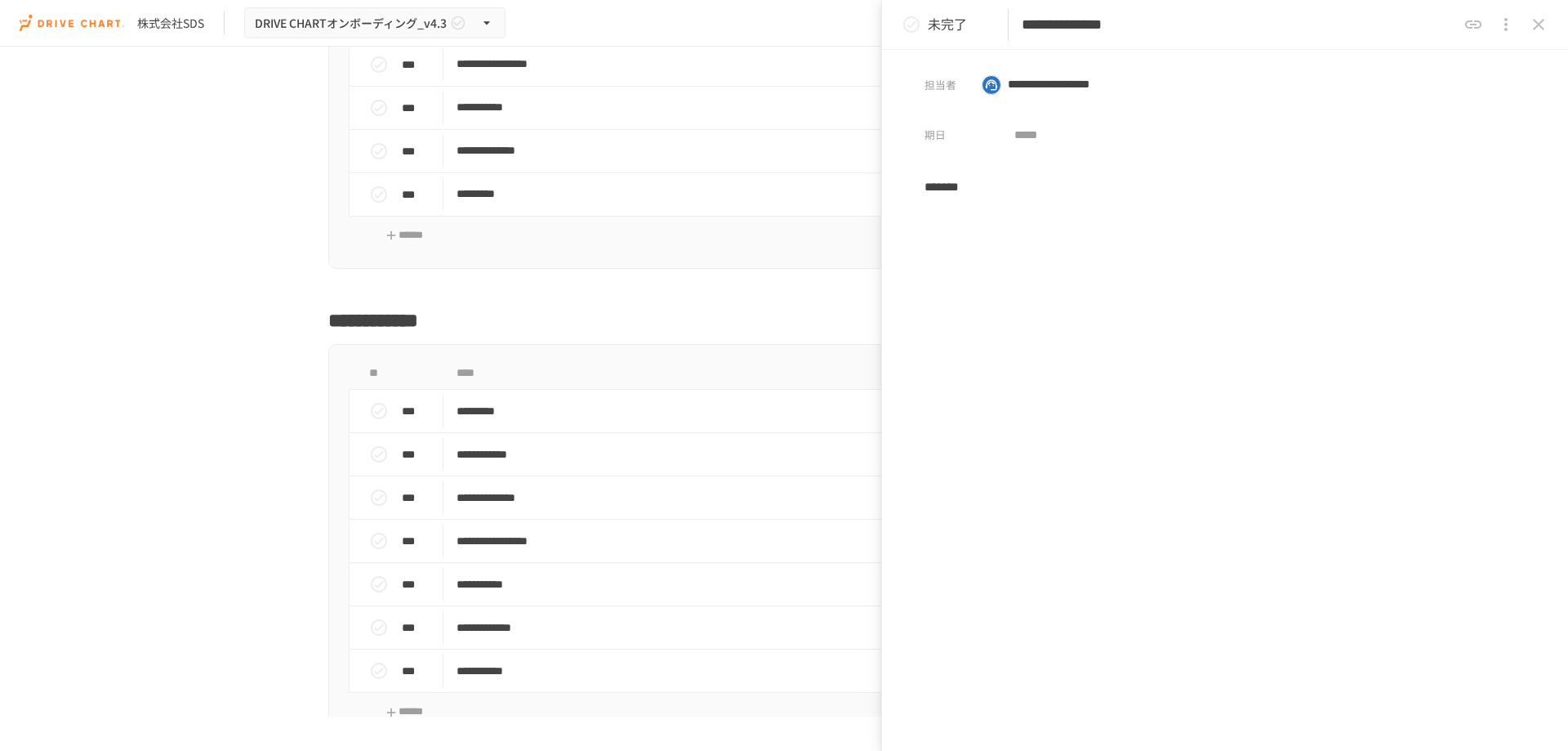 type on "**********" 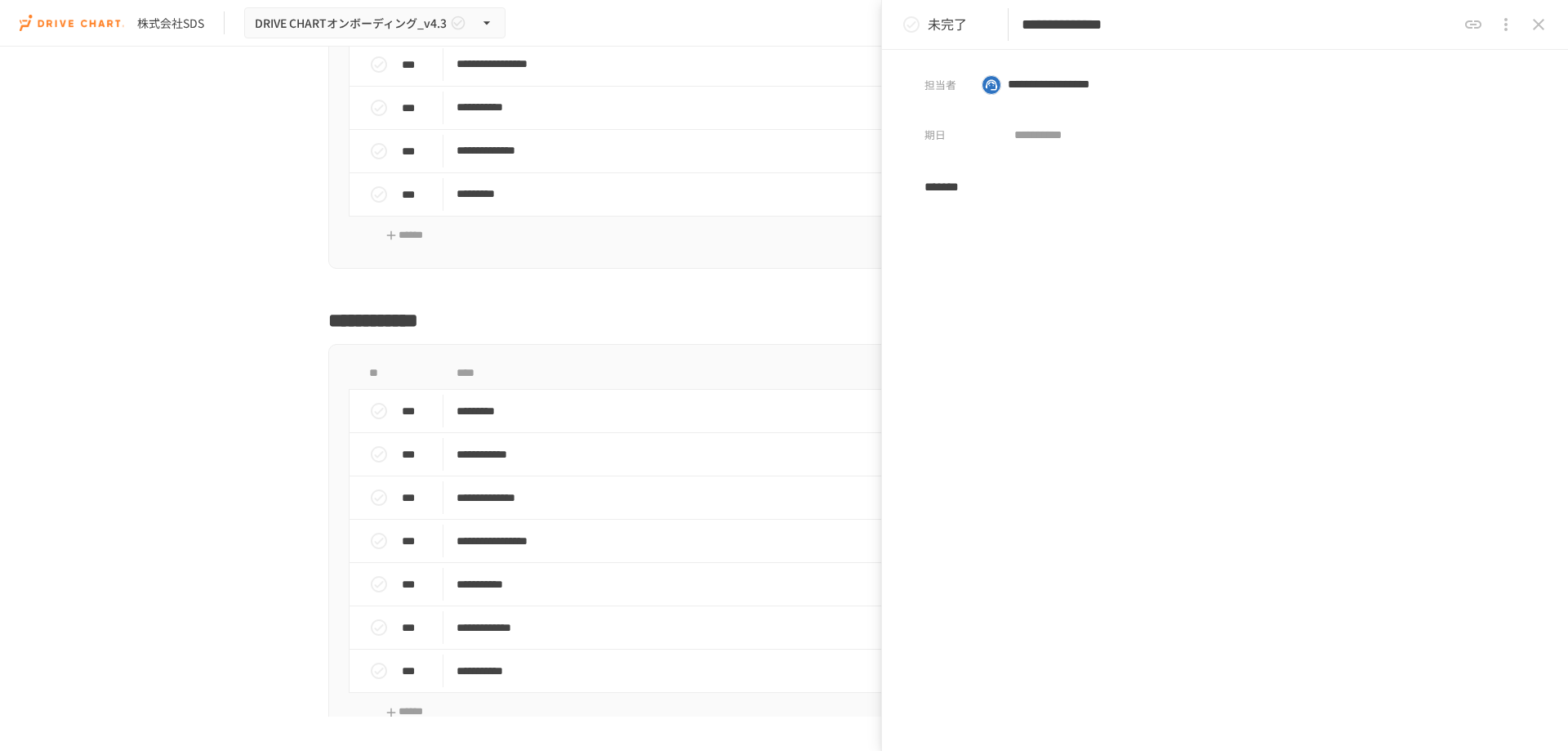 click 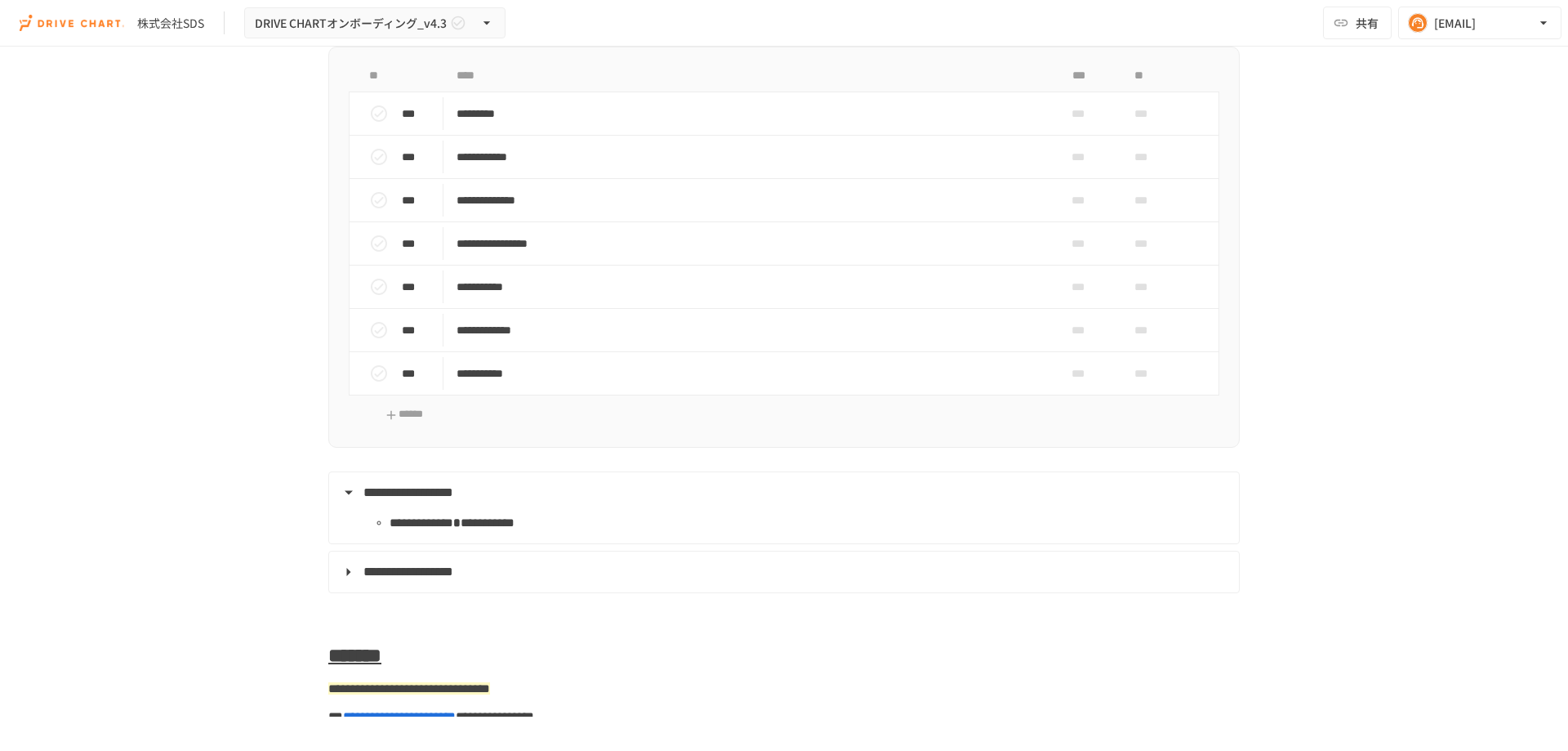 scroll, scrollTop: 8639, scrollLeft: 0, axis: vertical 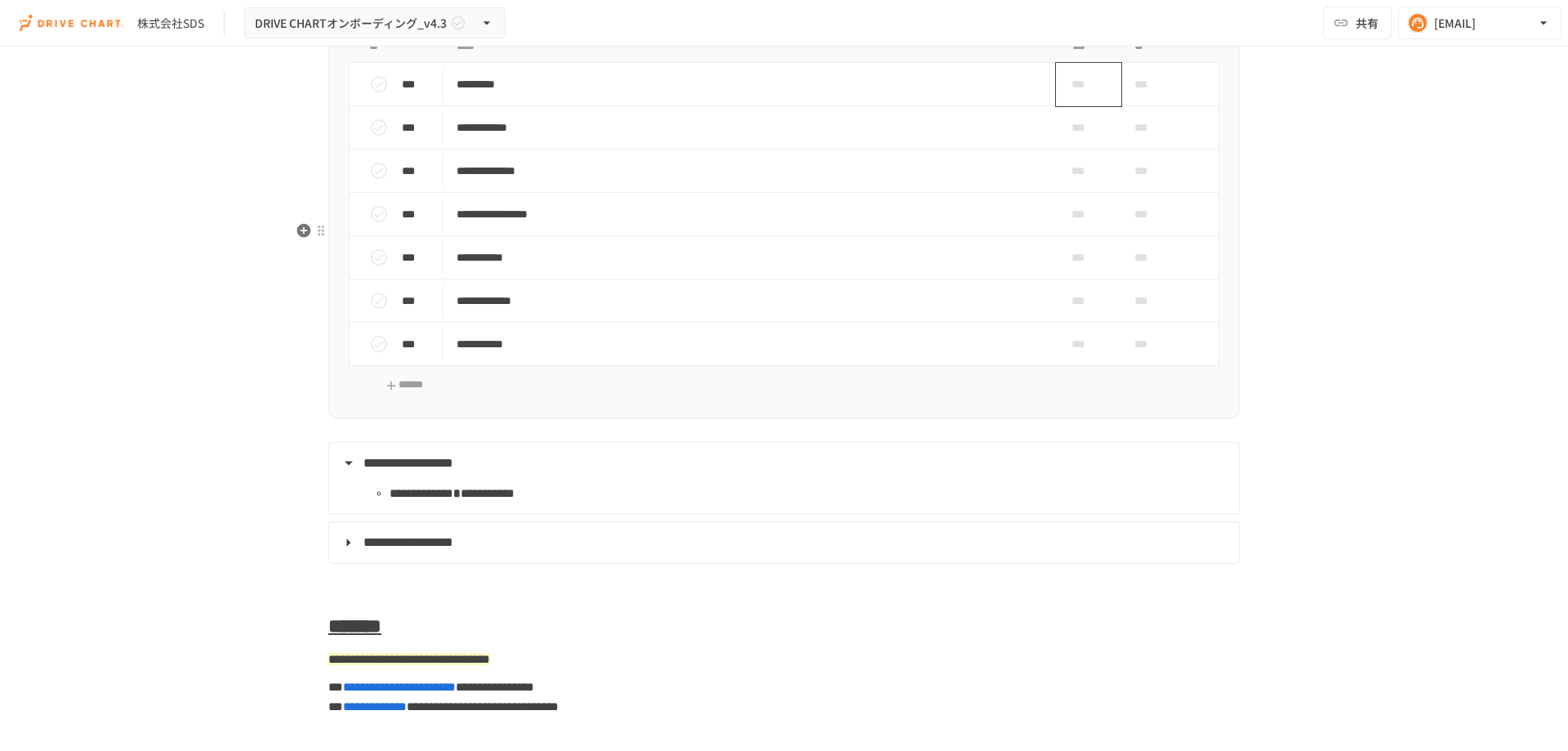 click on "***" at bounding box center (1089, 84) 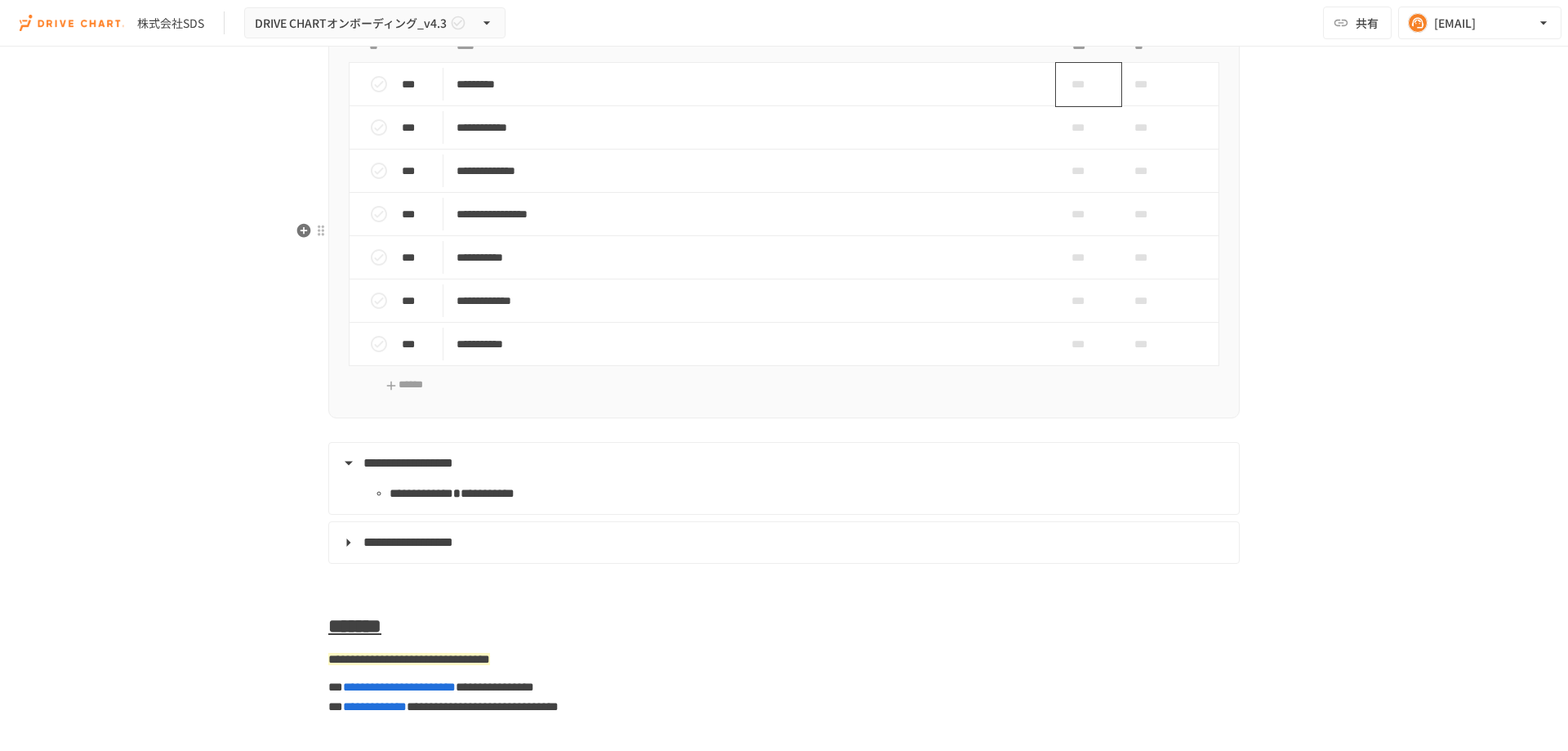 click on "***" at bounding box center (1082, 84) 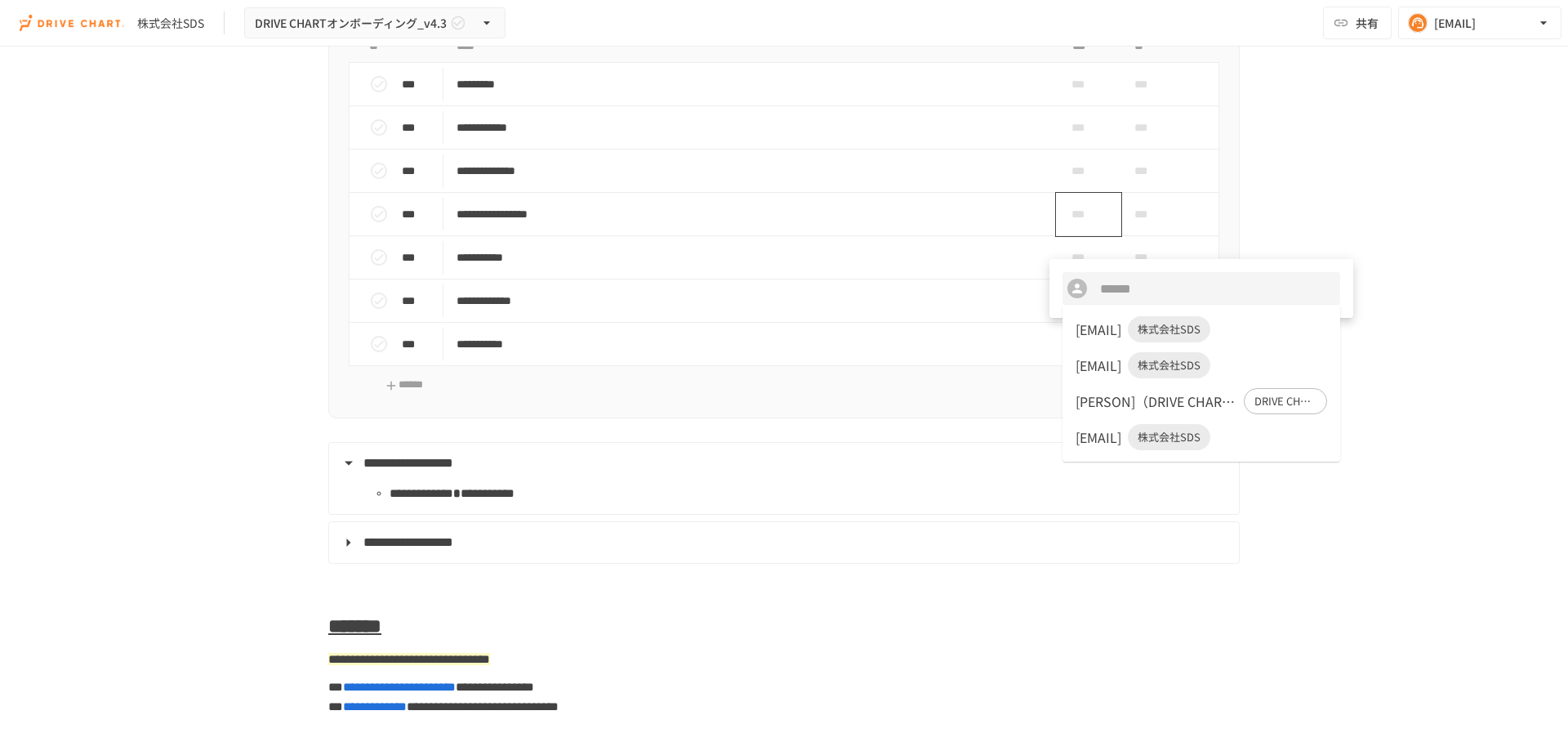 click on "[PERSON]（DRIVE CHART） DRIVE CHART" at bounding box center [1201, 401] 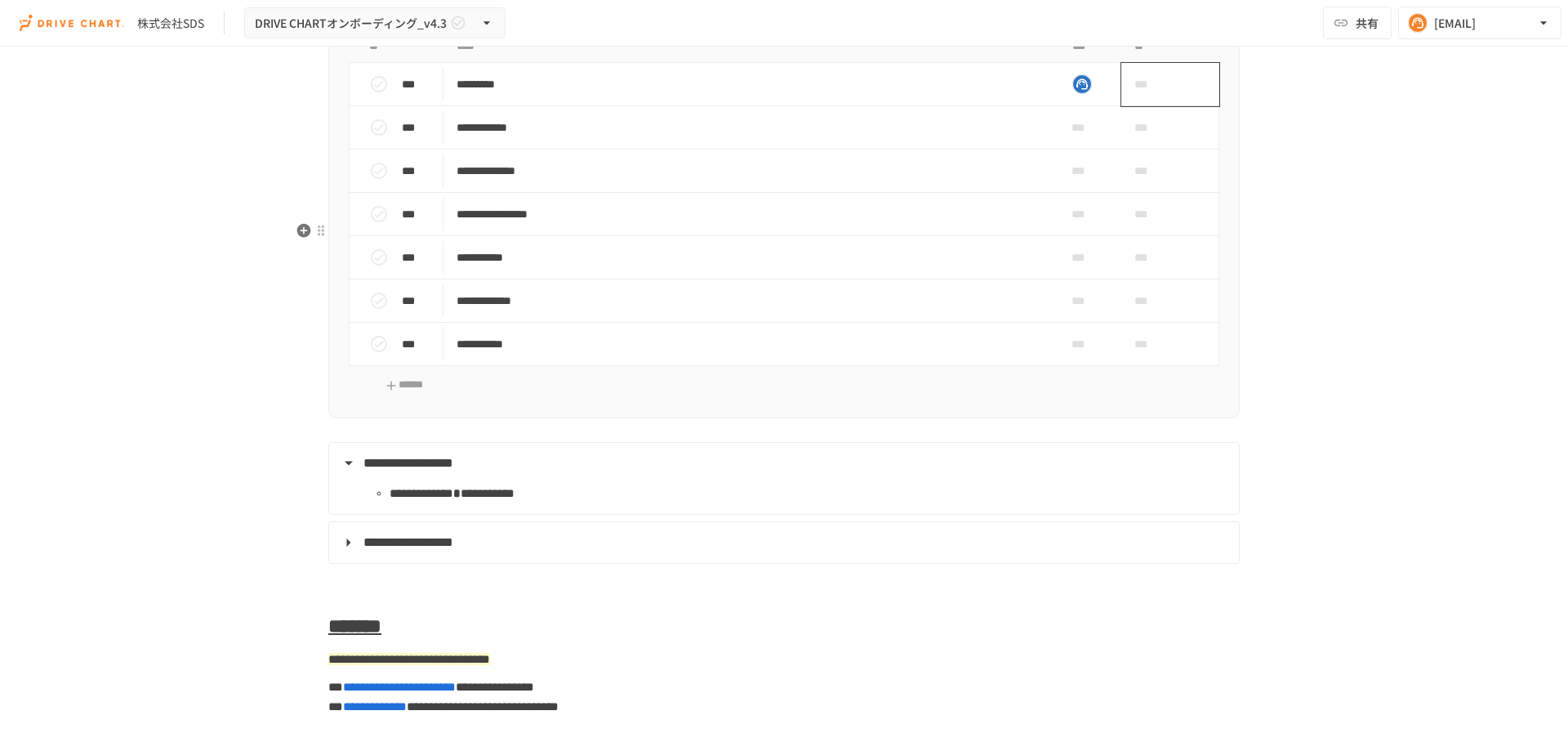 click on "***" at bounding box center (1152, 84) 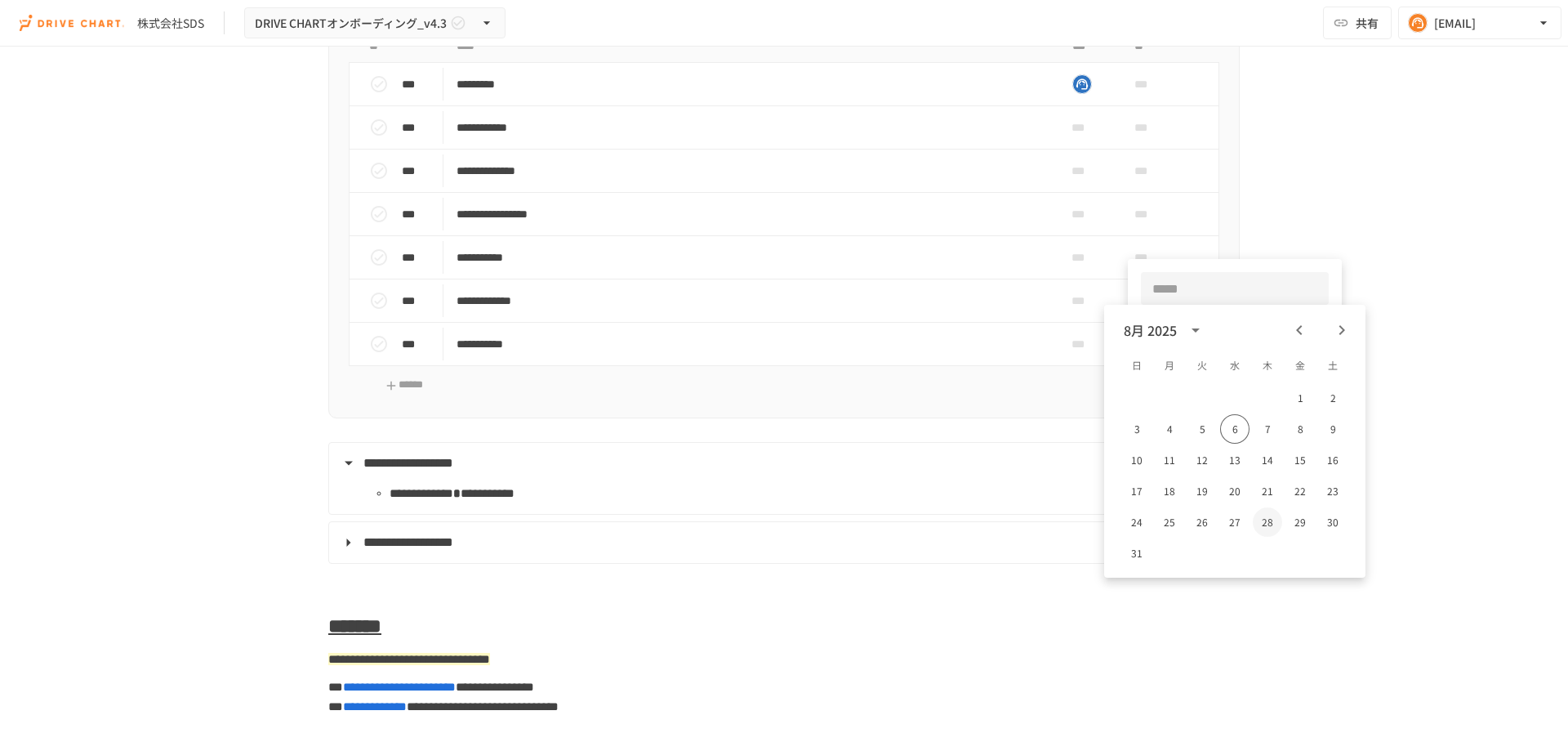 click on "28" at bounding box center [1267, 522] 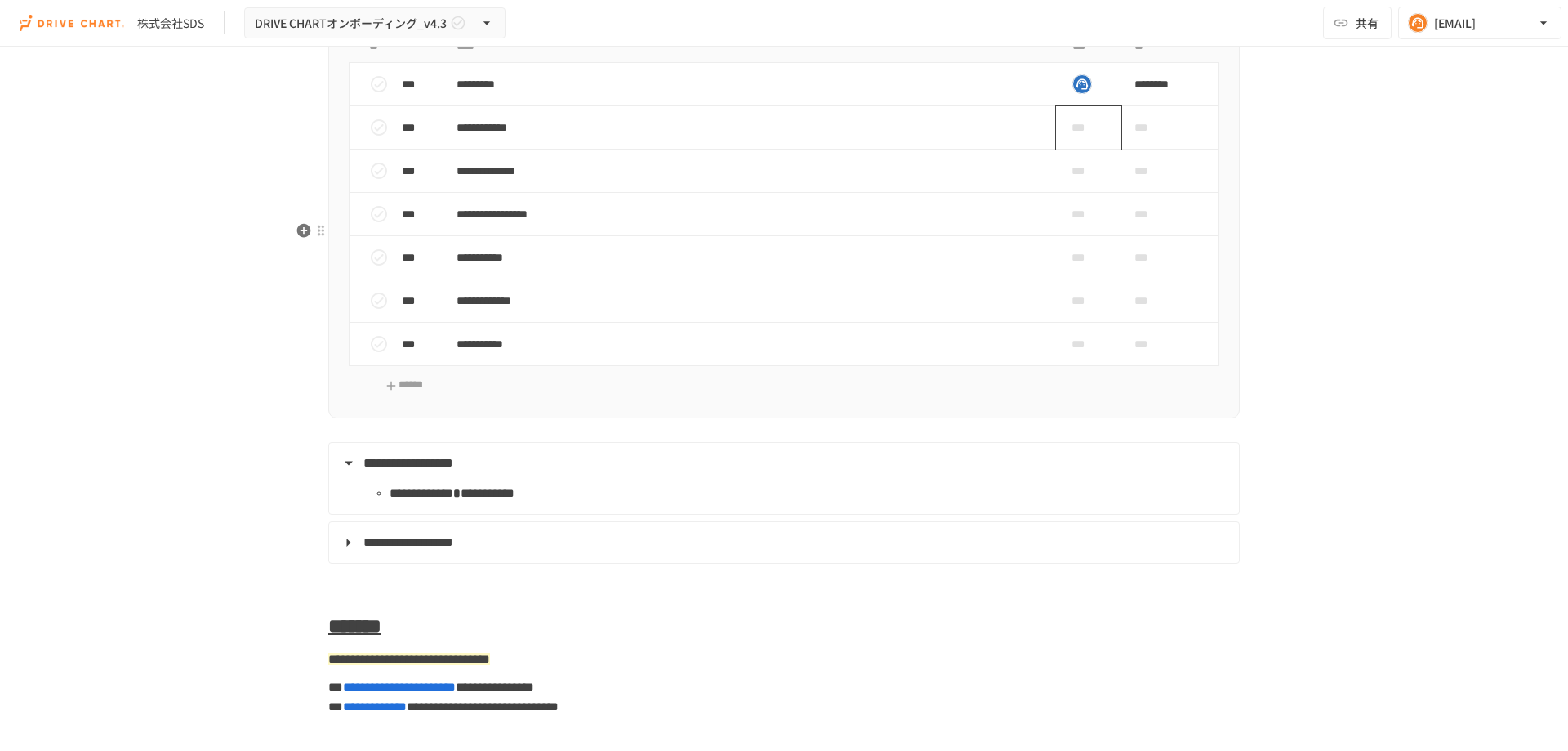 click on "***" at bounding box center [1082, 127] 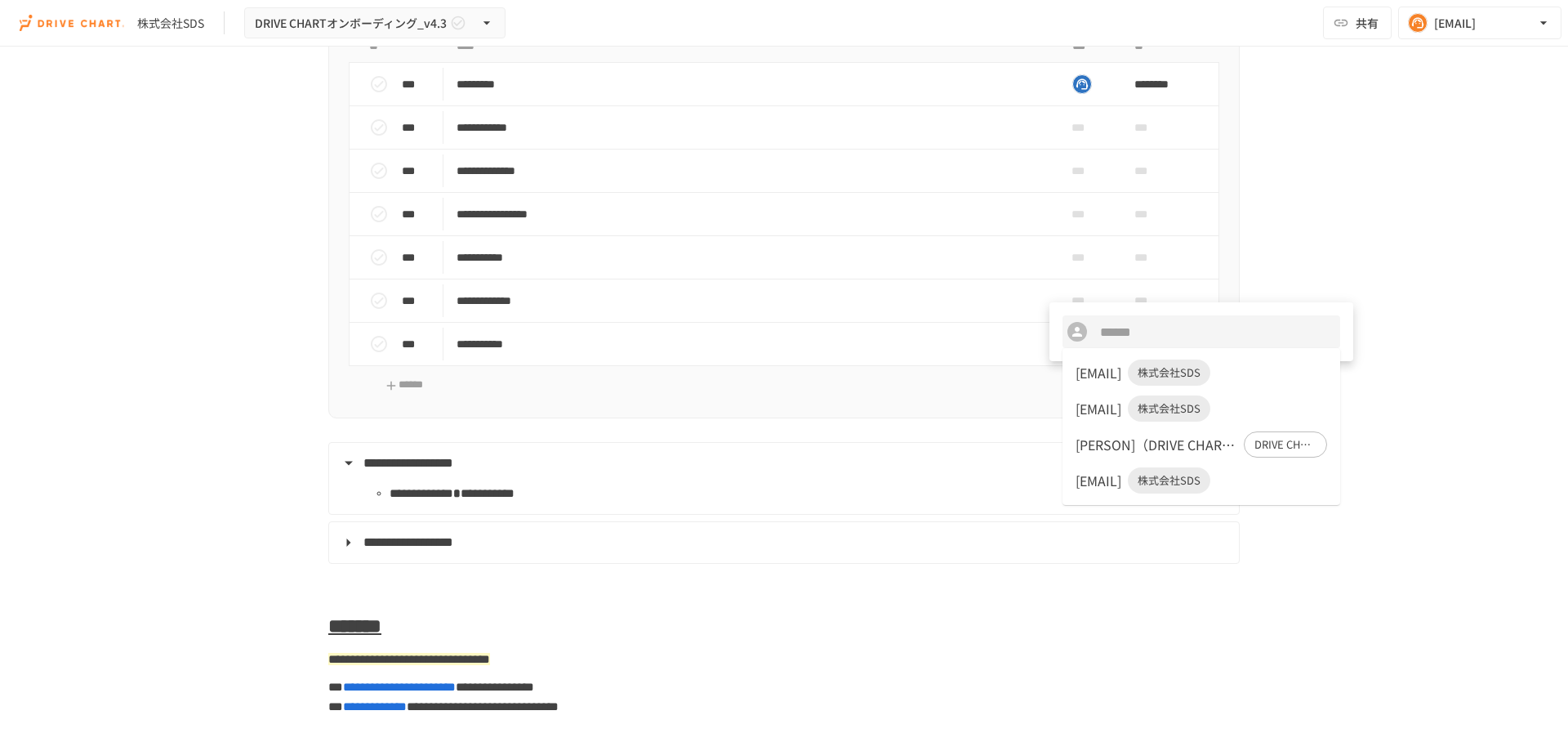 click on "[EMAIL]" at bounding box center (1098, 481) 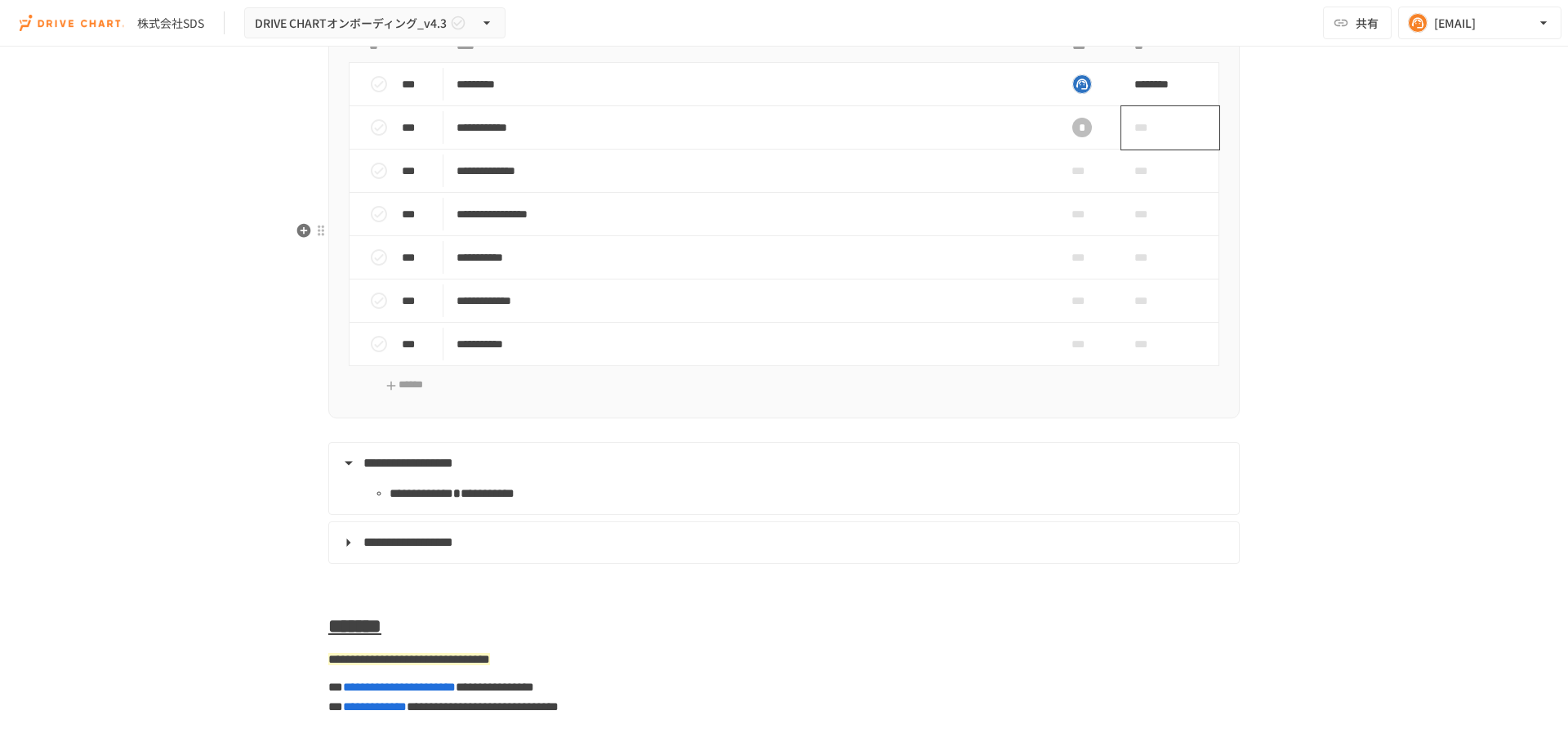 click on "***" at bounding box center [1152, 127] 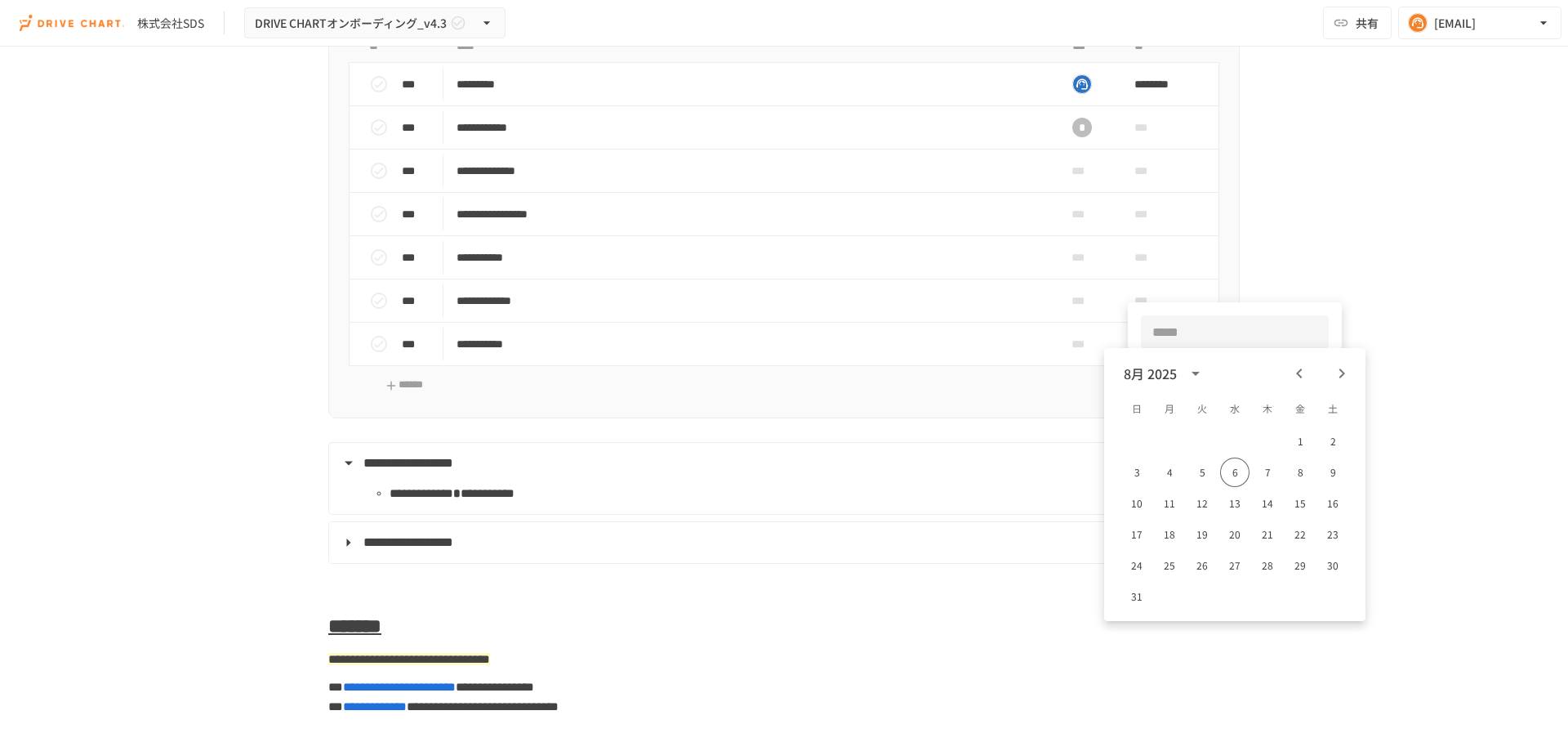 click 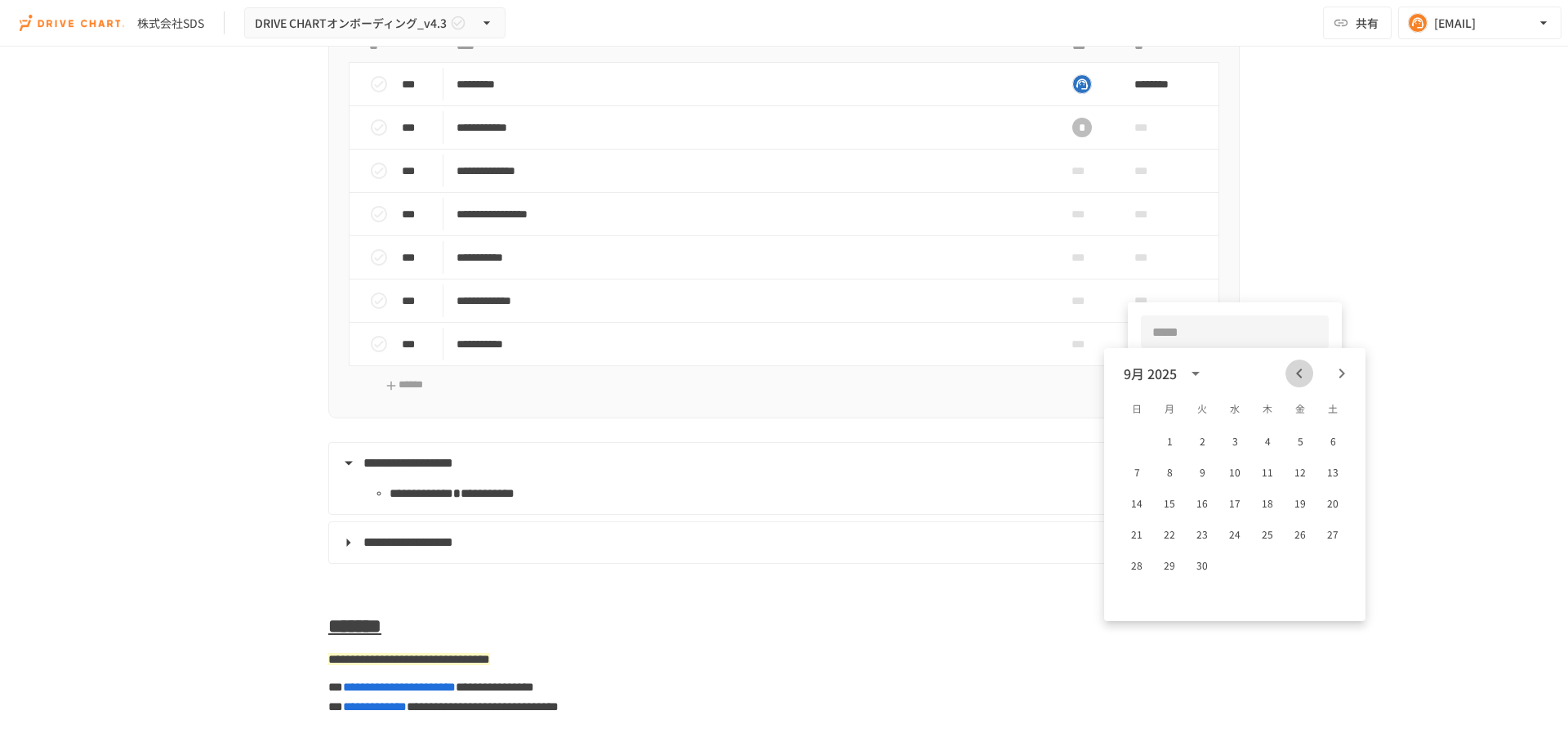 click 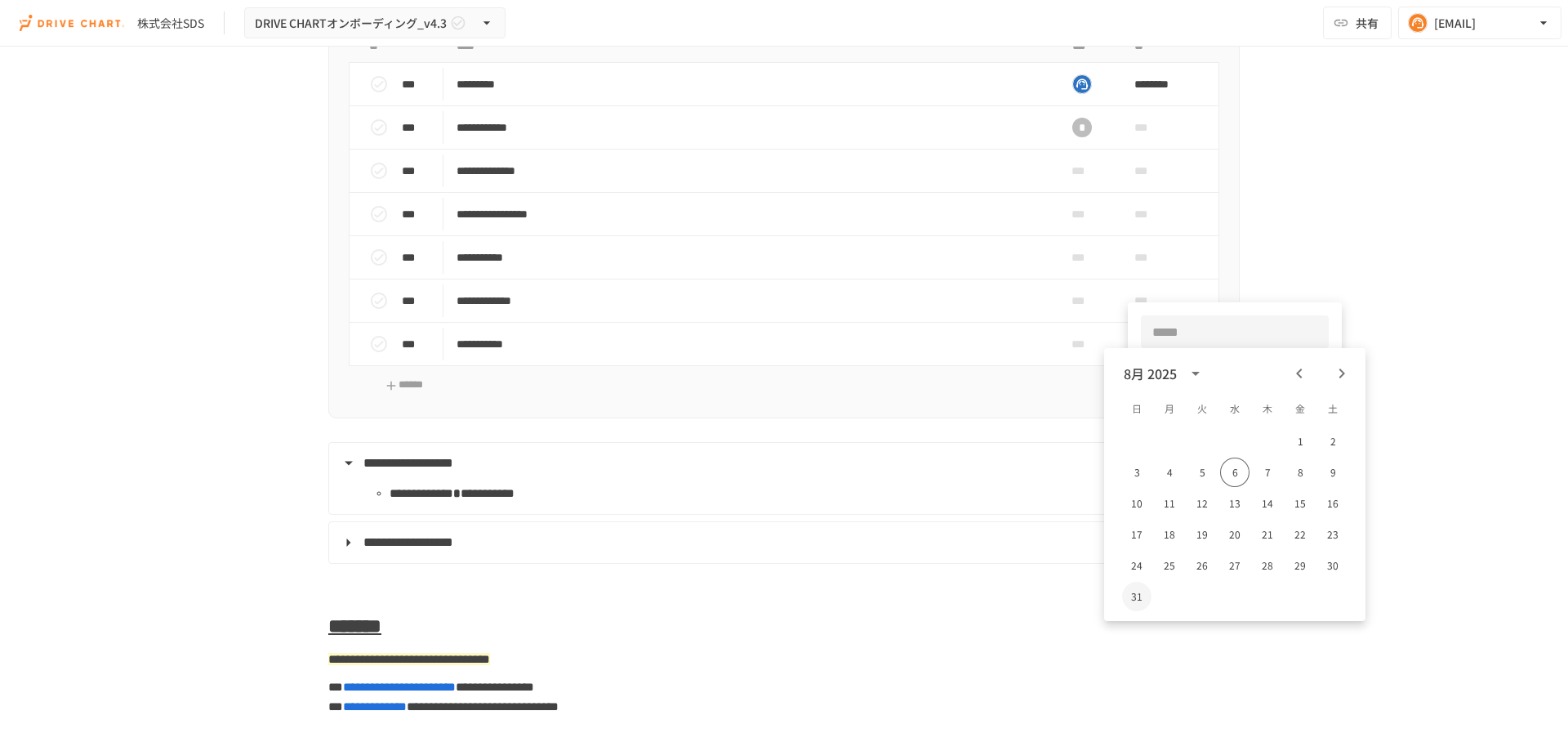 click on "31" at bounding box center [1137, 597] 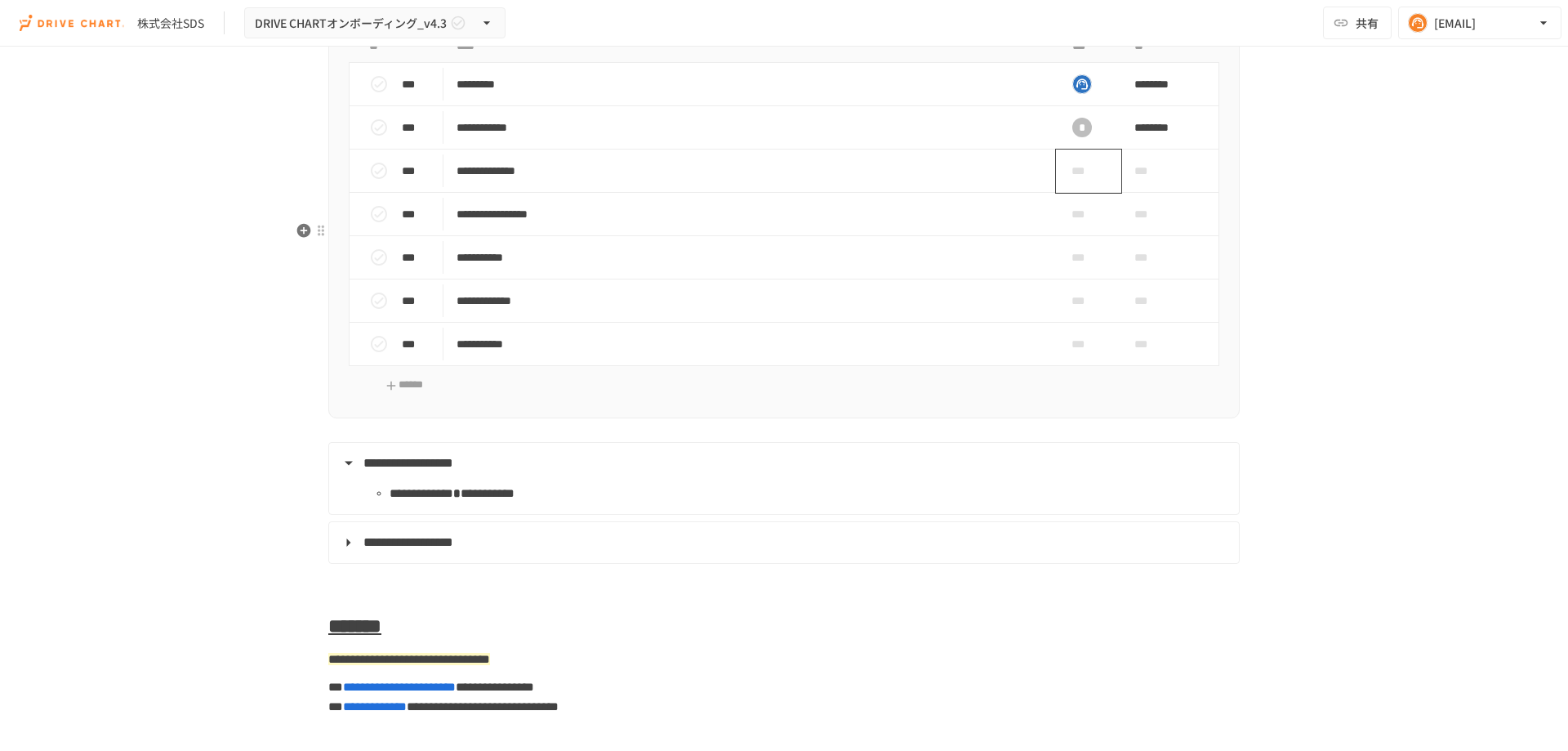 click on "***" at bounding box center (1082, 171) 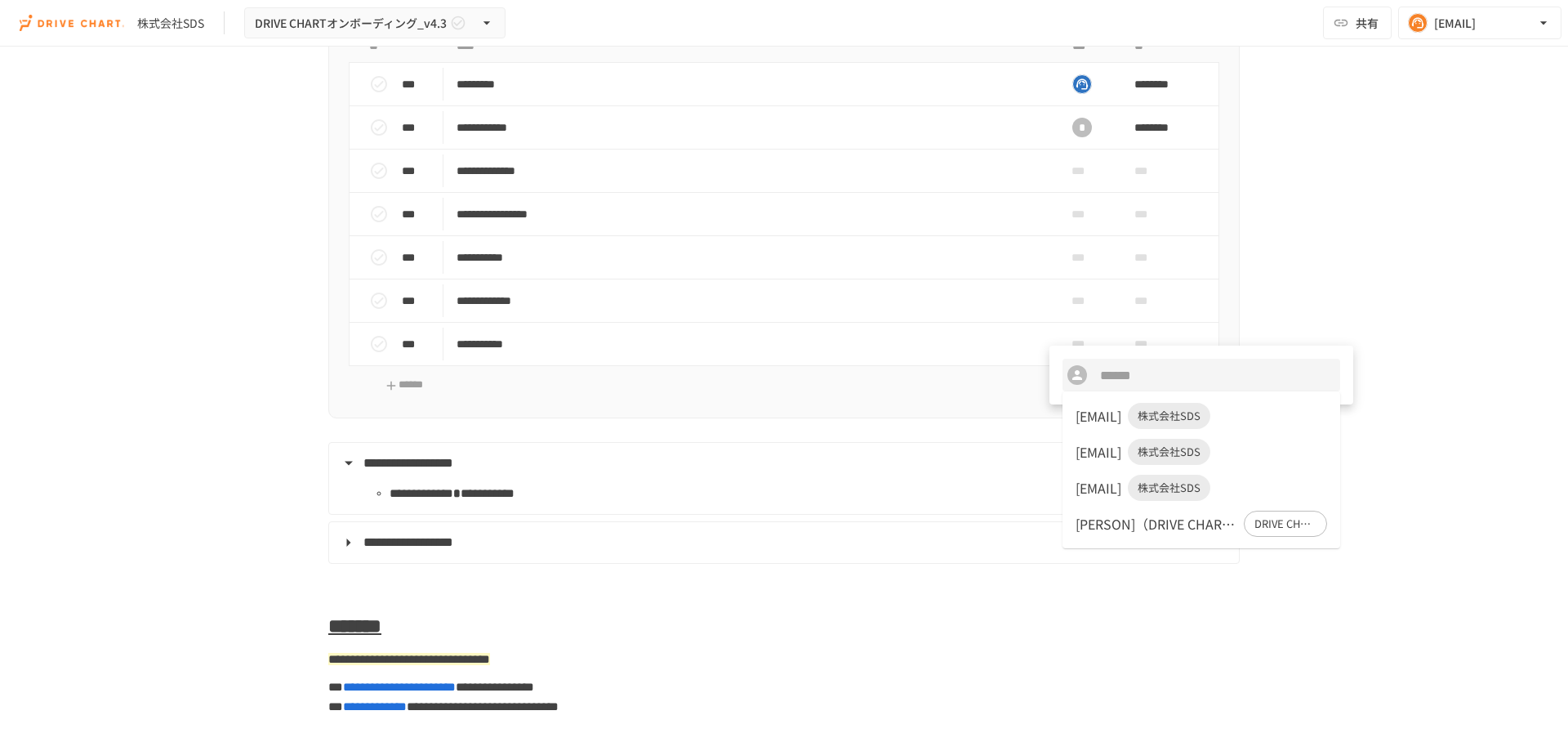 drag, startPoint x: 1117, startPoint y: 489, endPoint x: 1125, endPoint y: 420, distance: 69.46222 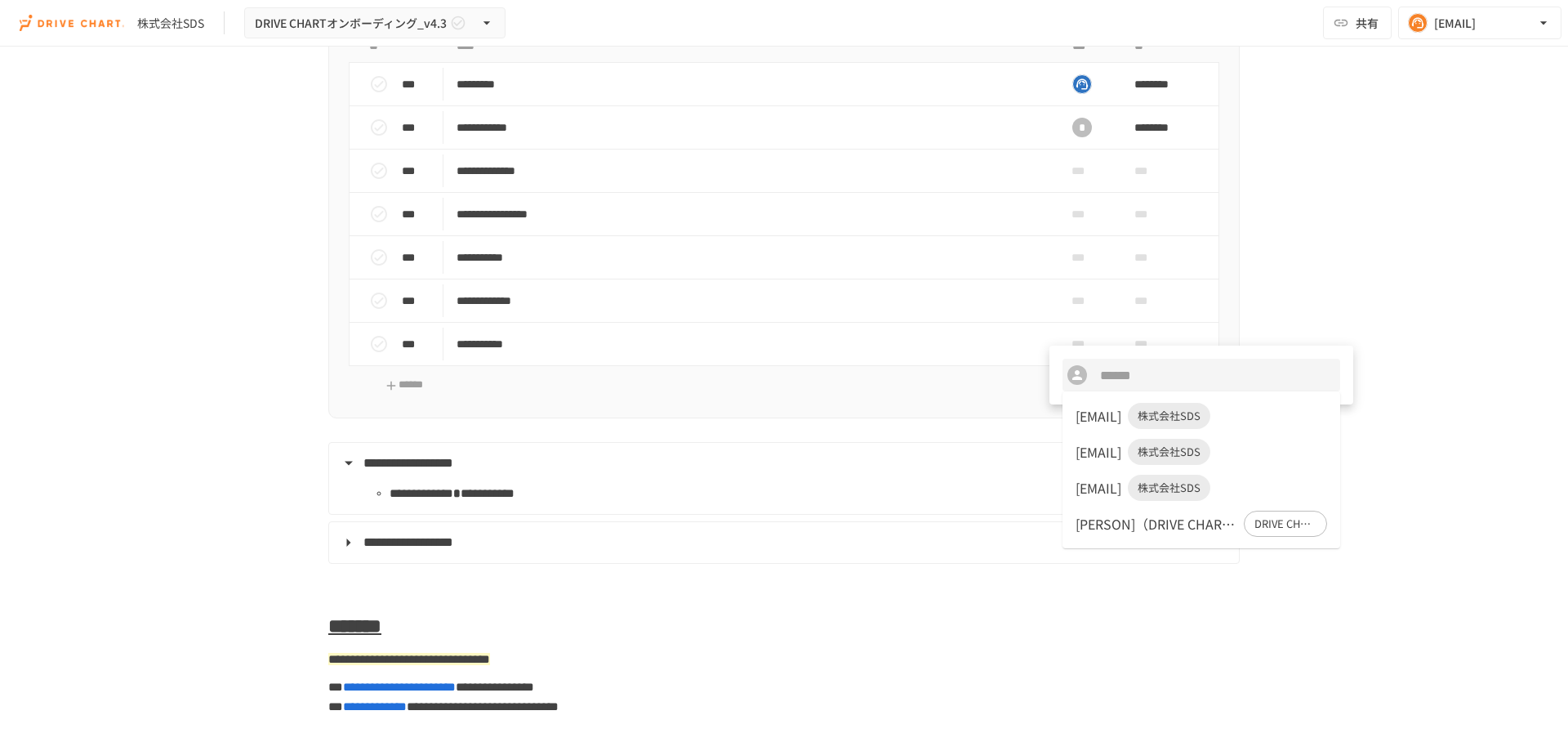 click on "[EMAIL] 株式会社SDS [EMAIL] 株式会社SDS [EMAIL] 株式会社SDS [PERSON]（DRIVE CHART） DRIVE CHART" at bounding box center [1201, 470] 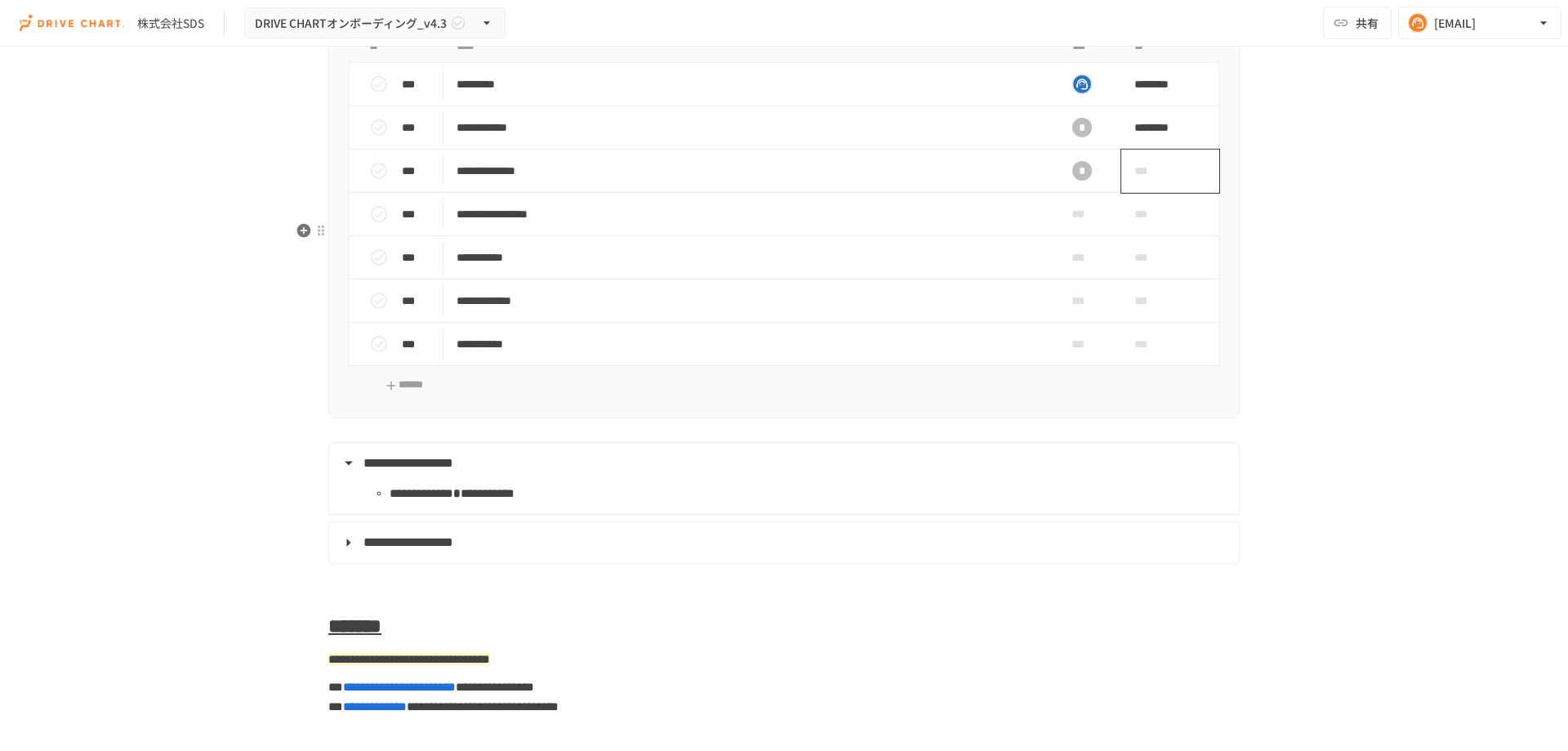 click on "***" at bounding box center [1152, 171] 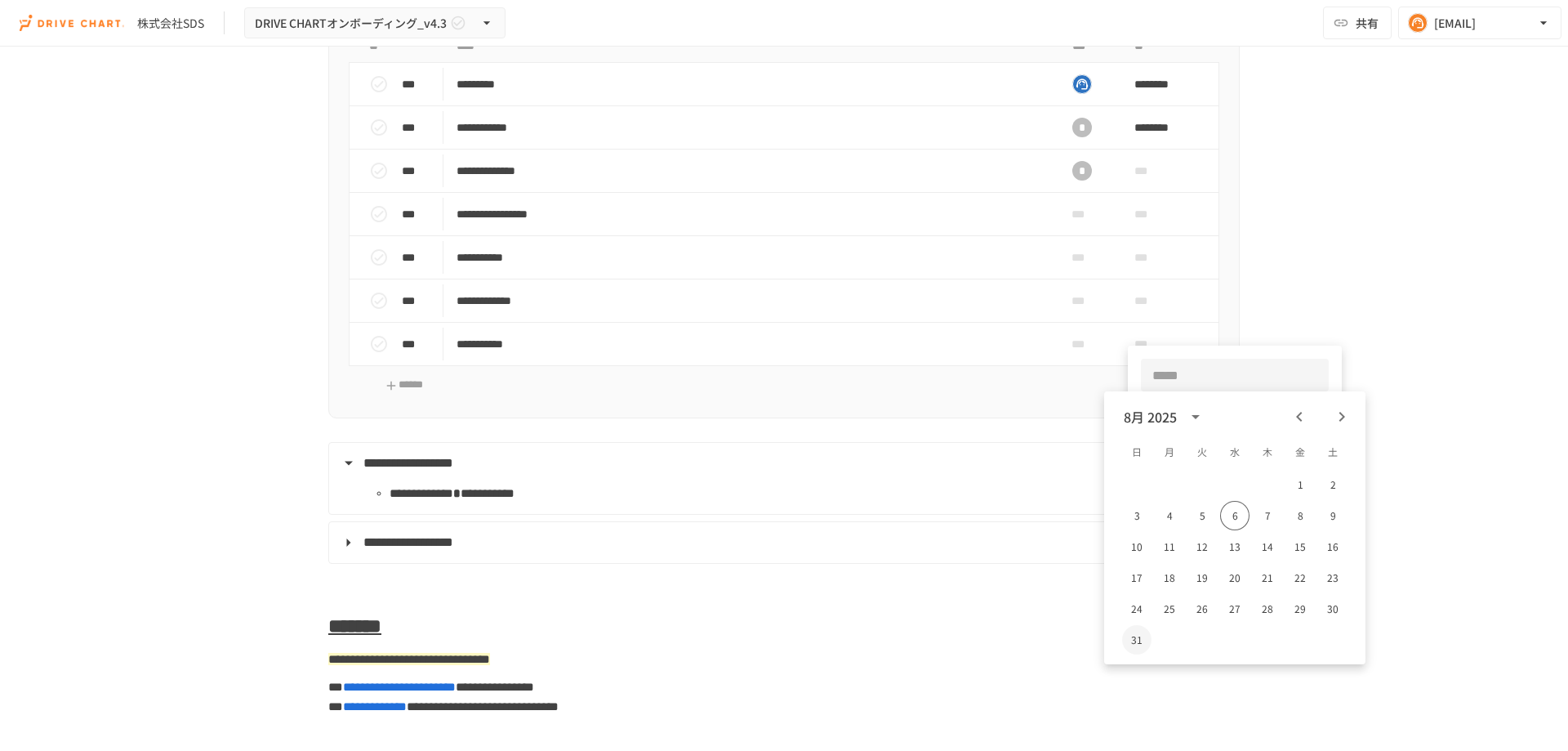 click on "31" at bounding box center [1137, 640] 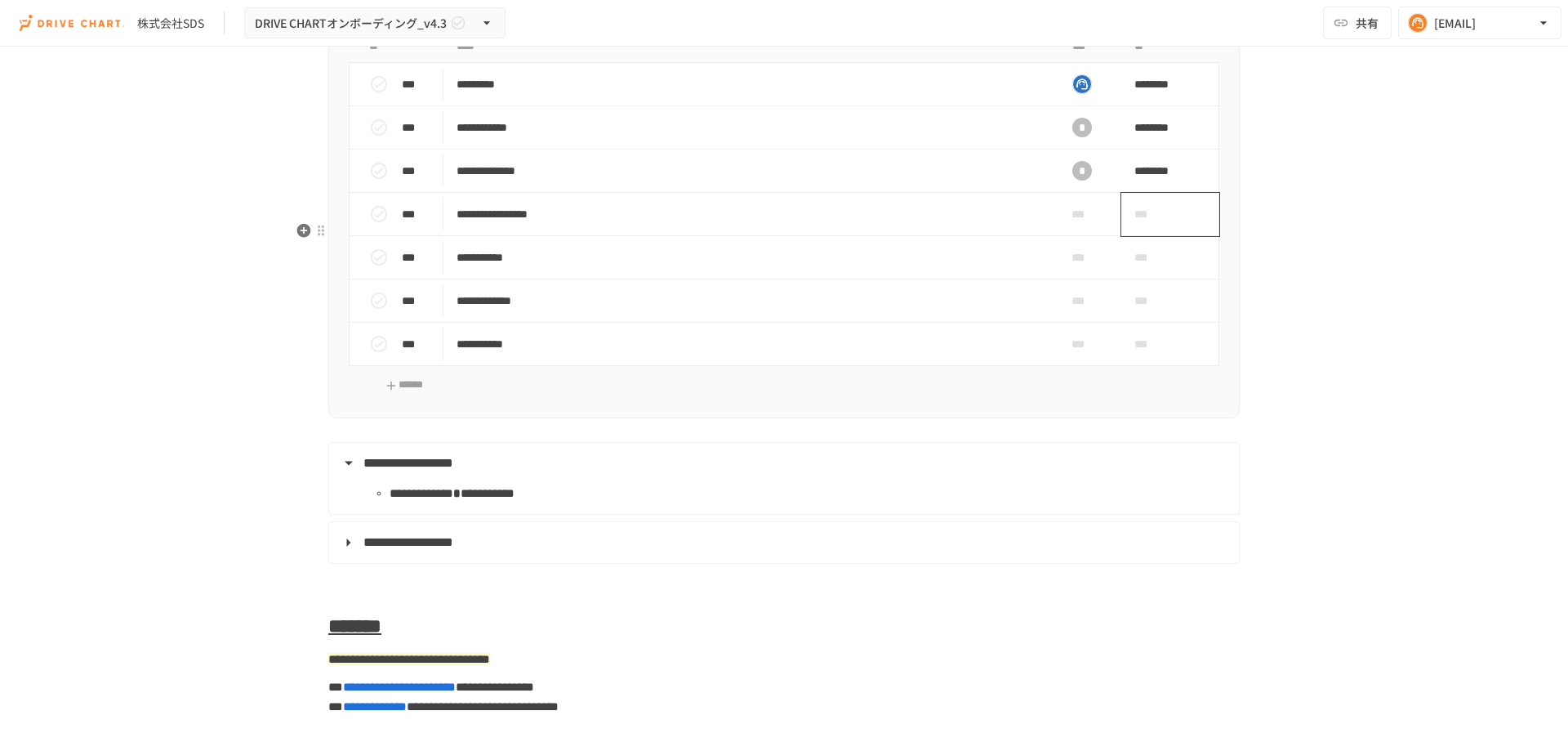 click on "***" at bounding box center [1152, 214] 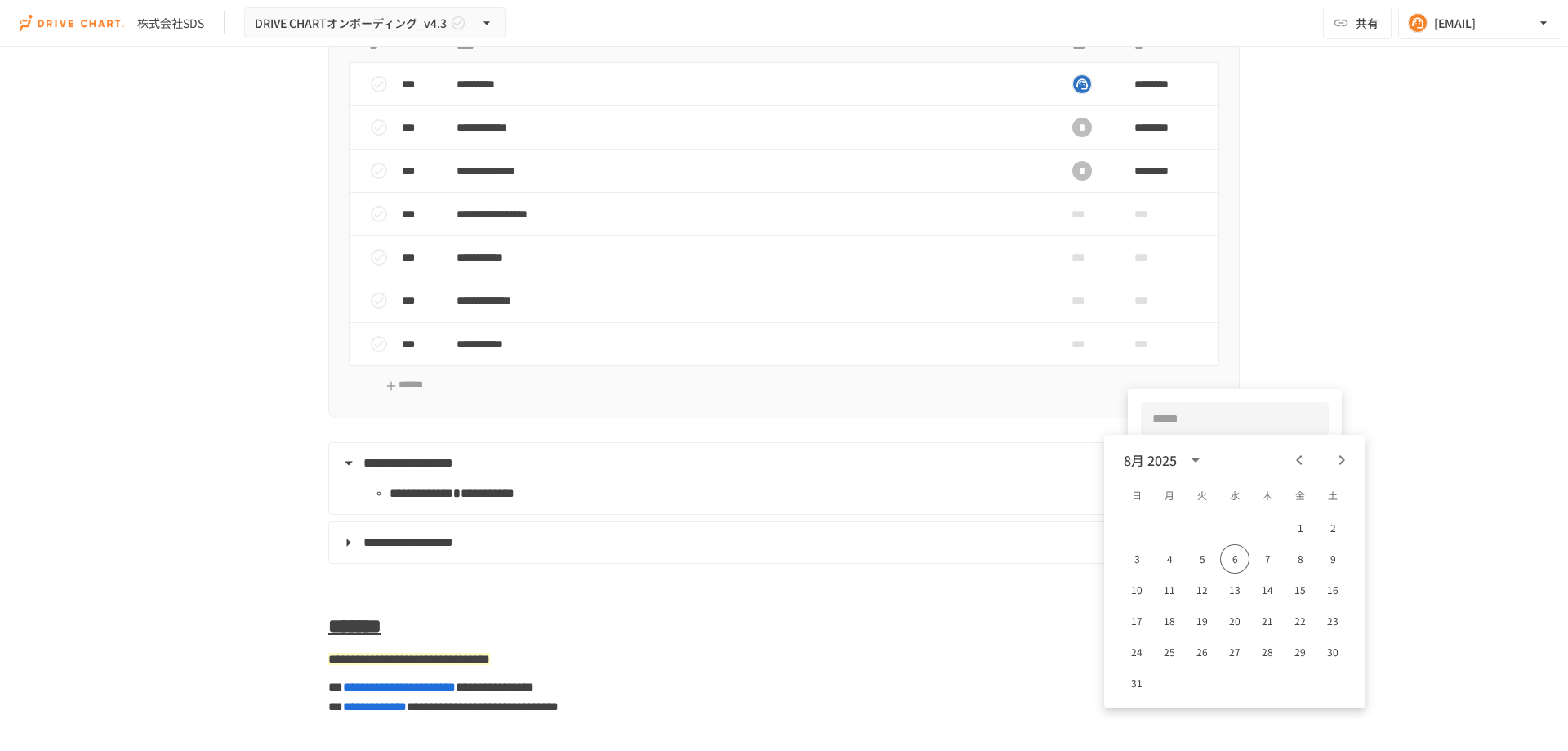 click at bounding box center (784, 375) 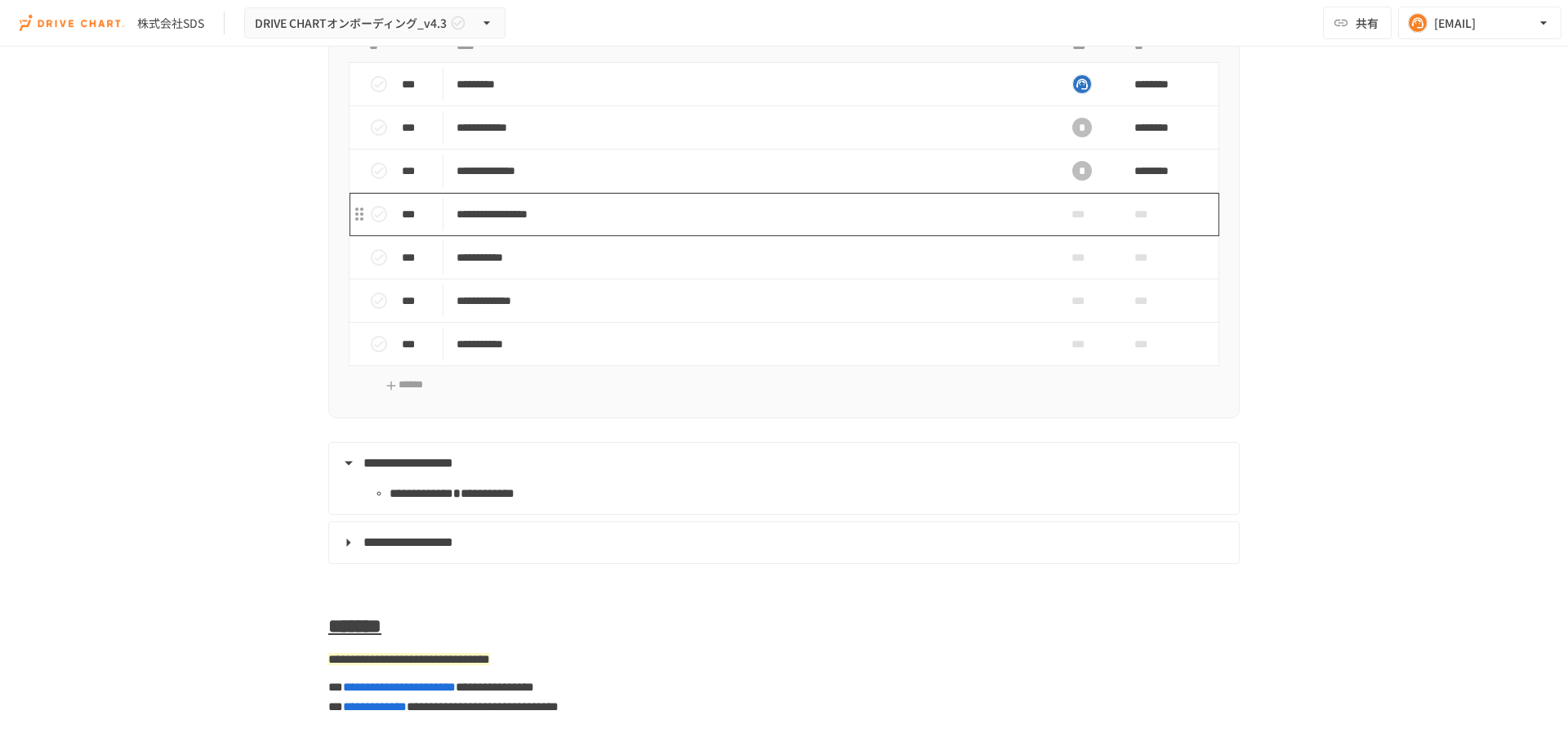 click on "**********" at bounding box center [750, 214] 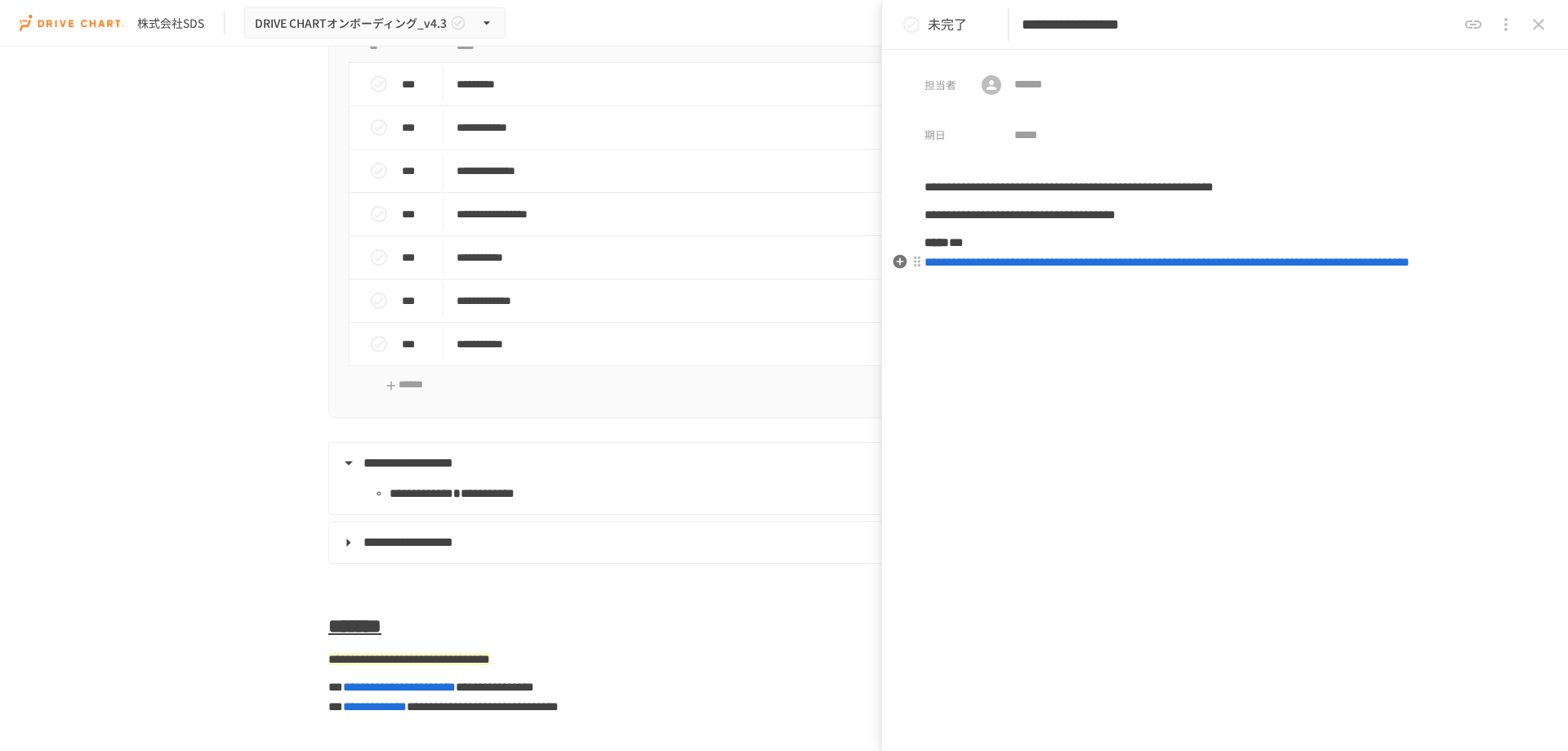 click on "**********" at bounding box center (1167, 262) 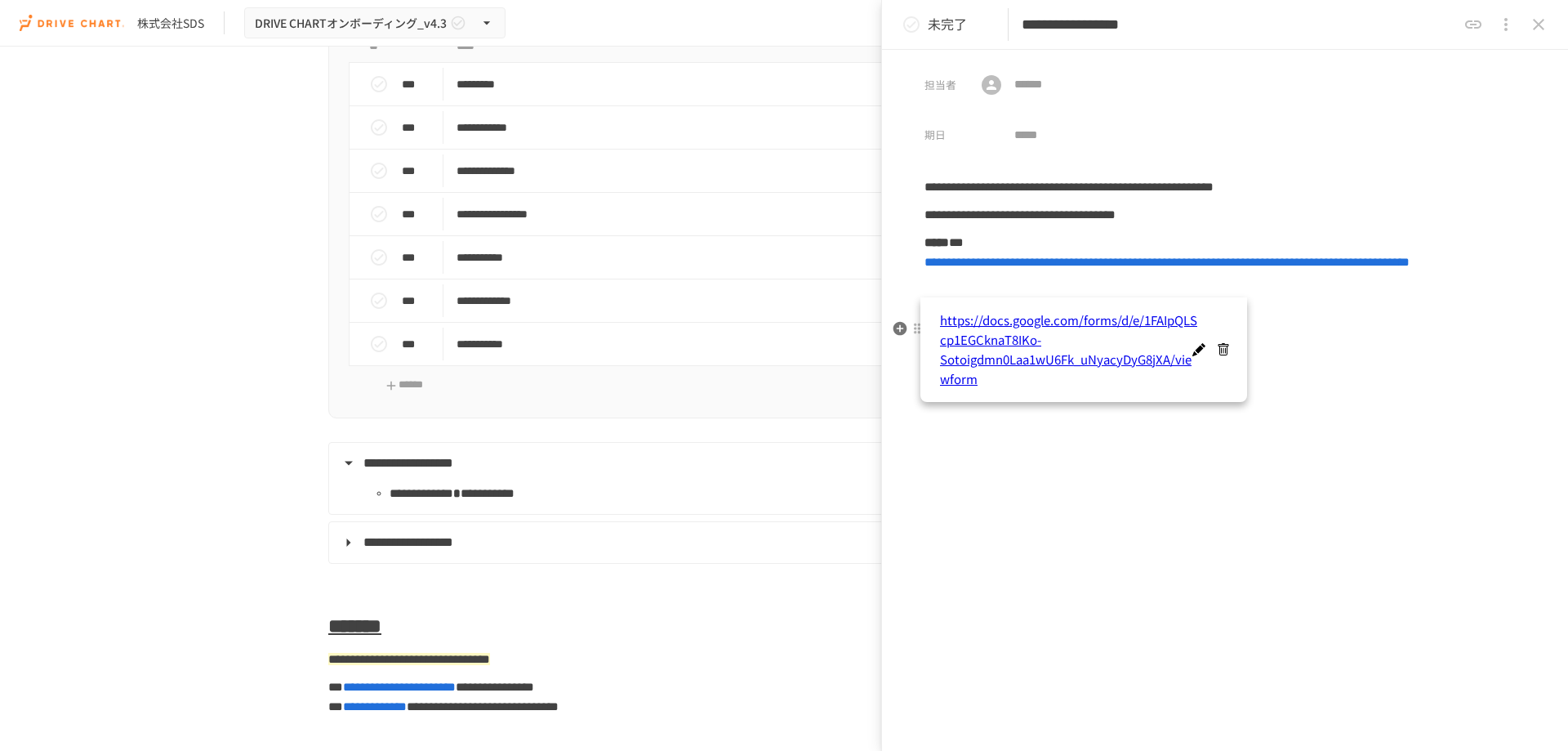 click on "https://docs.google.com/forms/d/e/1FAIpQLScp1EGCknaT8IKo-Sotoigdmn0Laa1wU6Fk_uNyacyDyG8jXA/viewform" at bounding box center (1070, 350) 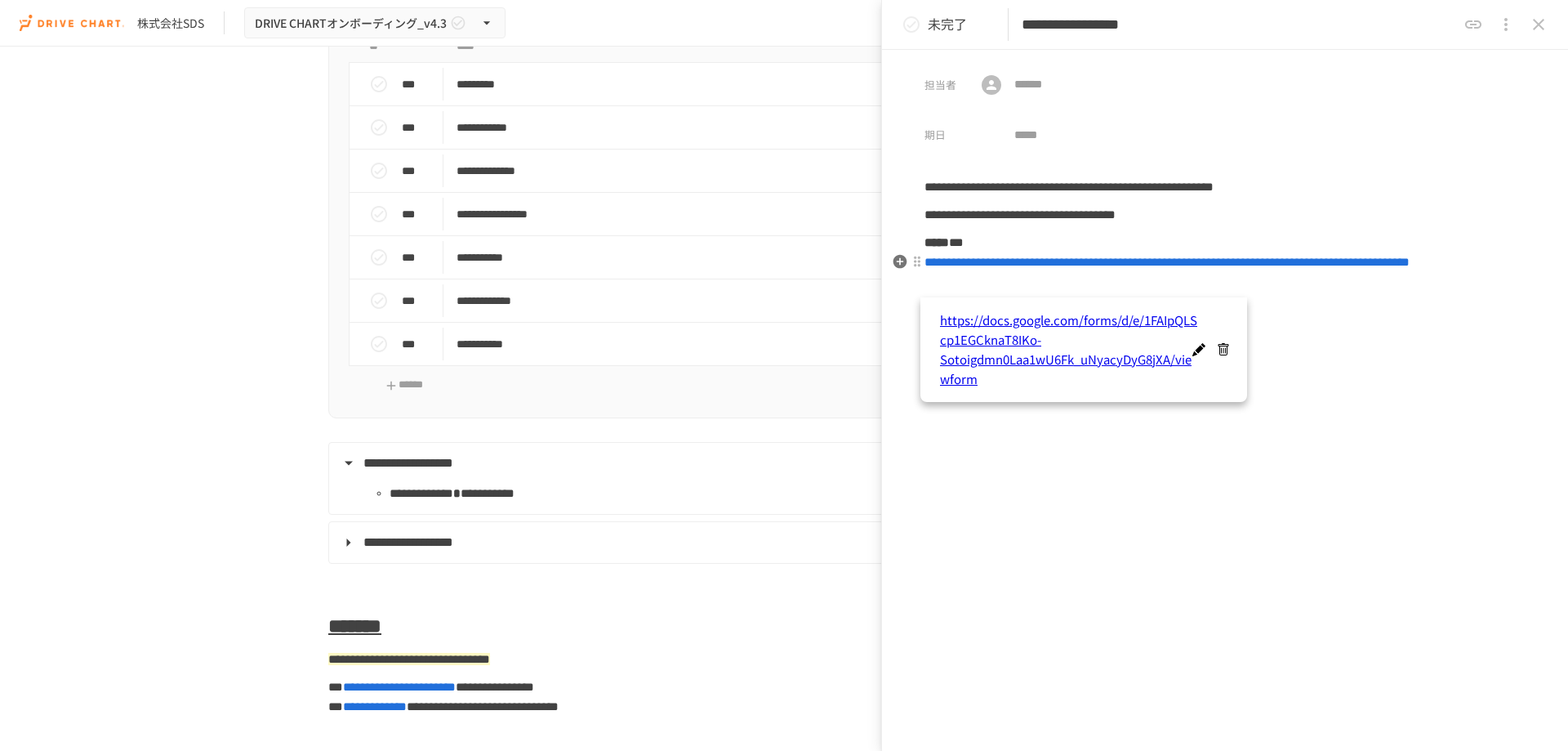 click on "**********" at bounding box center [1225, 253] 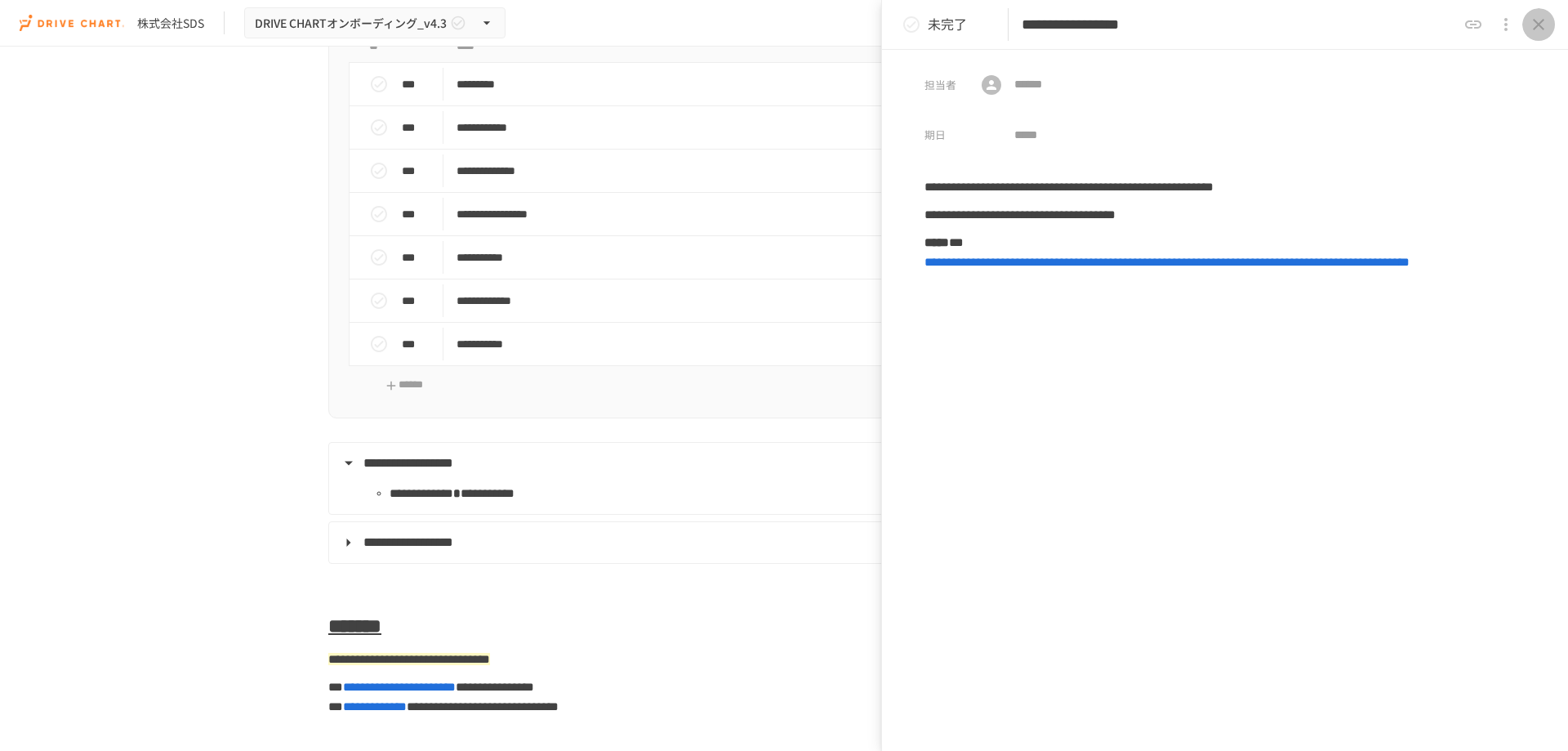 click 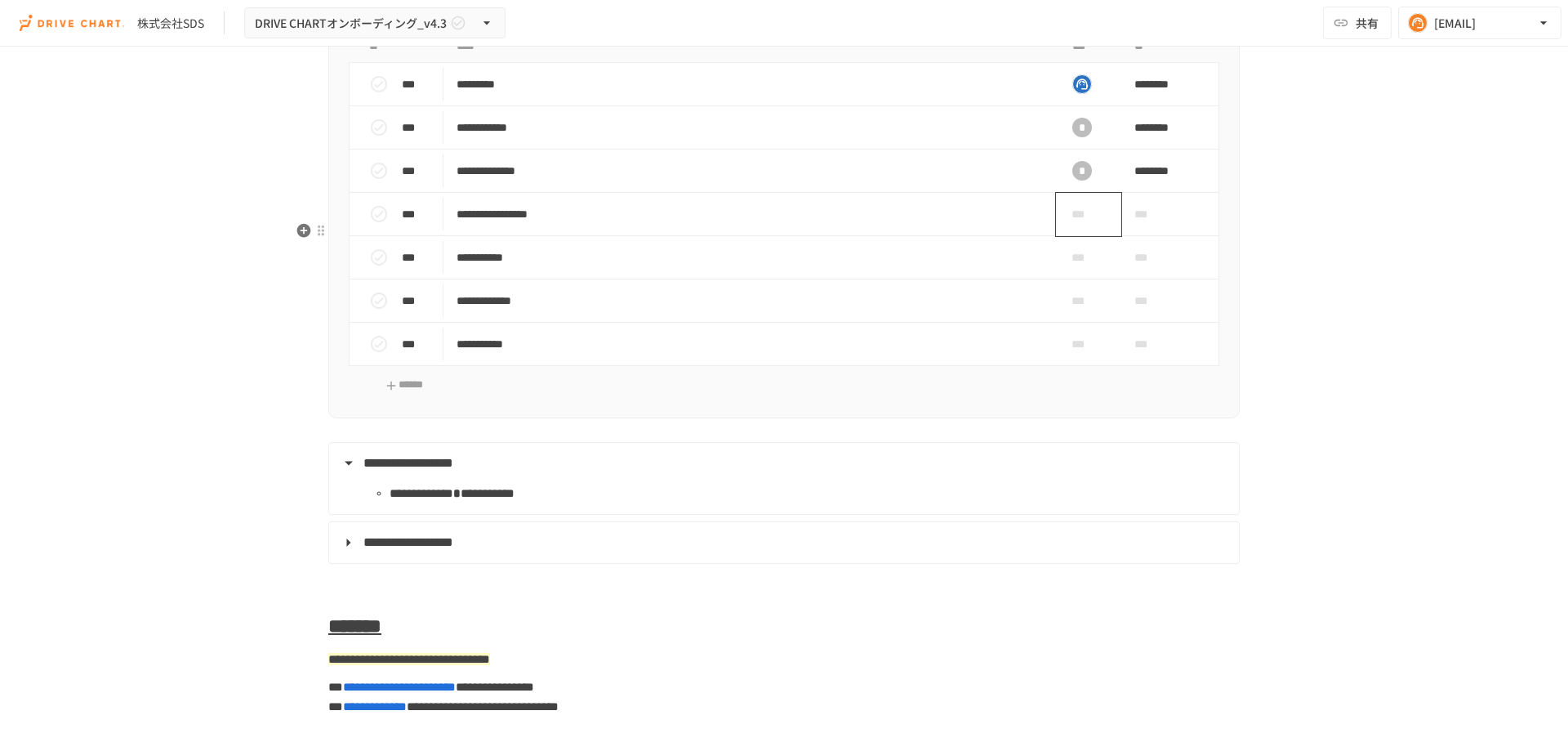 click on "***" at bounding box center (1082, 214) 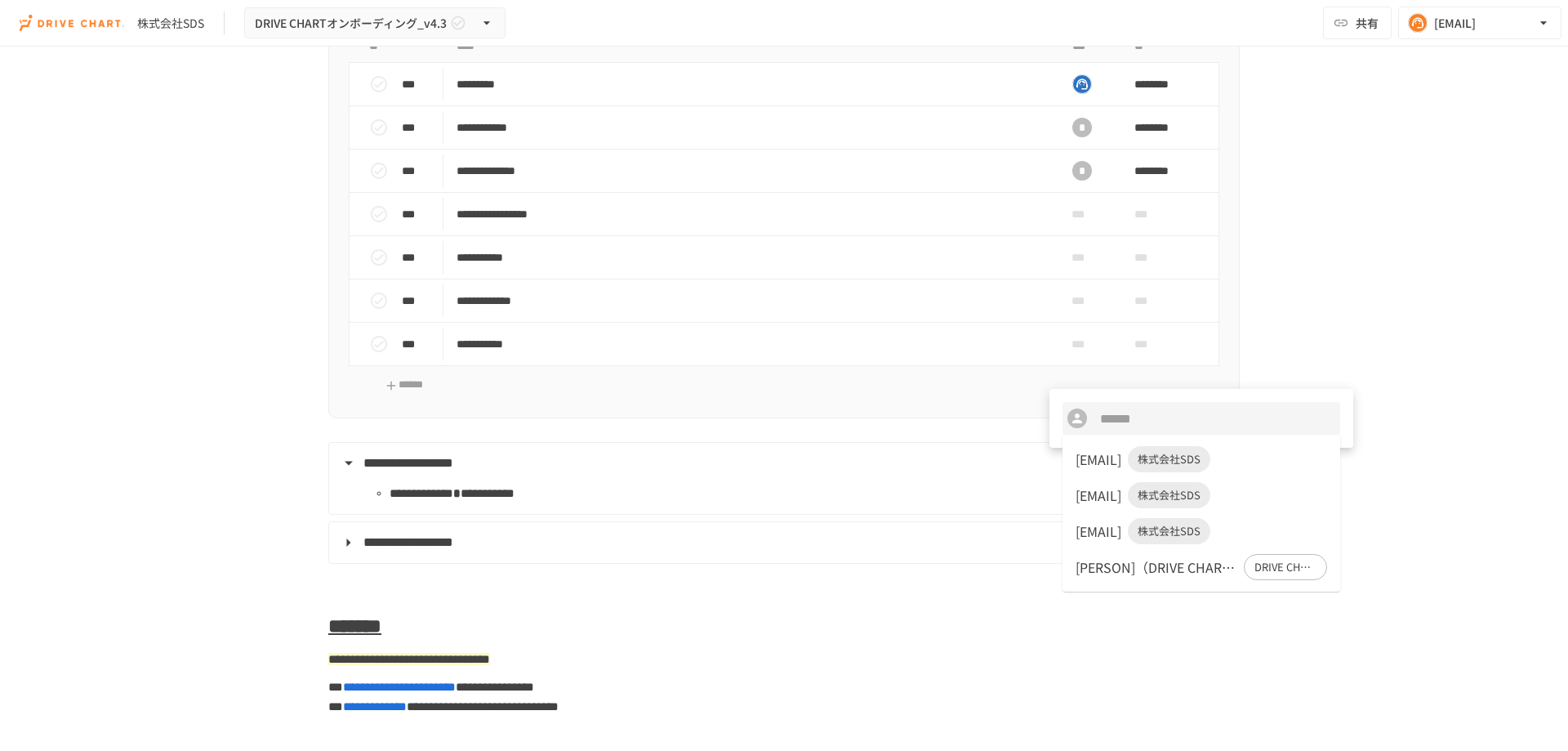 click on "[EMAIL]" at bounding box center [1098, 459] 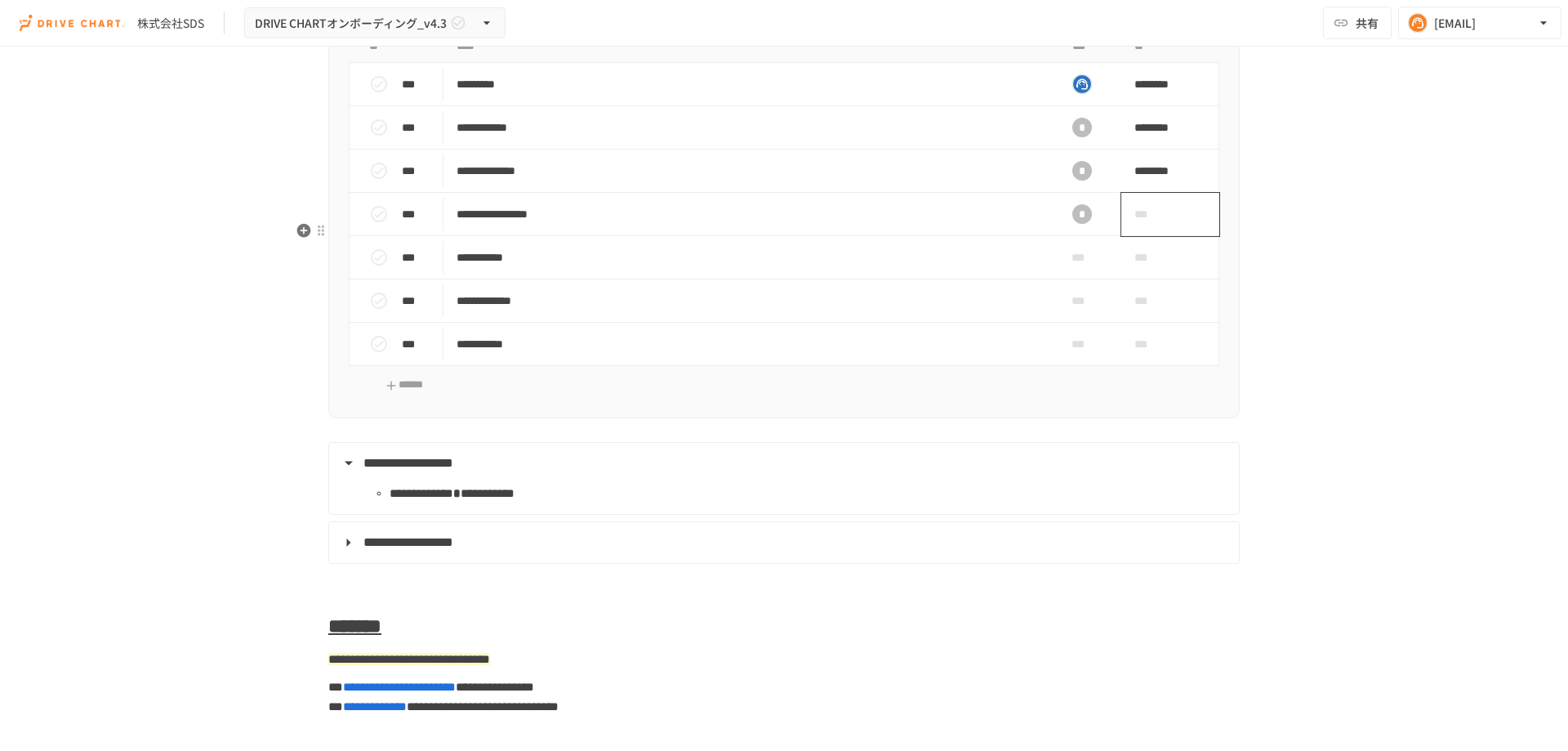 click on "***" at bounding box center (1152, 214) 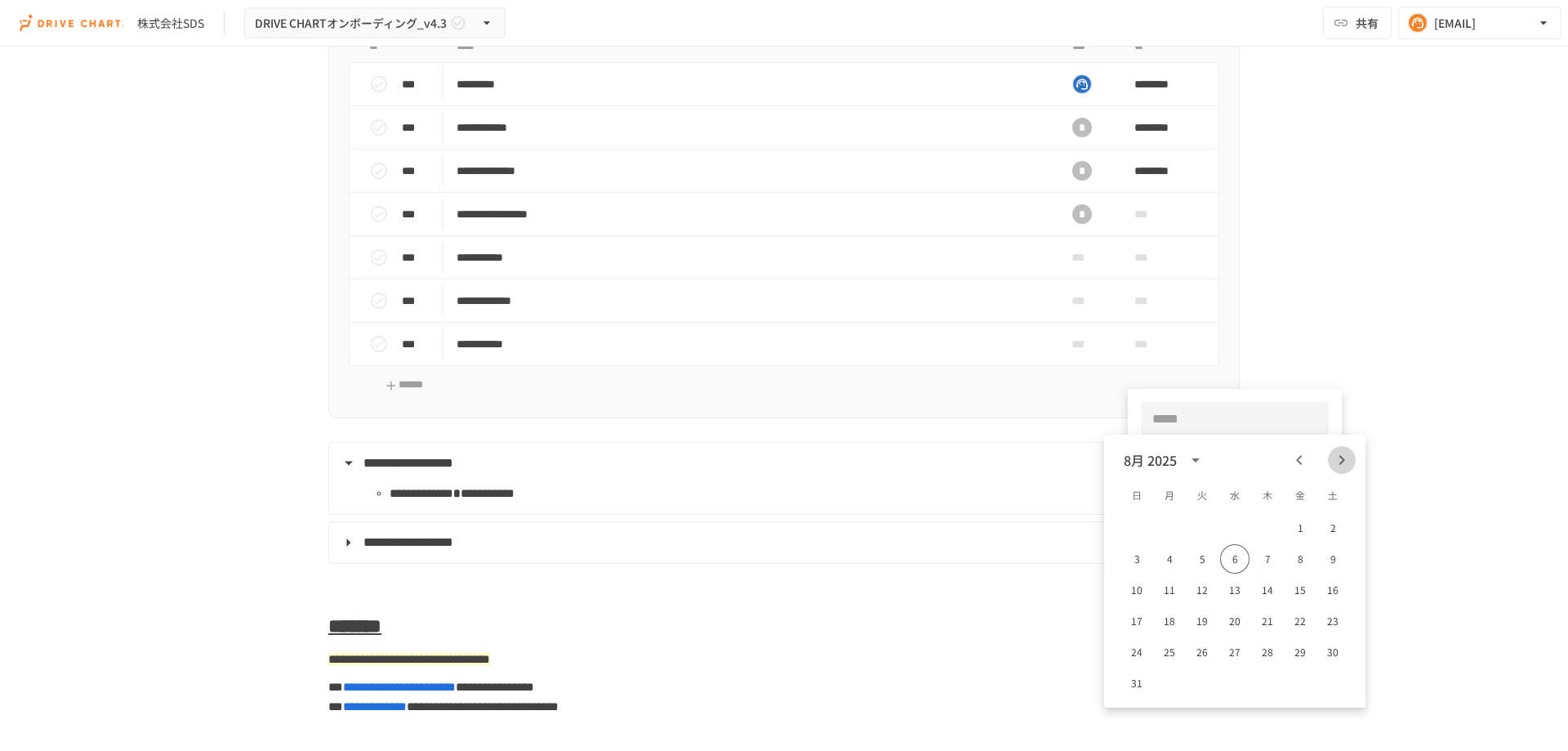 click 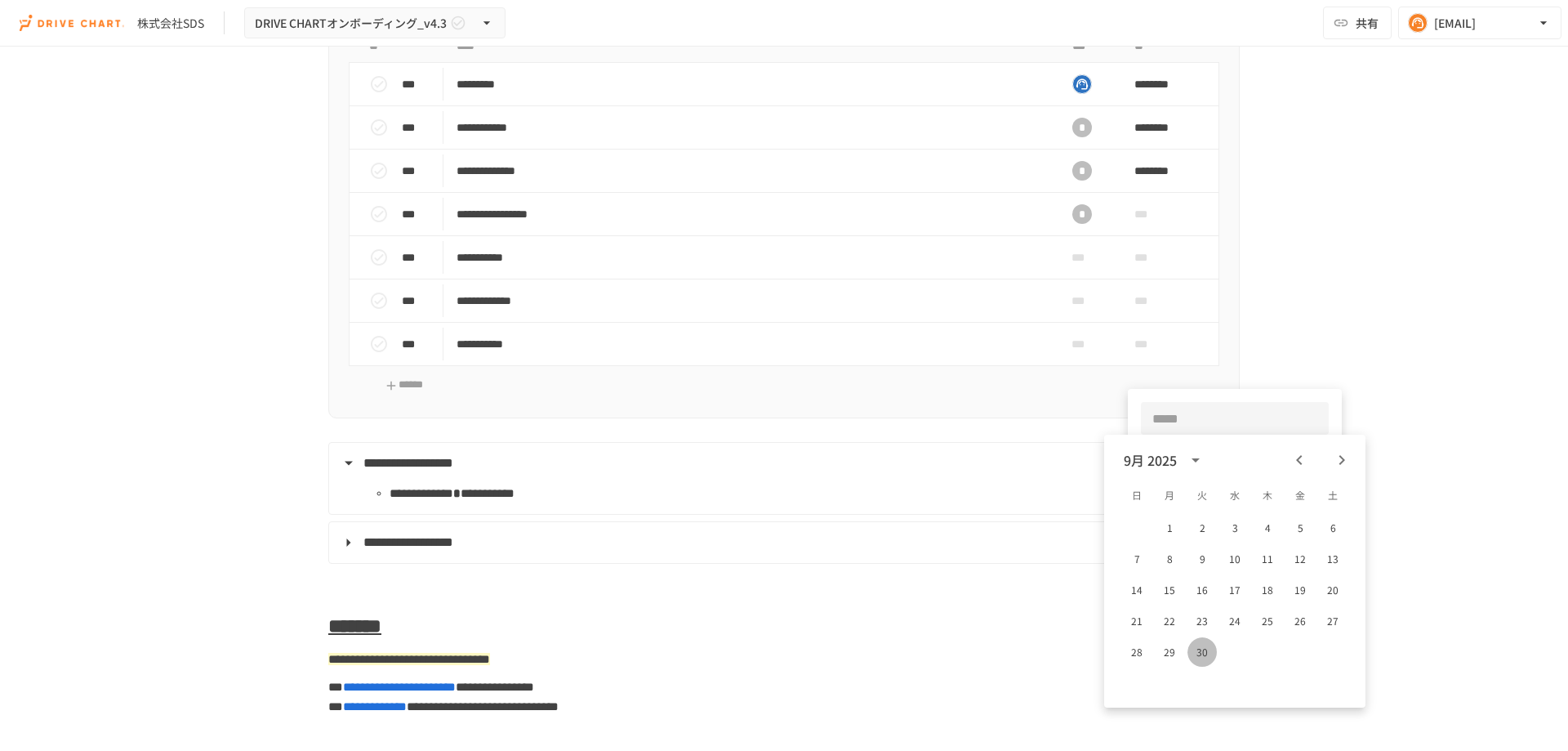 click on "30" at bounding box center [1202, 652] 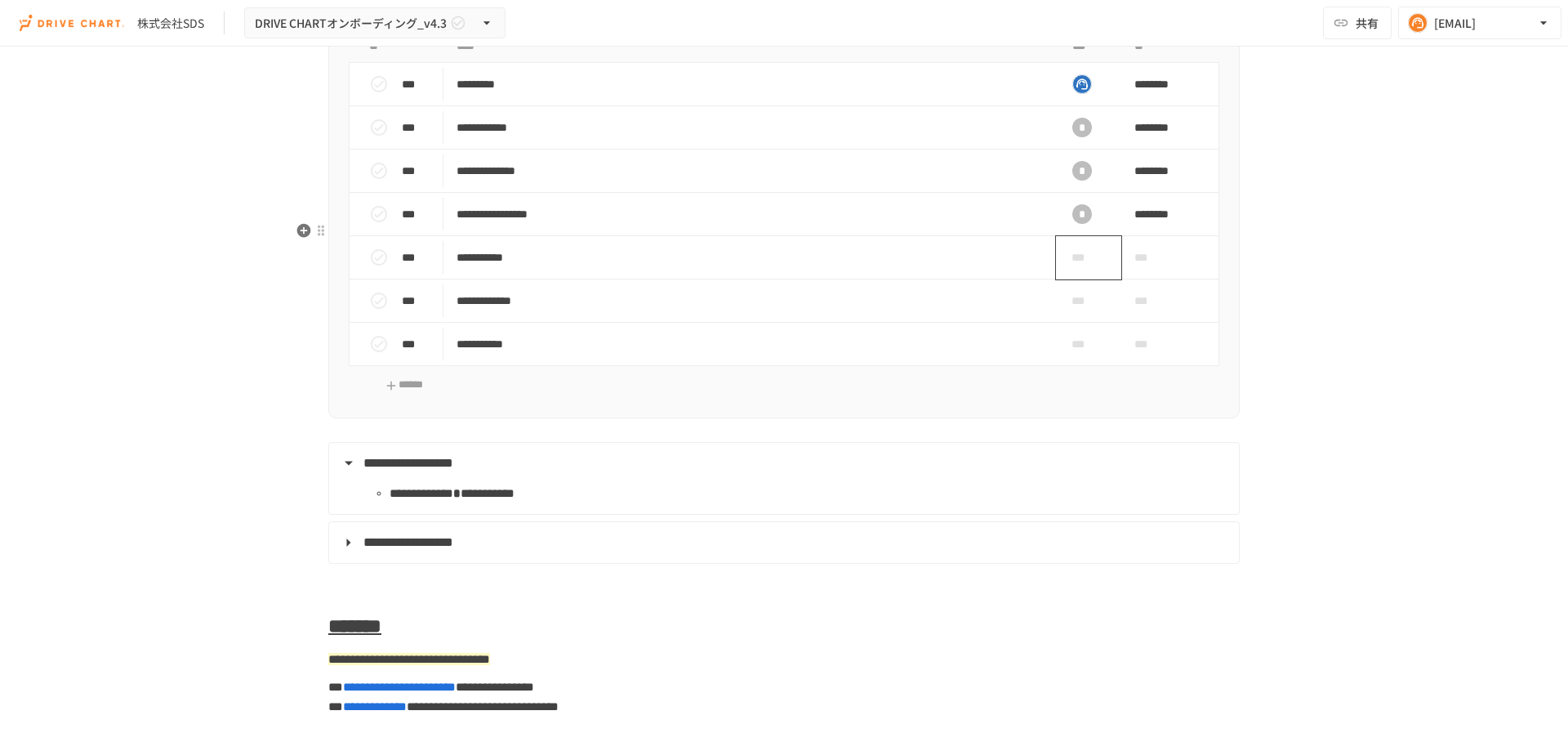 click on "***" at bounding box center [1082, 257] 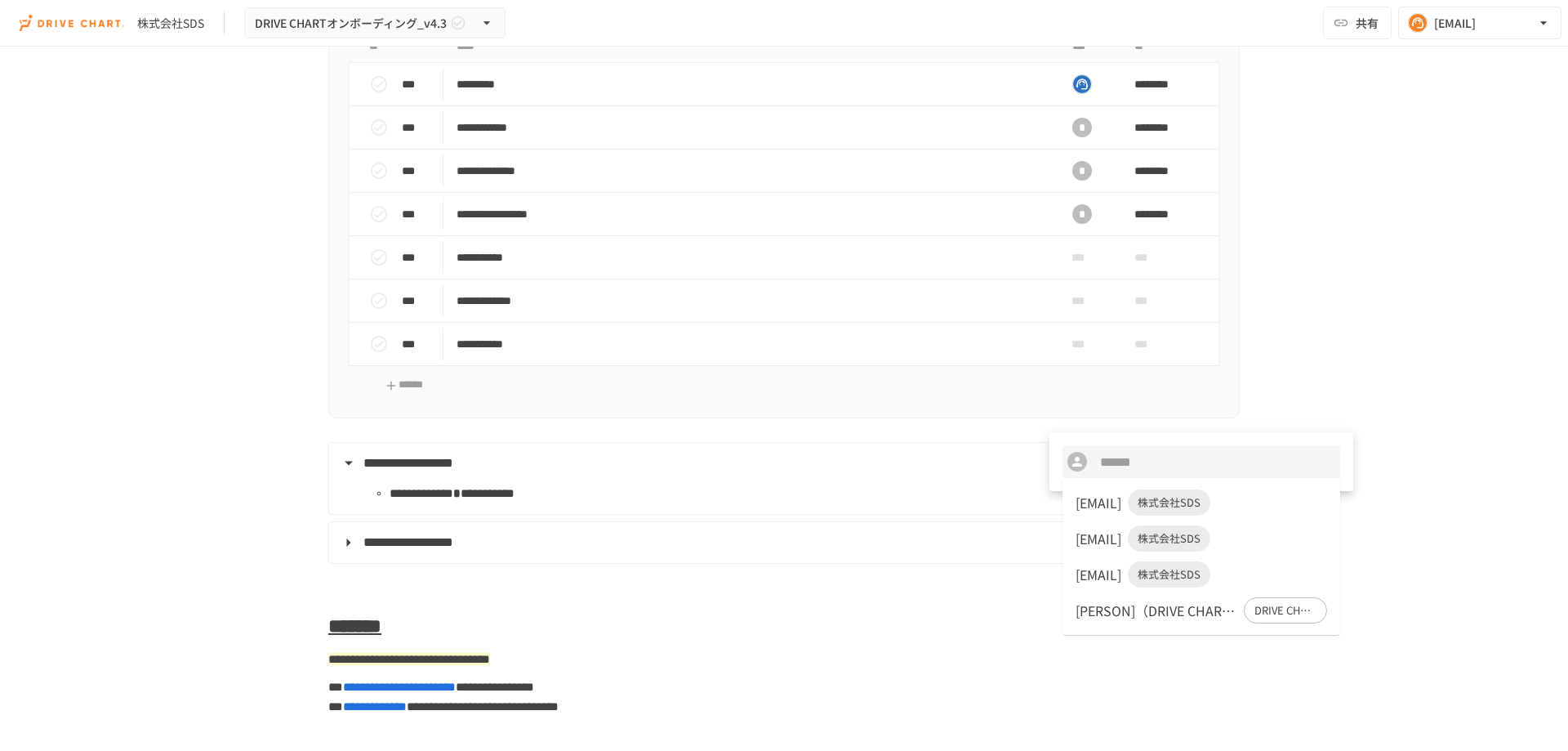 click on "[EMAIL]" at bounding box center [1098, 503] 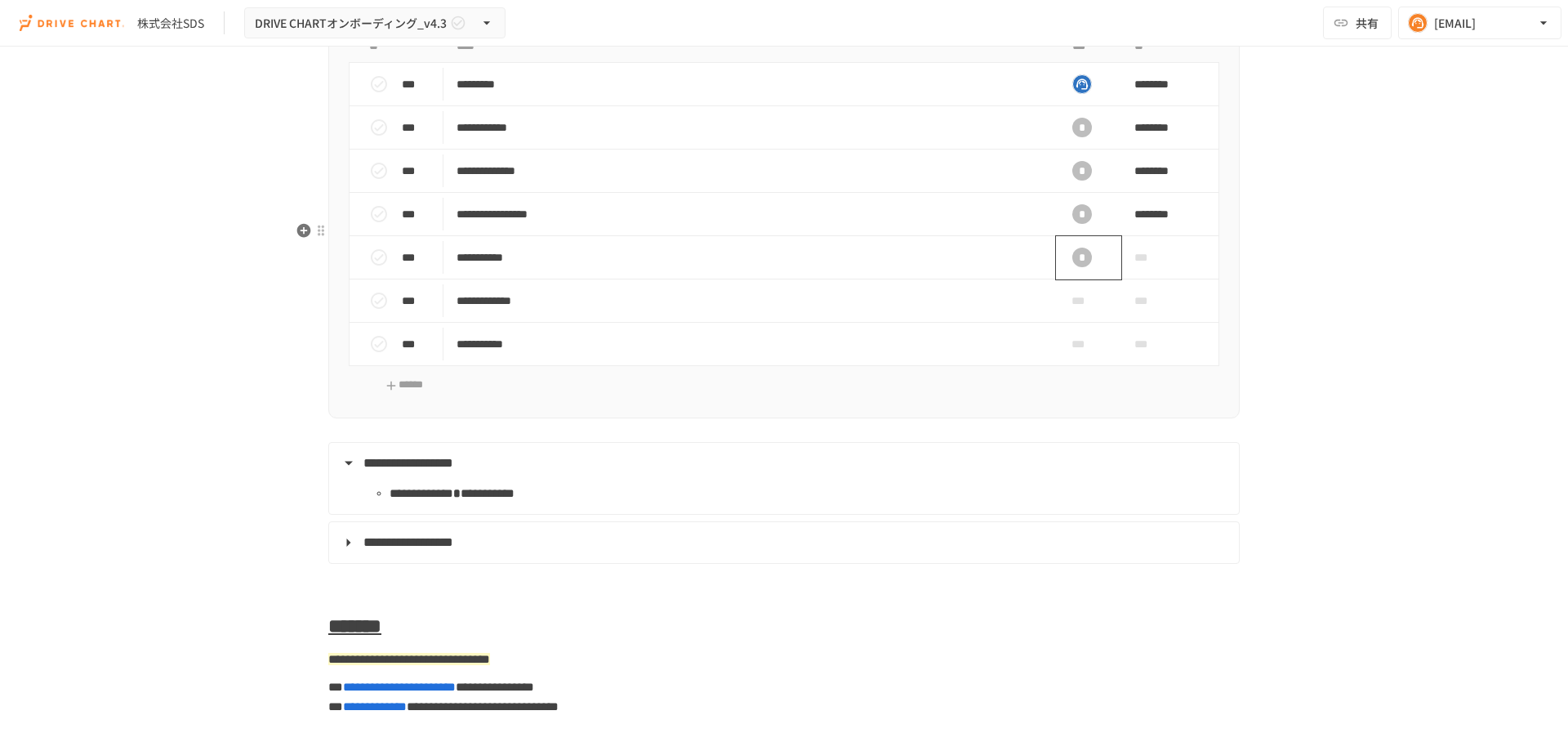 click on "*" at bounding box center (1082, 257) 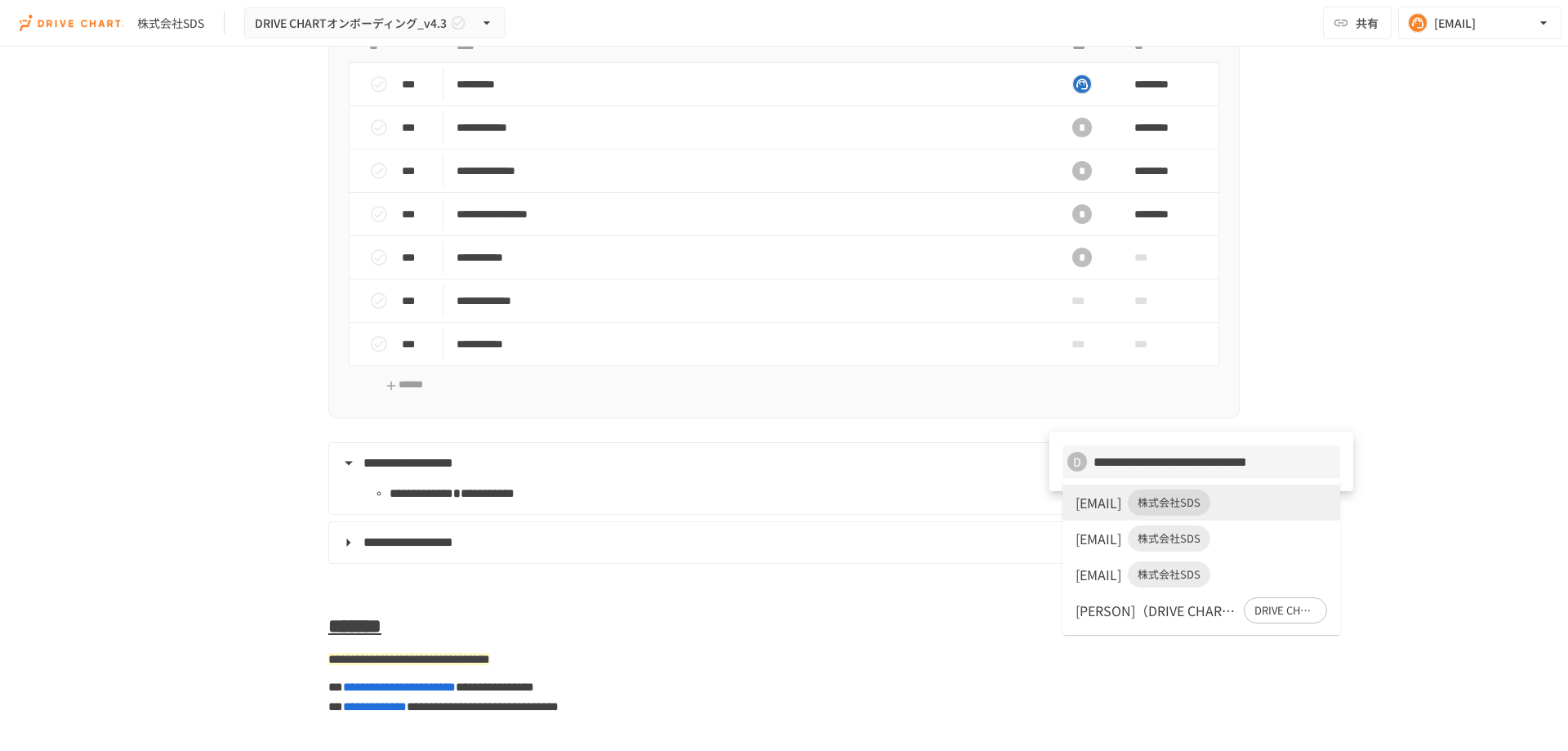 click on "[PERSON]（DRIVE CHART） DRIVE CHART" at bounding box center (1201, 610) 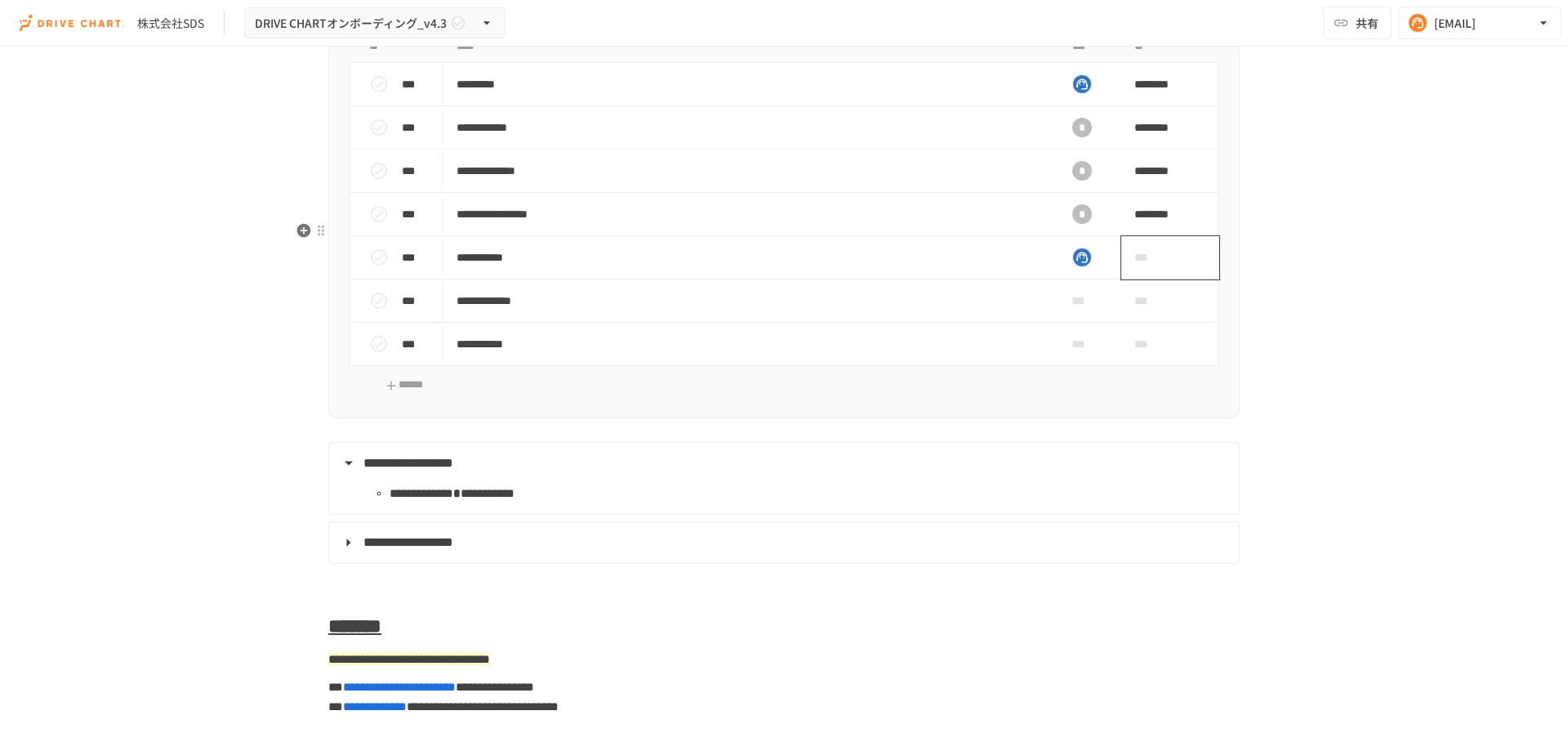 click on "***" at bounding box center [1152, 257] 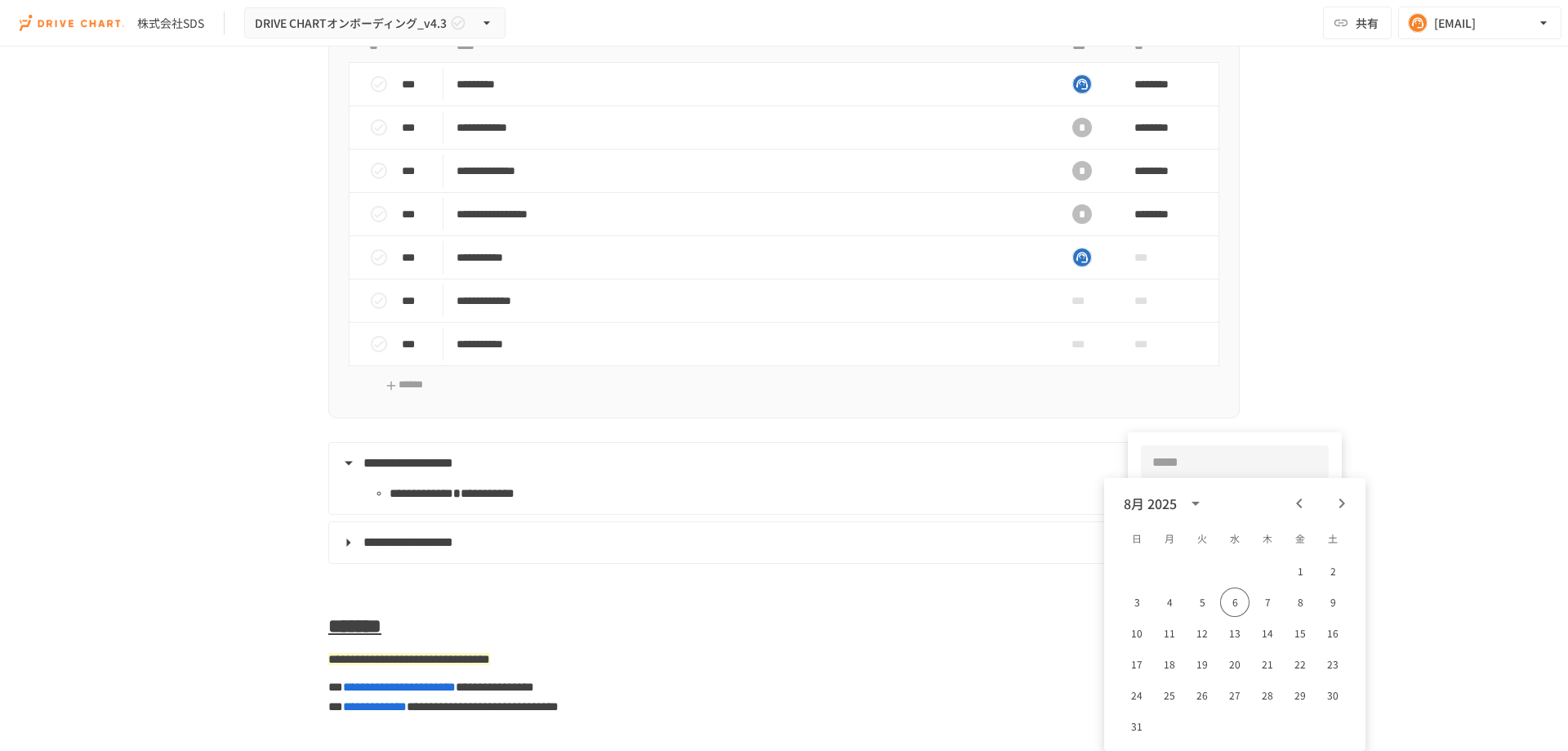 click 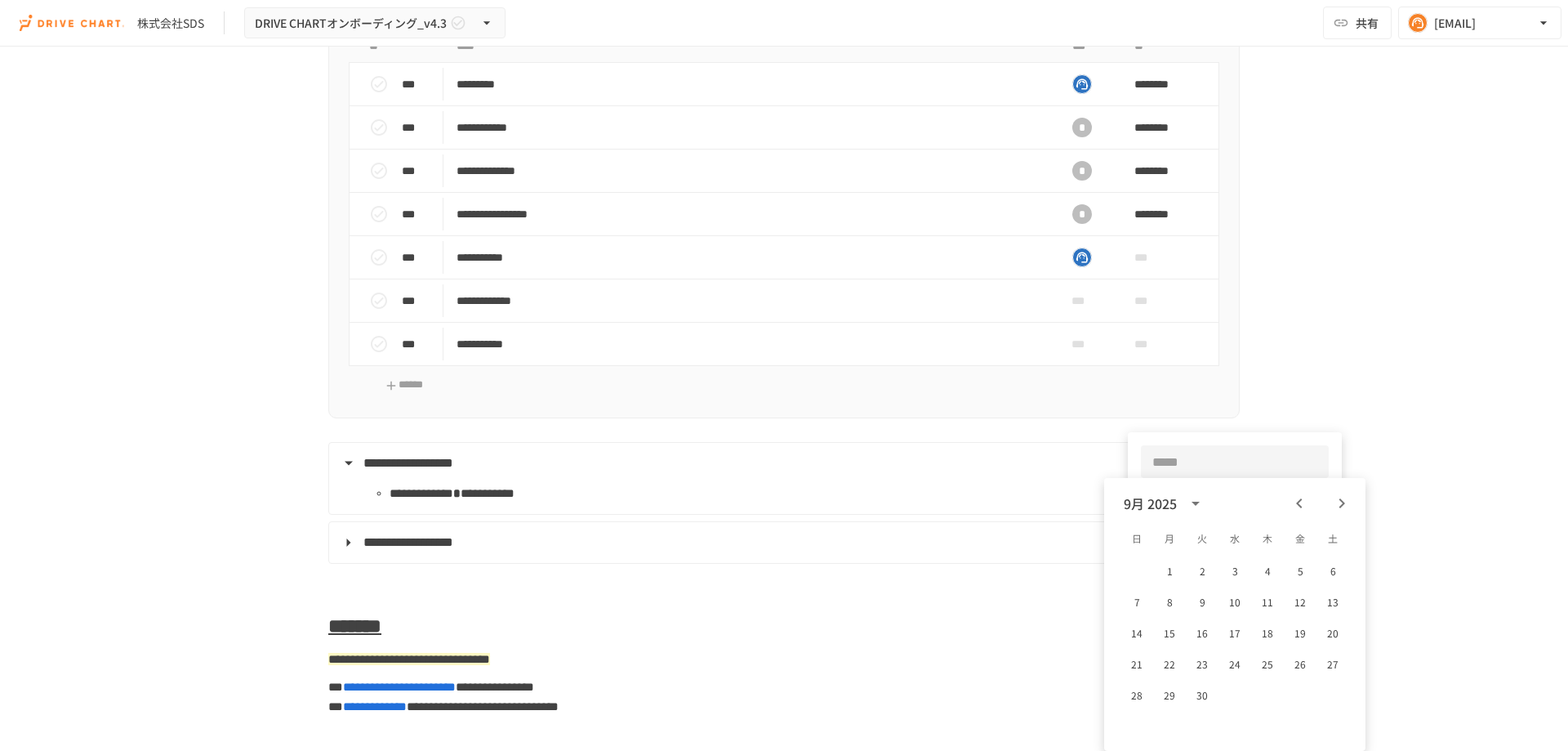 click 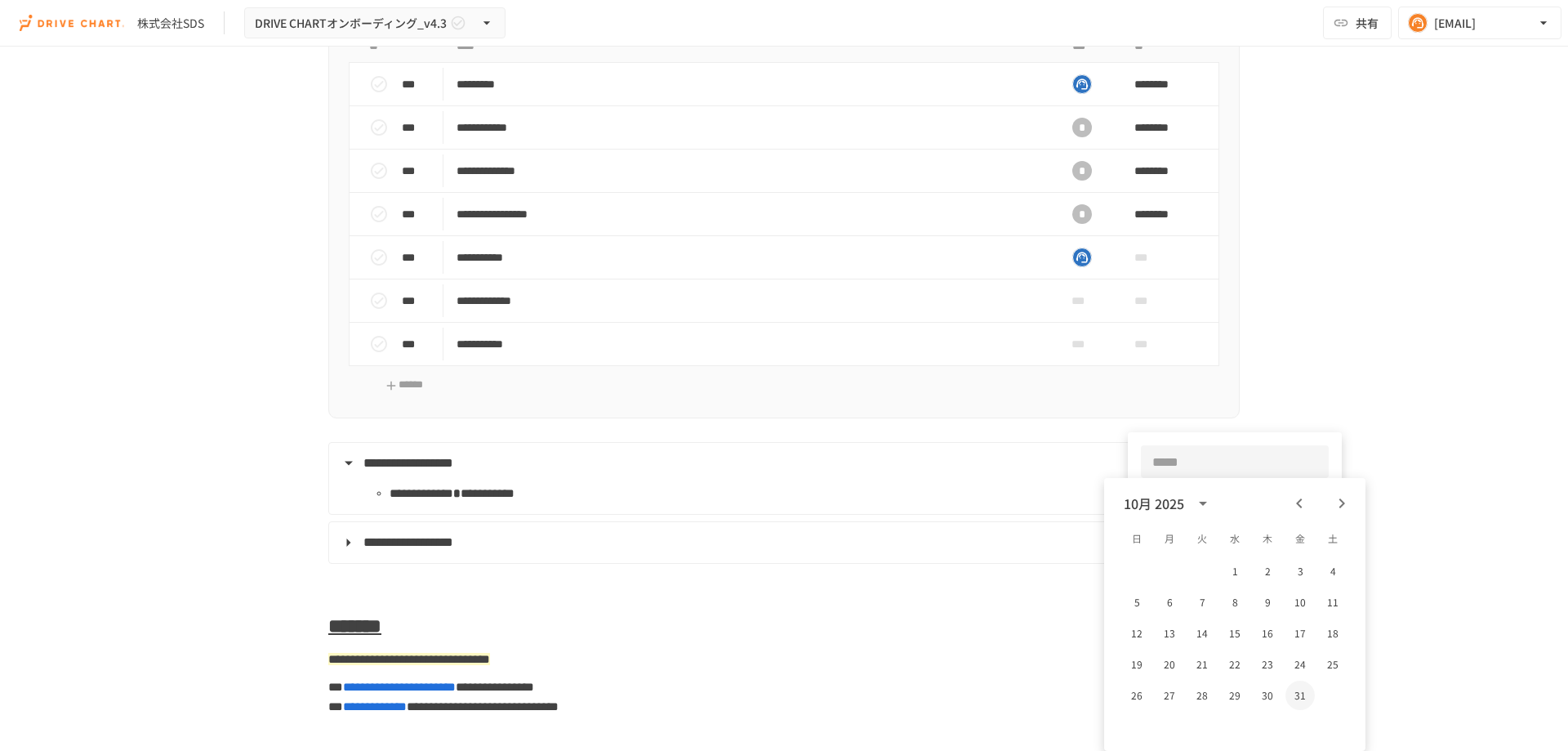 click on "31" at bounding box center (1300, 695) 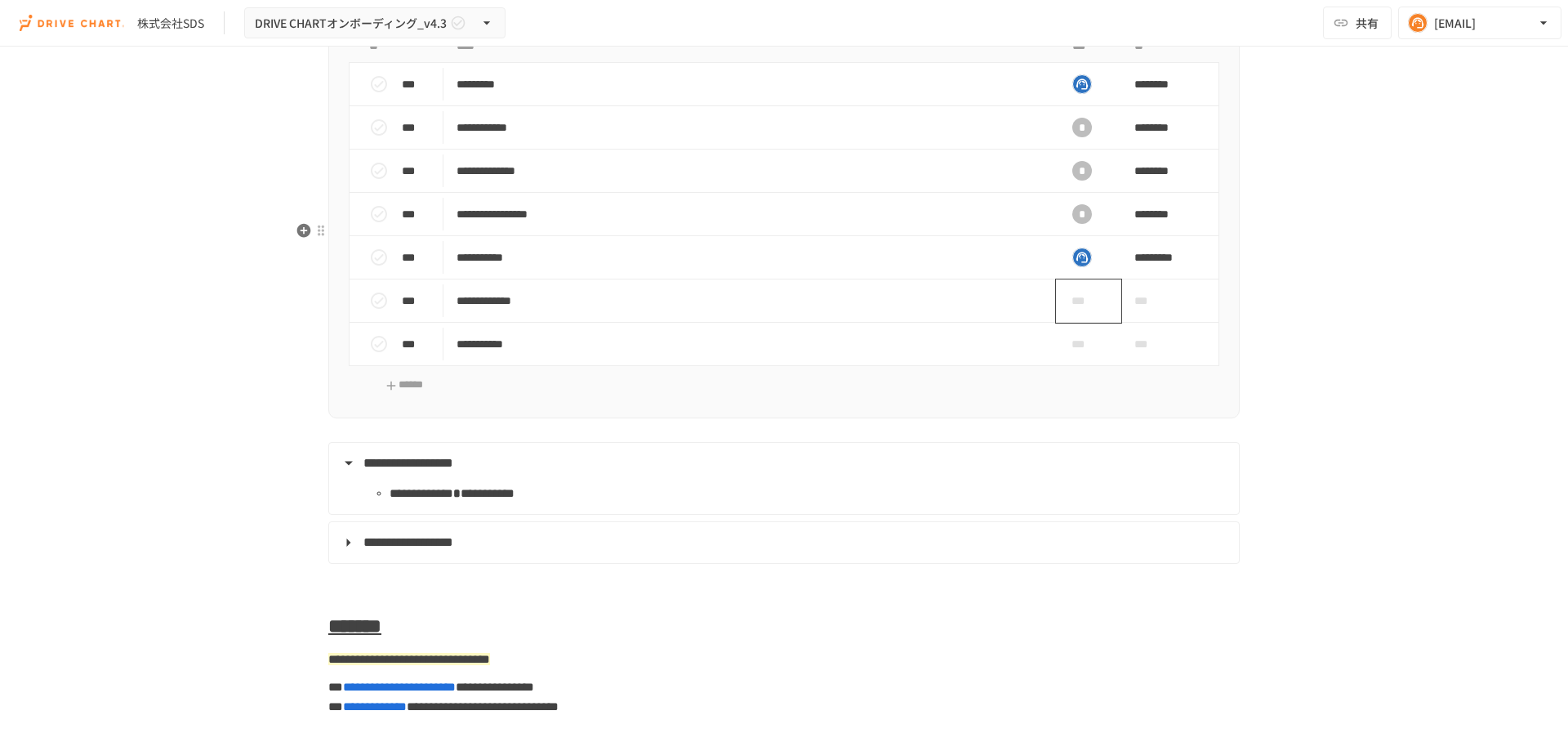 click on "***" at bounding box center (1082, 301) 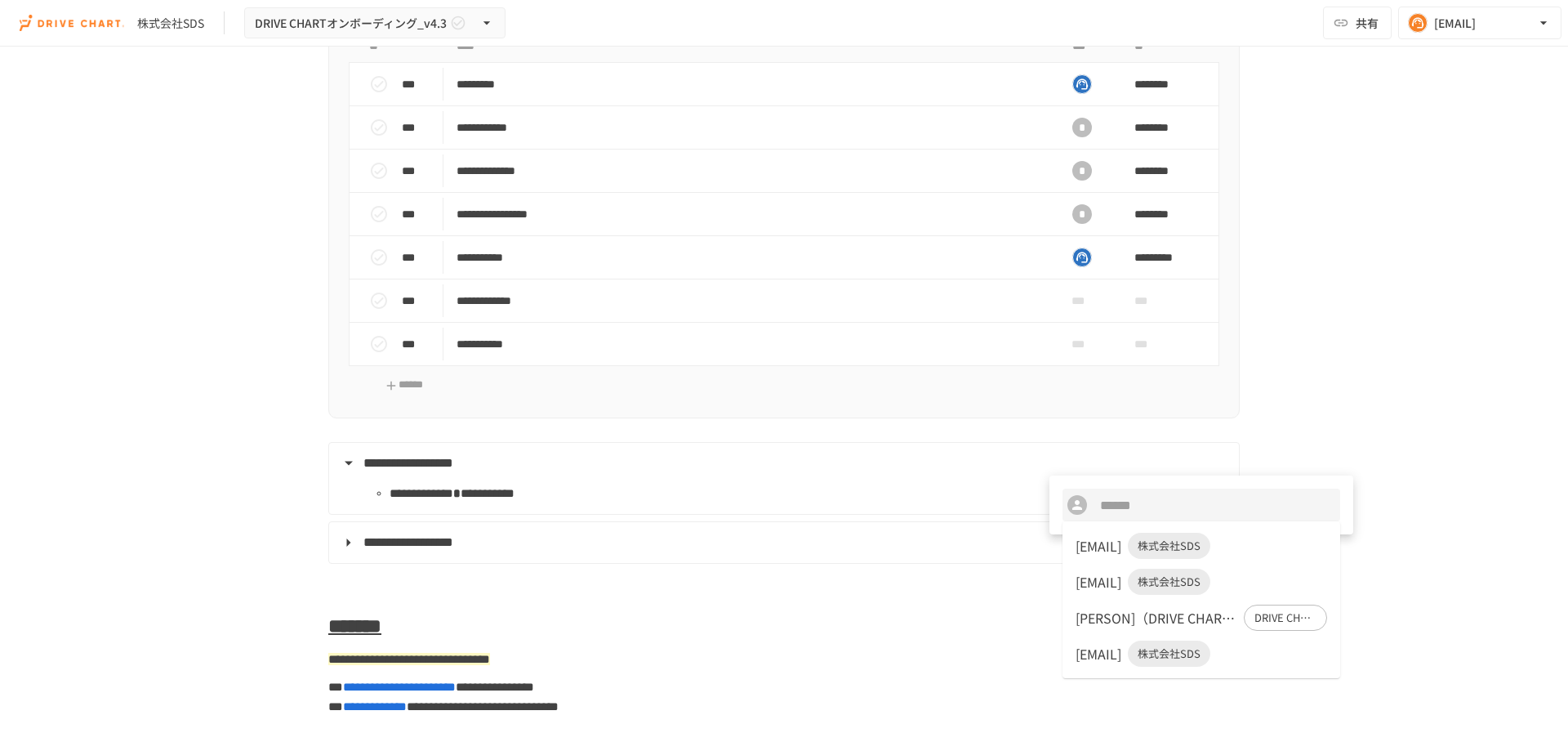 click on "[PERSON]（DRIVE CHART） DRIVE CHART" at bounding box center [1201, 618] 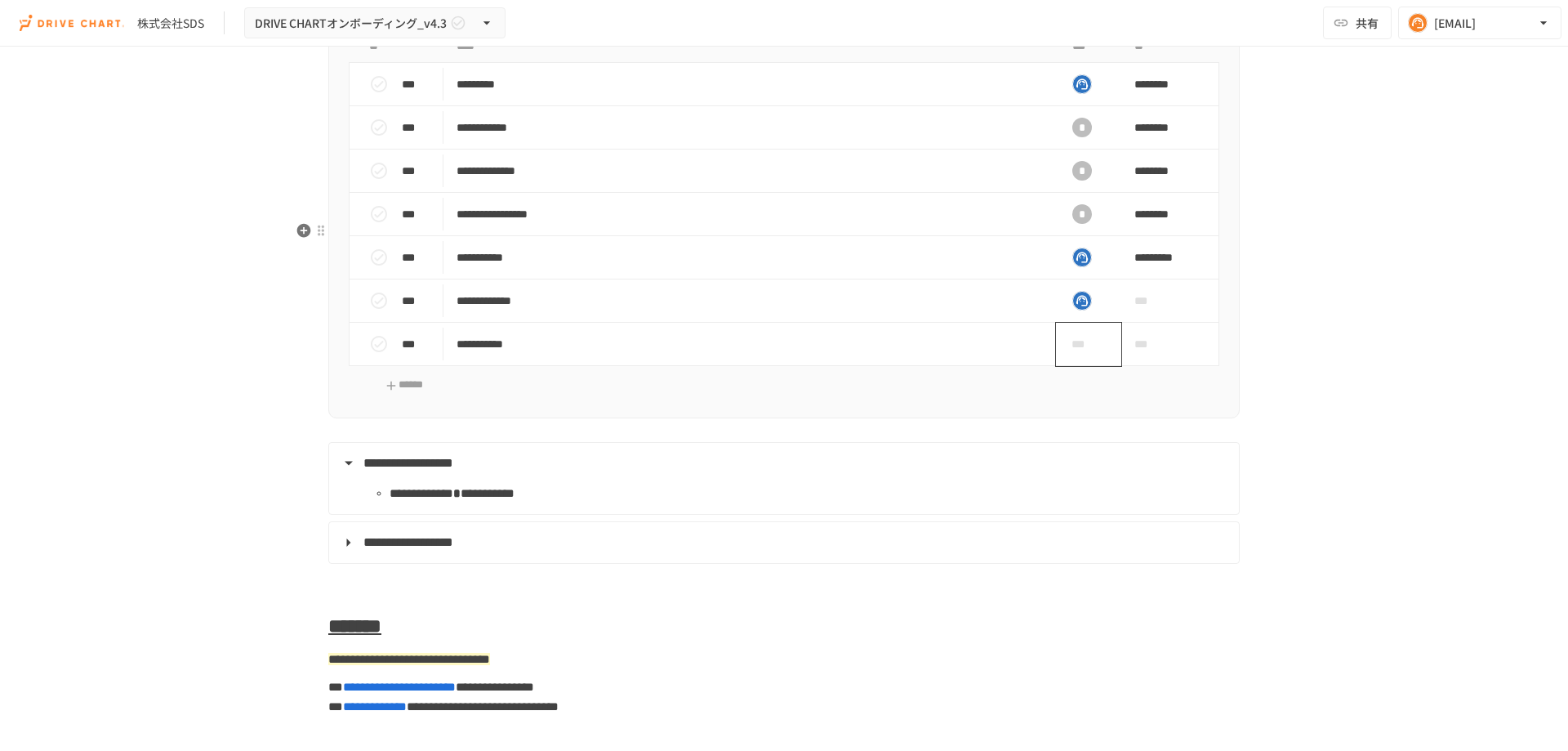 click on "***" at bounding box center [1082, 344] 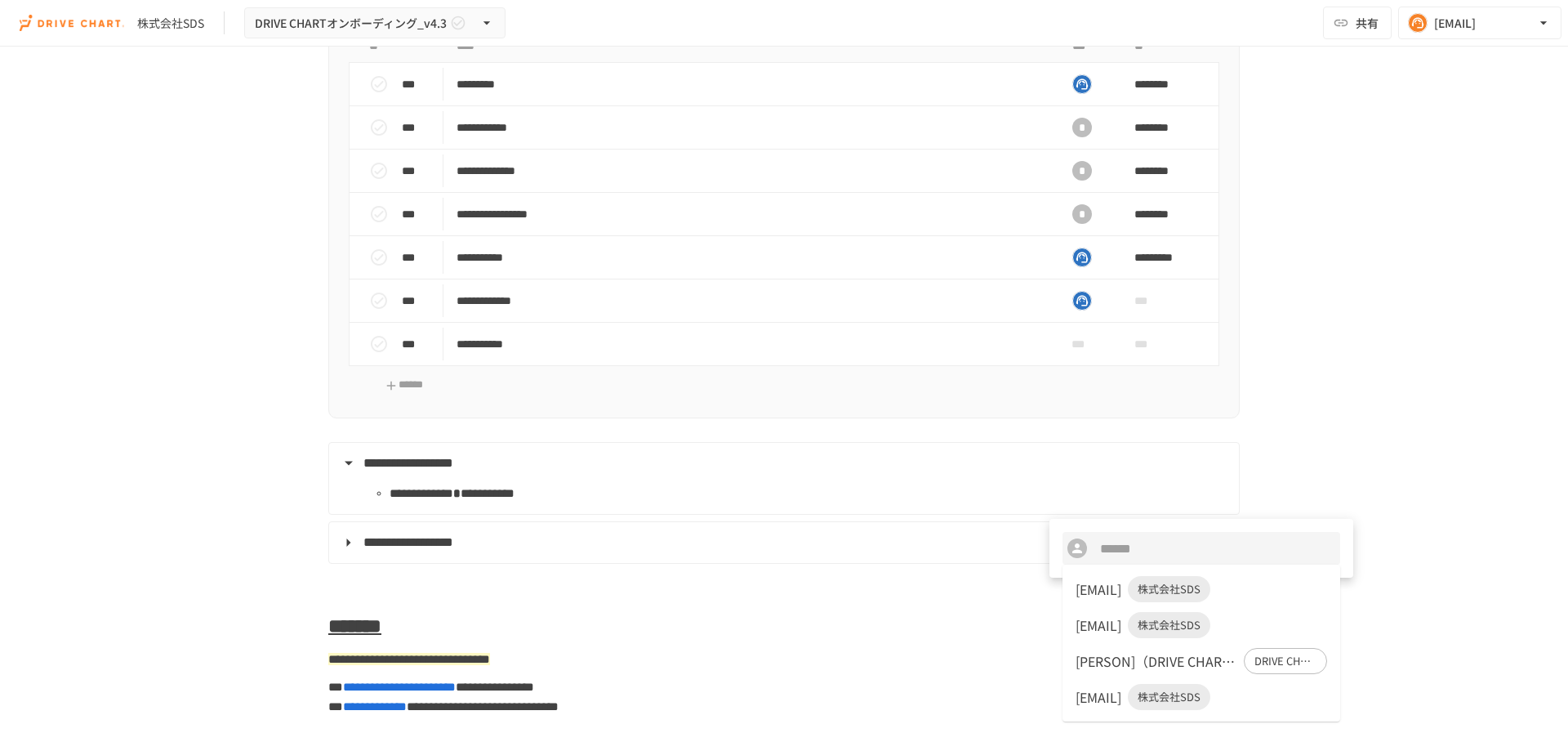 click on "[PERSON]（DRIVE CHART）" at bounding box center (1156, 661) 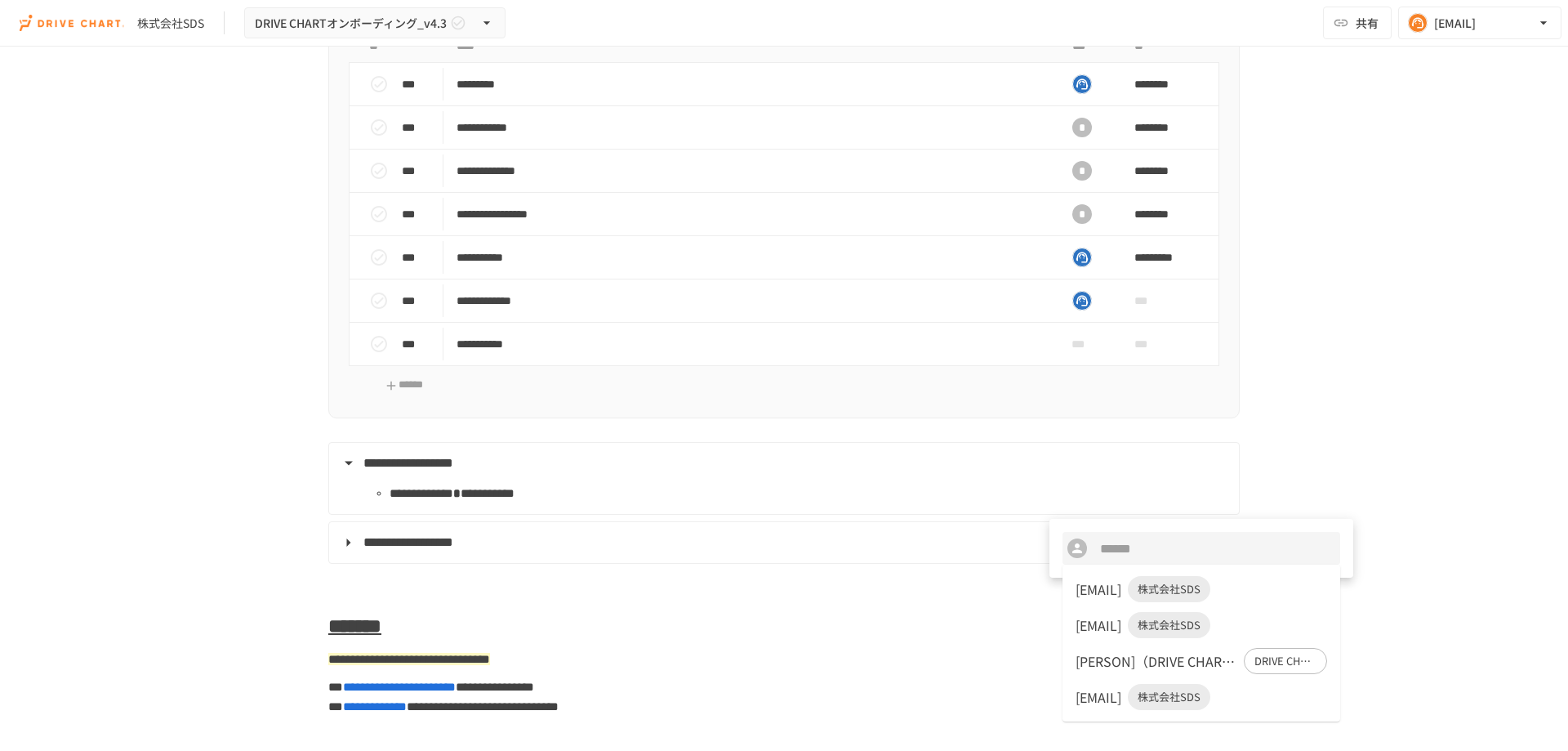 type 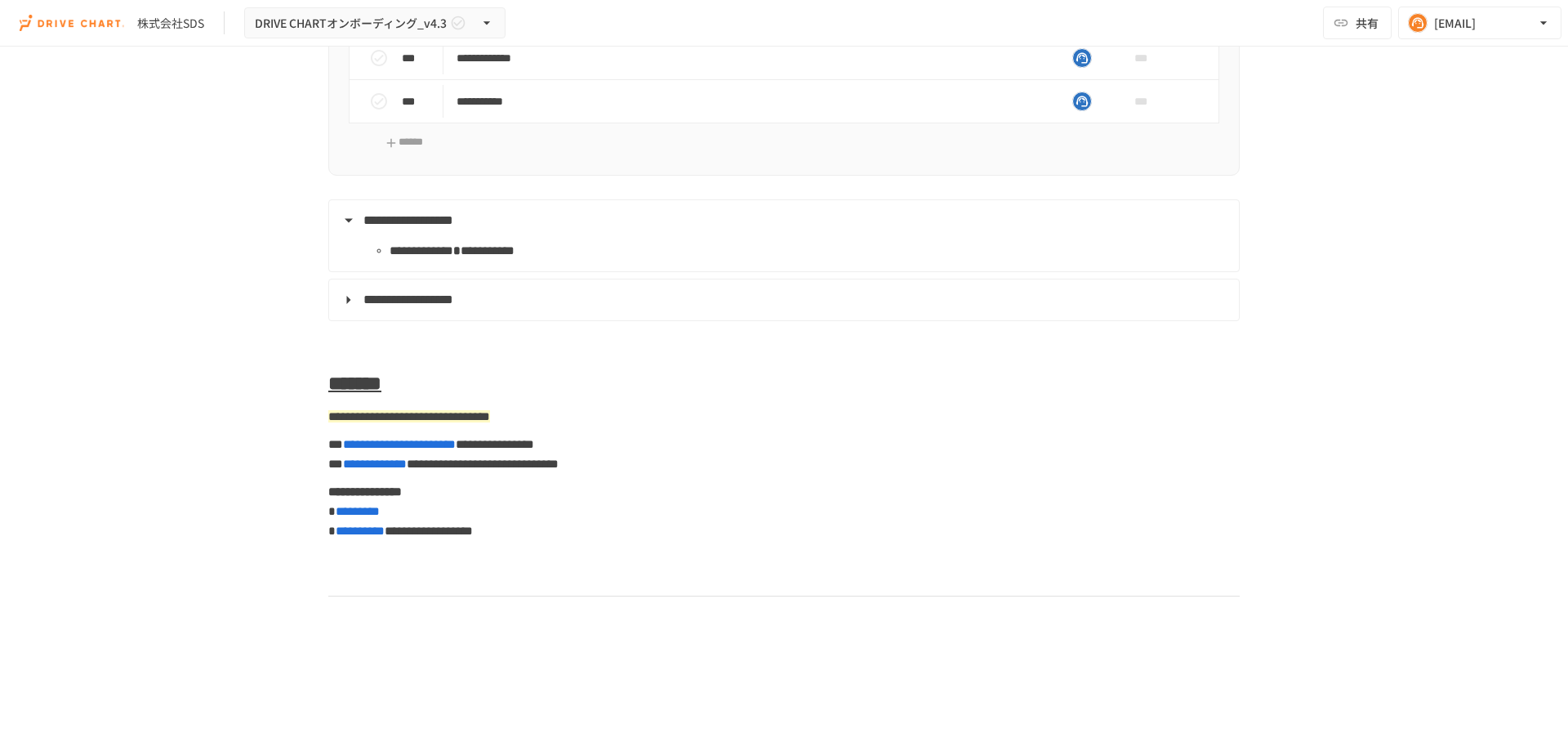scroll, scrollTop: 8885, scrollLeft: 0, axis: vertical 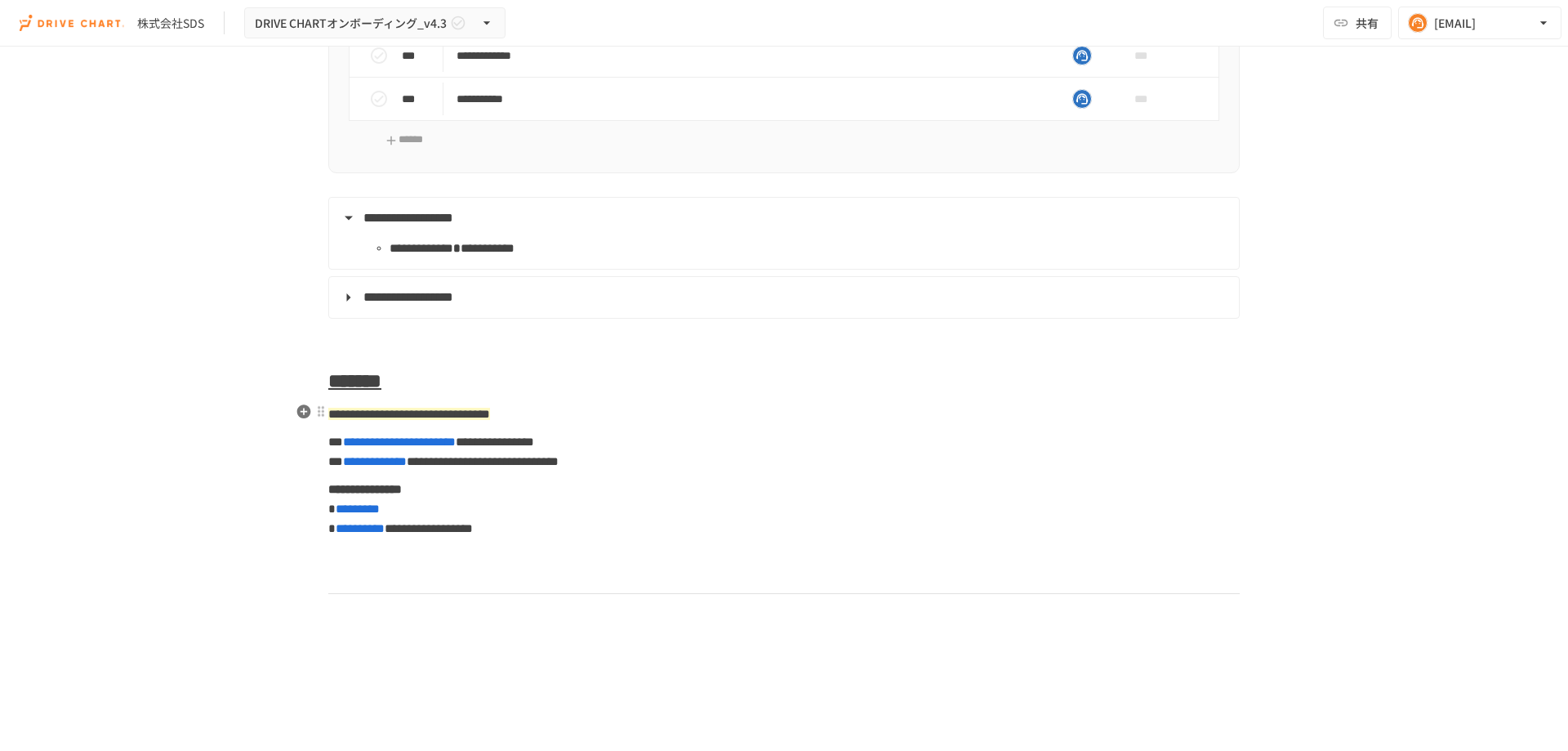 click on "**********" at bounding box center [782, 218] 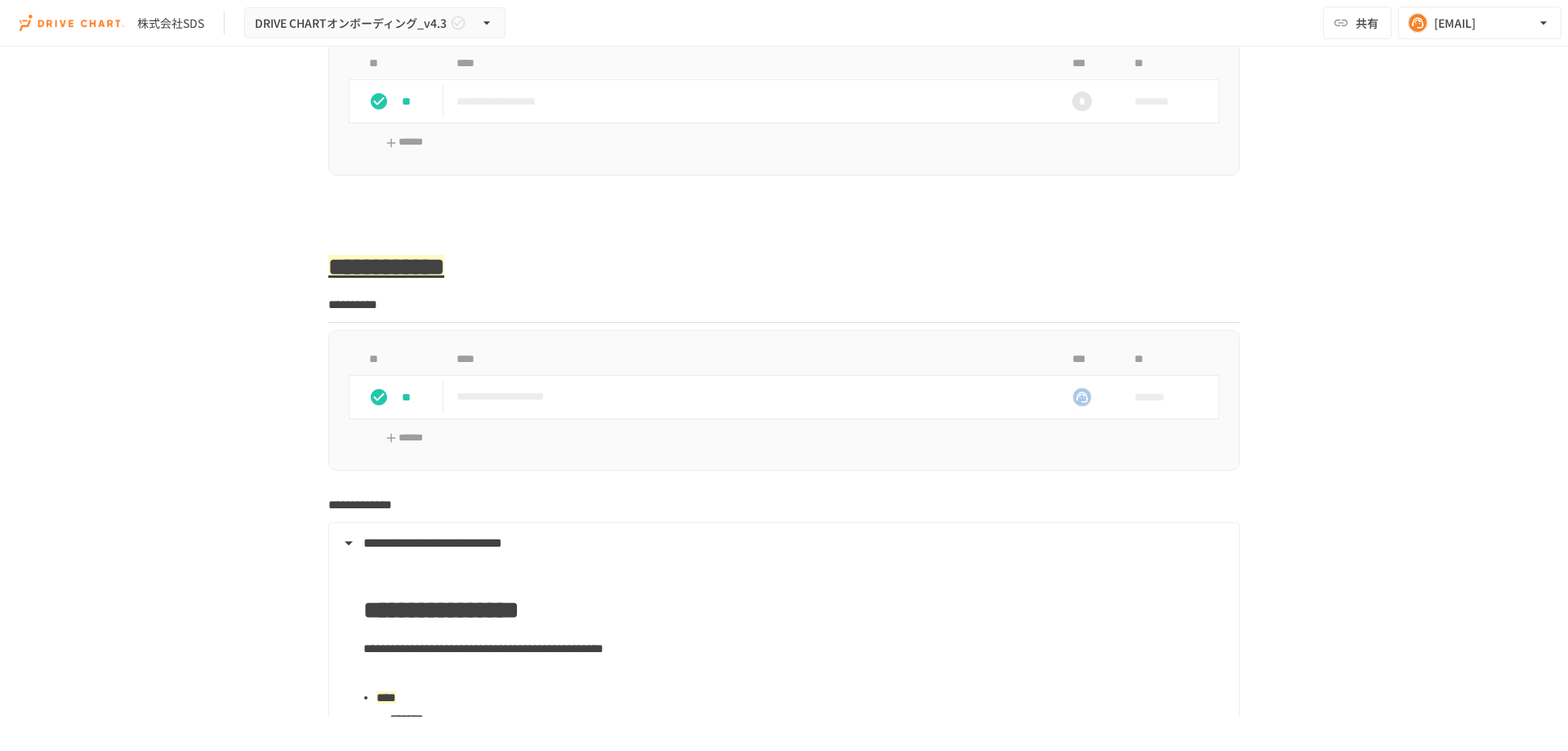 scroll, scrollTop: 1938, scrollLeft: 0, axis: vertical 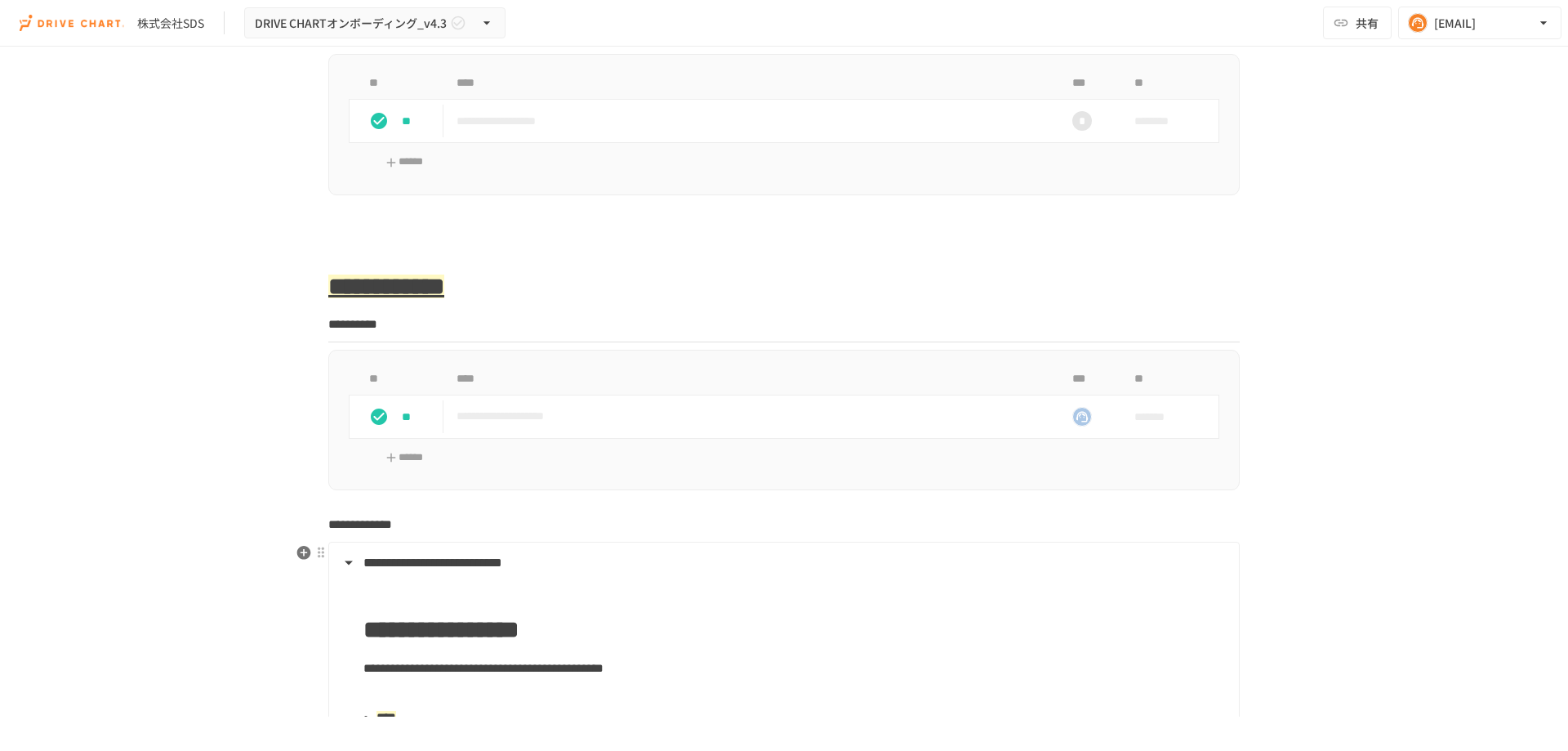click on "**********" at bounding box center (782, 563) 